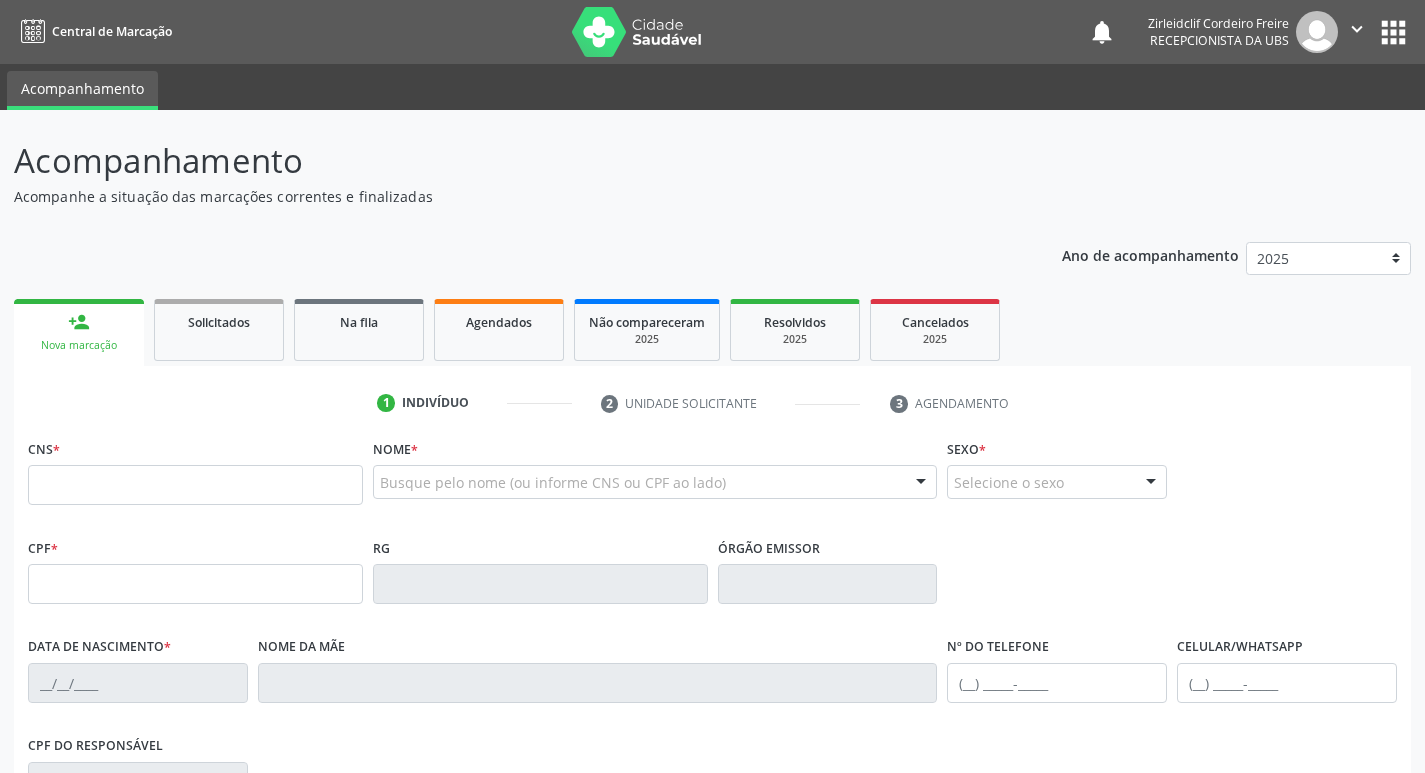 scroll, scrollTop: 0, scrollLeft: 0, axis: both 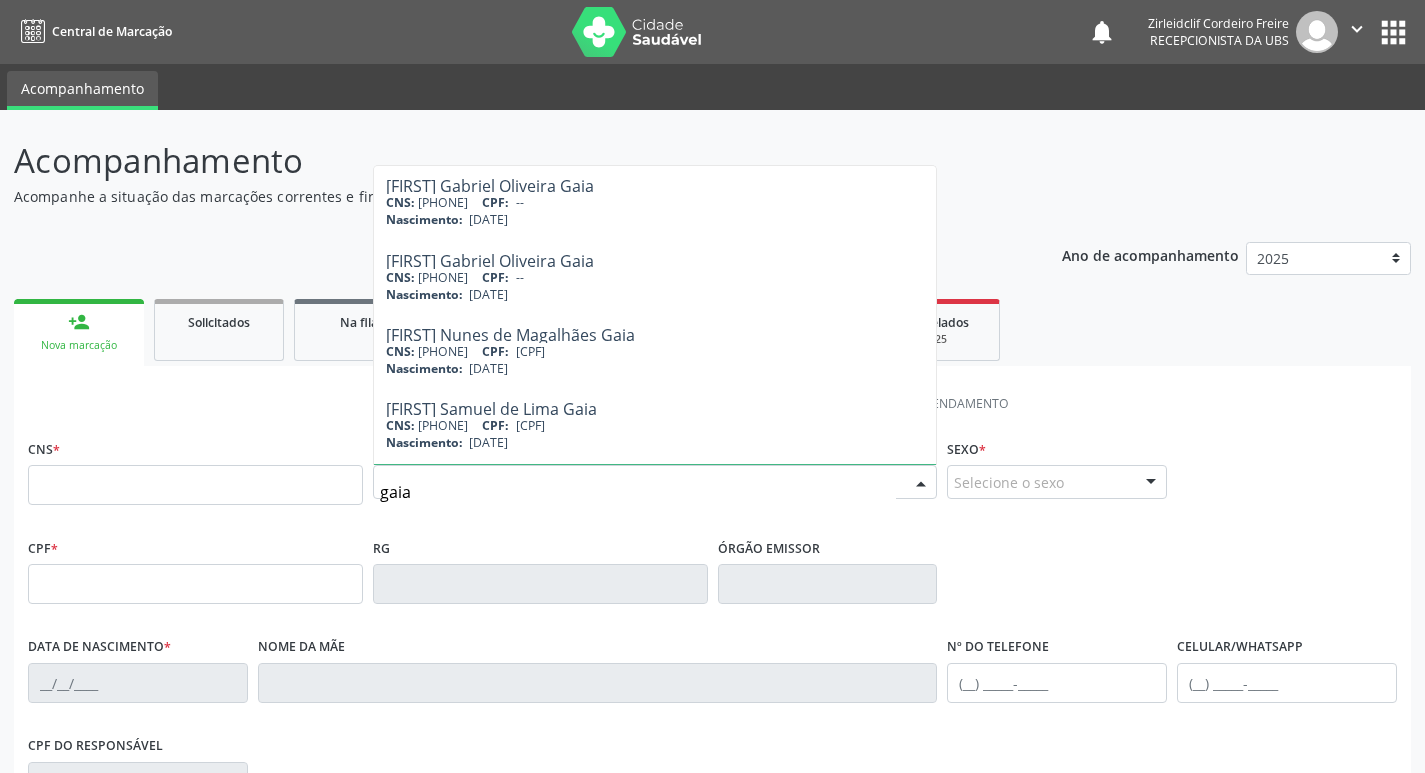 click on "gaia" at bounding box center [638, 492] 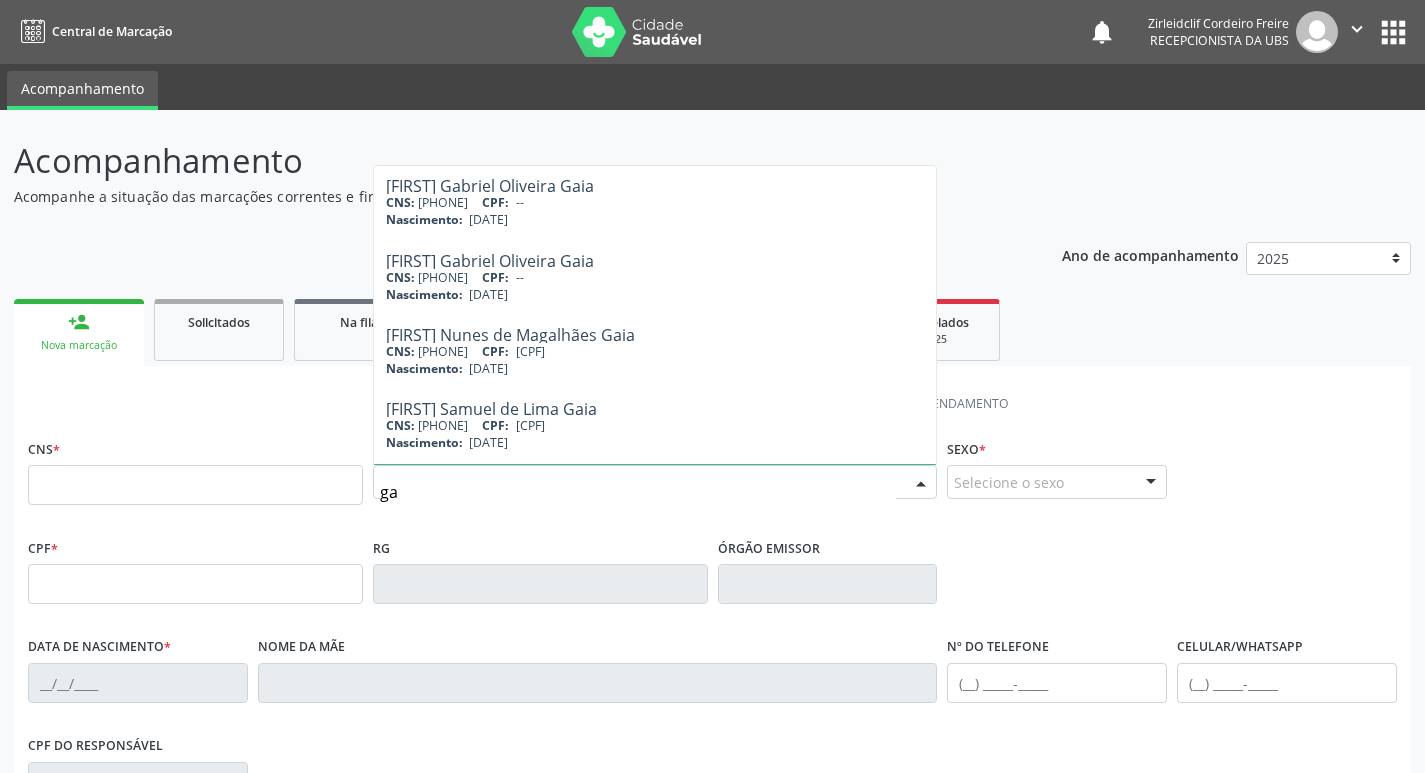 type on "g" 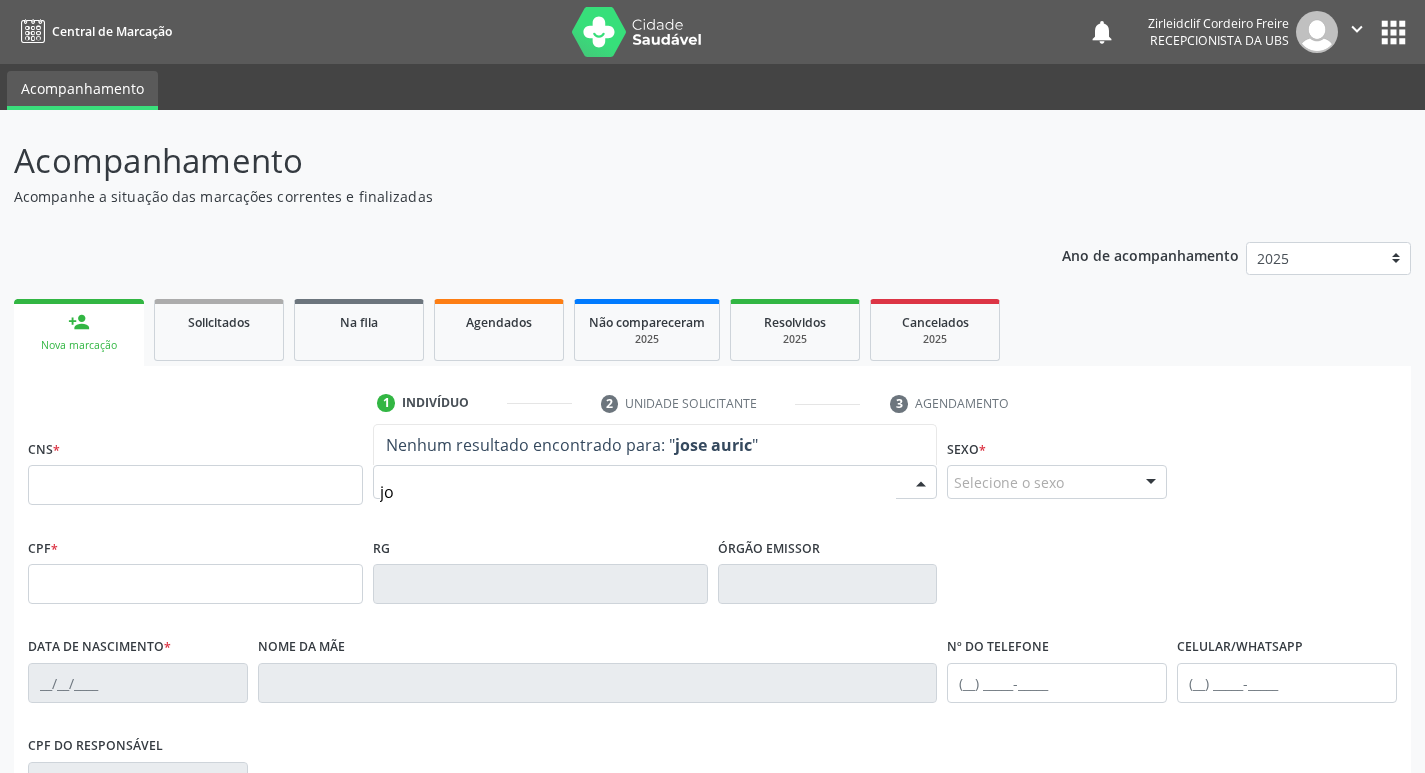 type on "j" 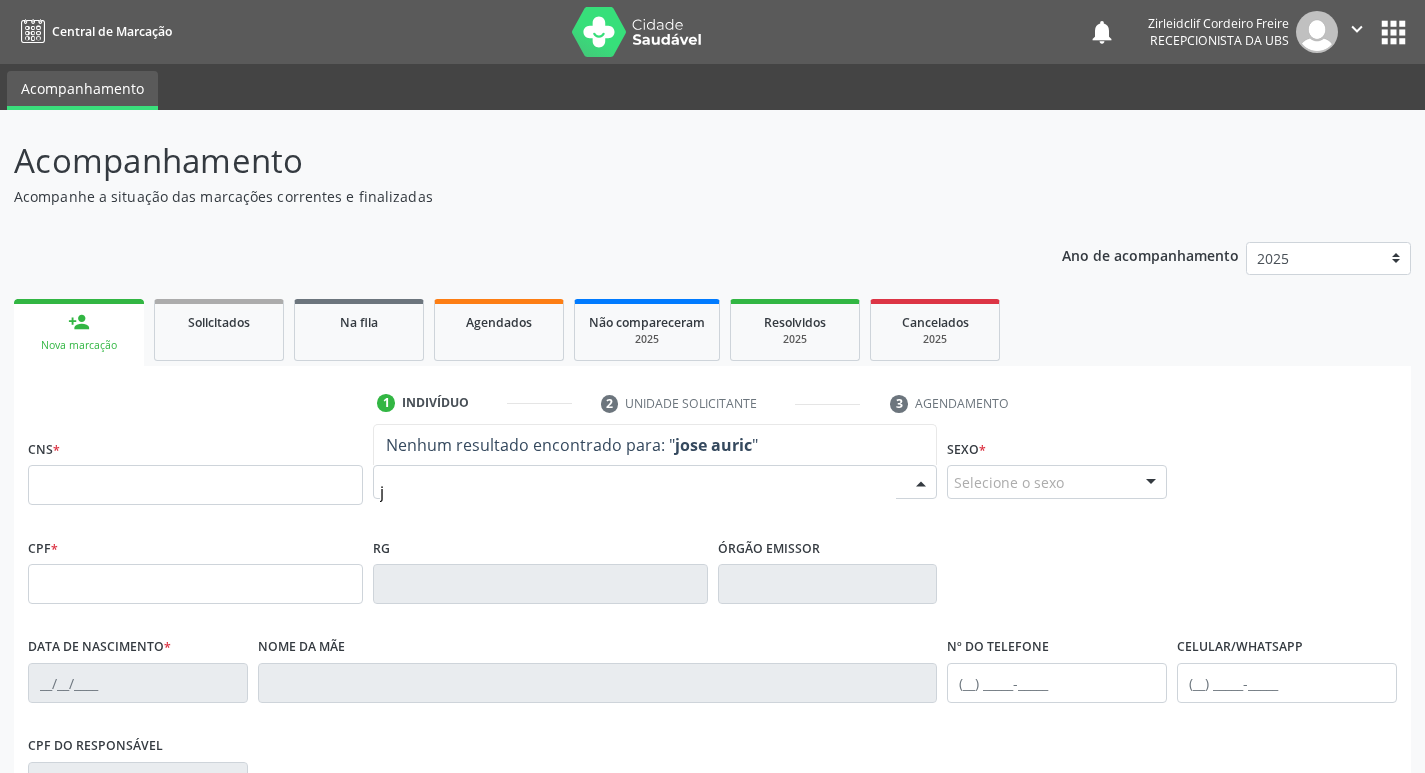 type 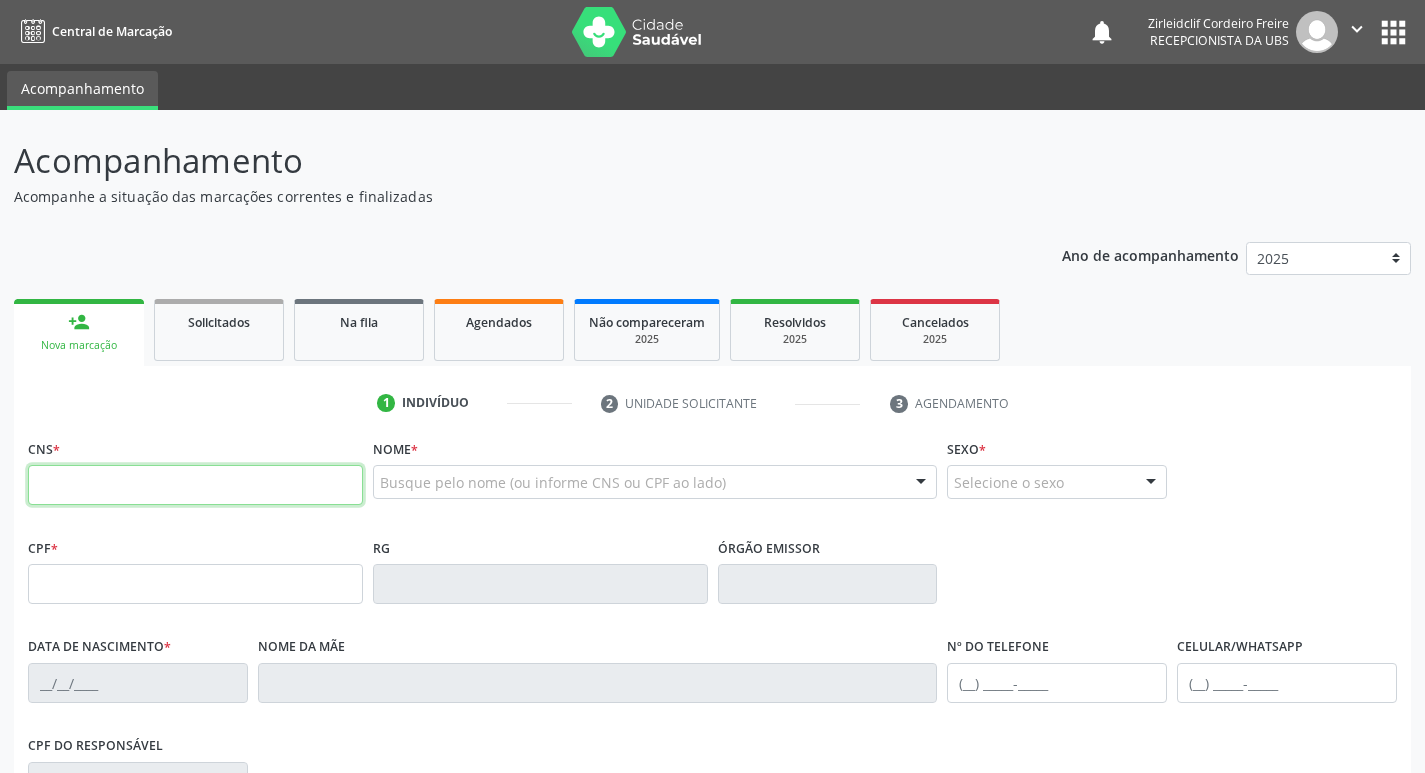 click at bounding box center (195, 485) 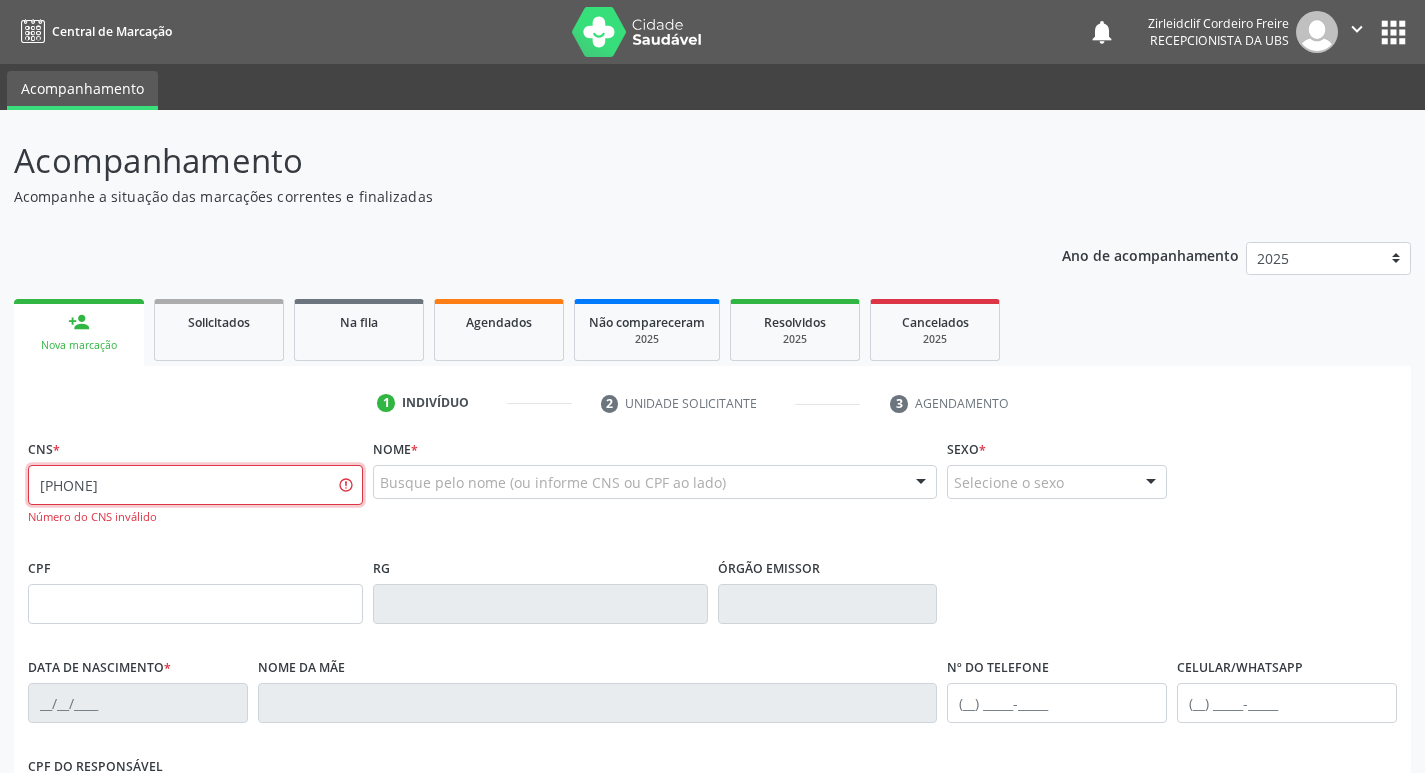 click on "[PHONE]" at bounding box center (195, 485) 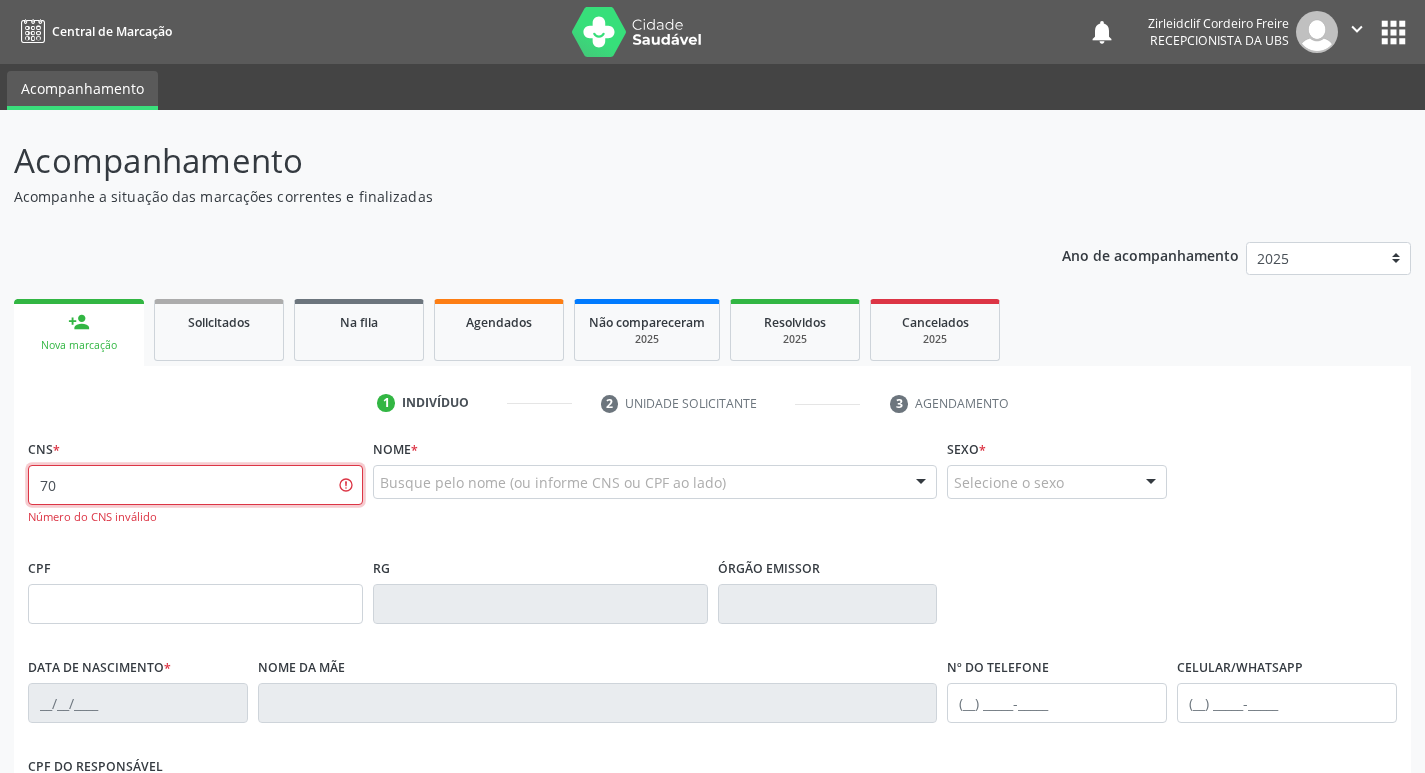 type on "7" 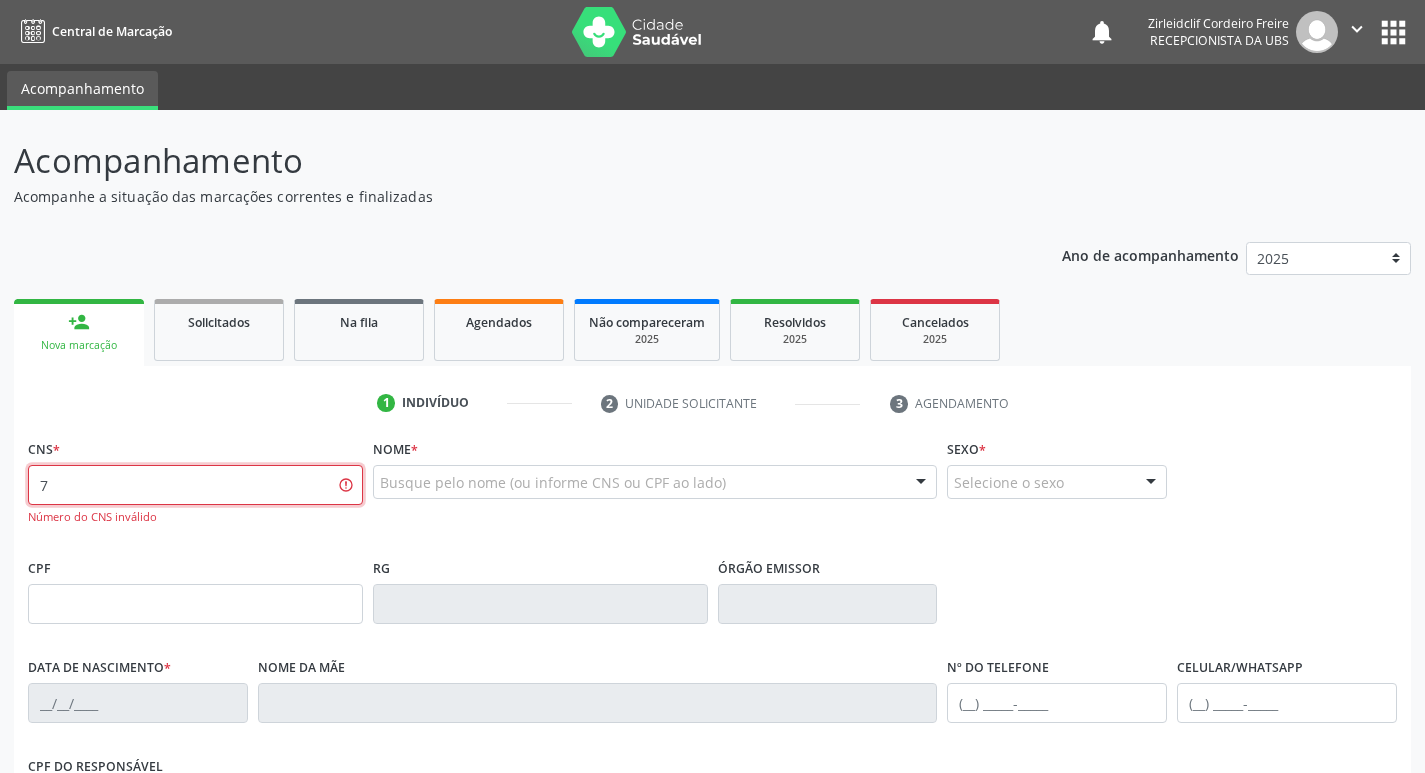 type 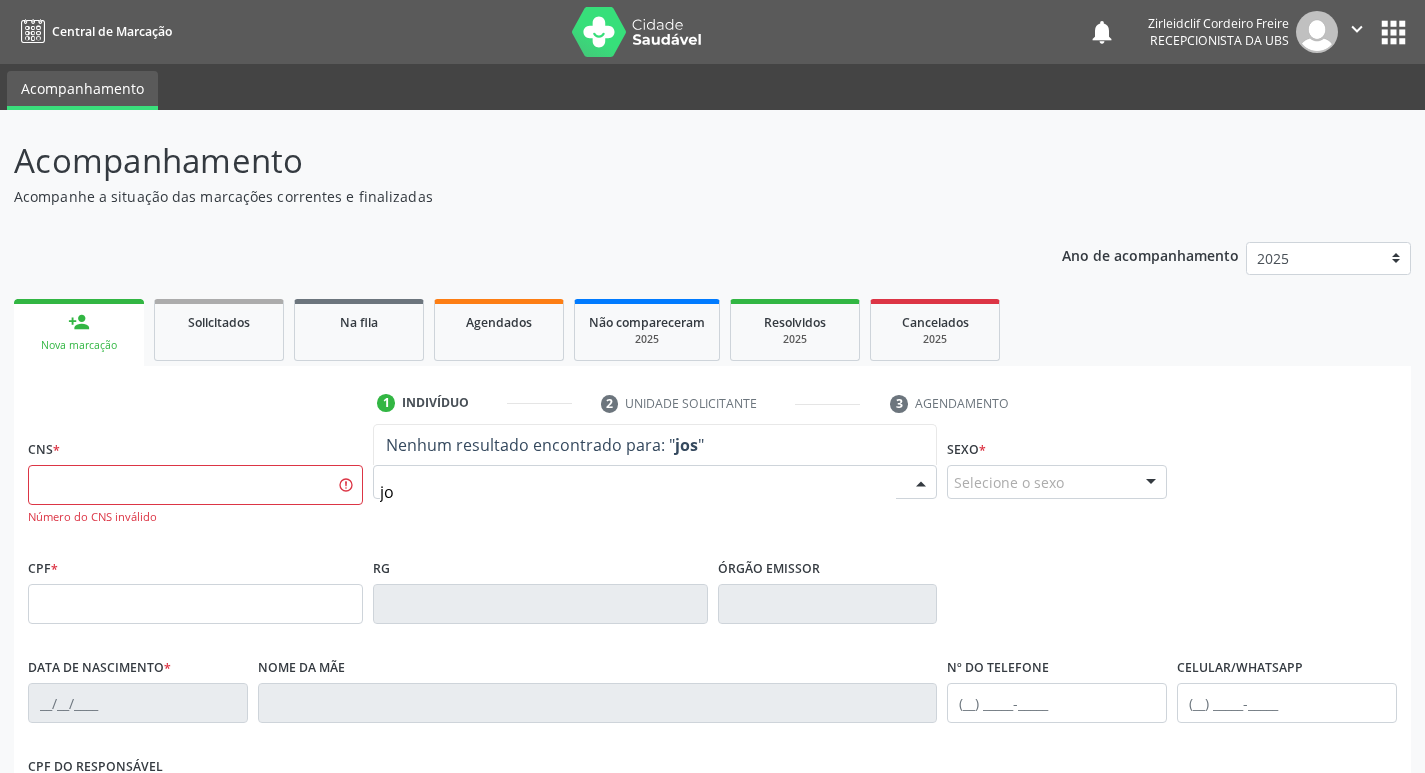 type on "j" 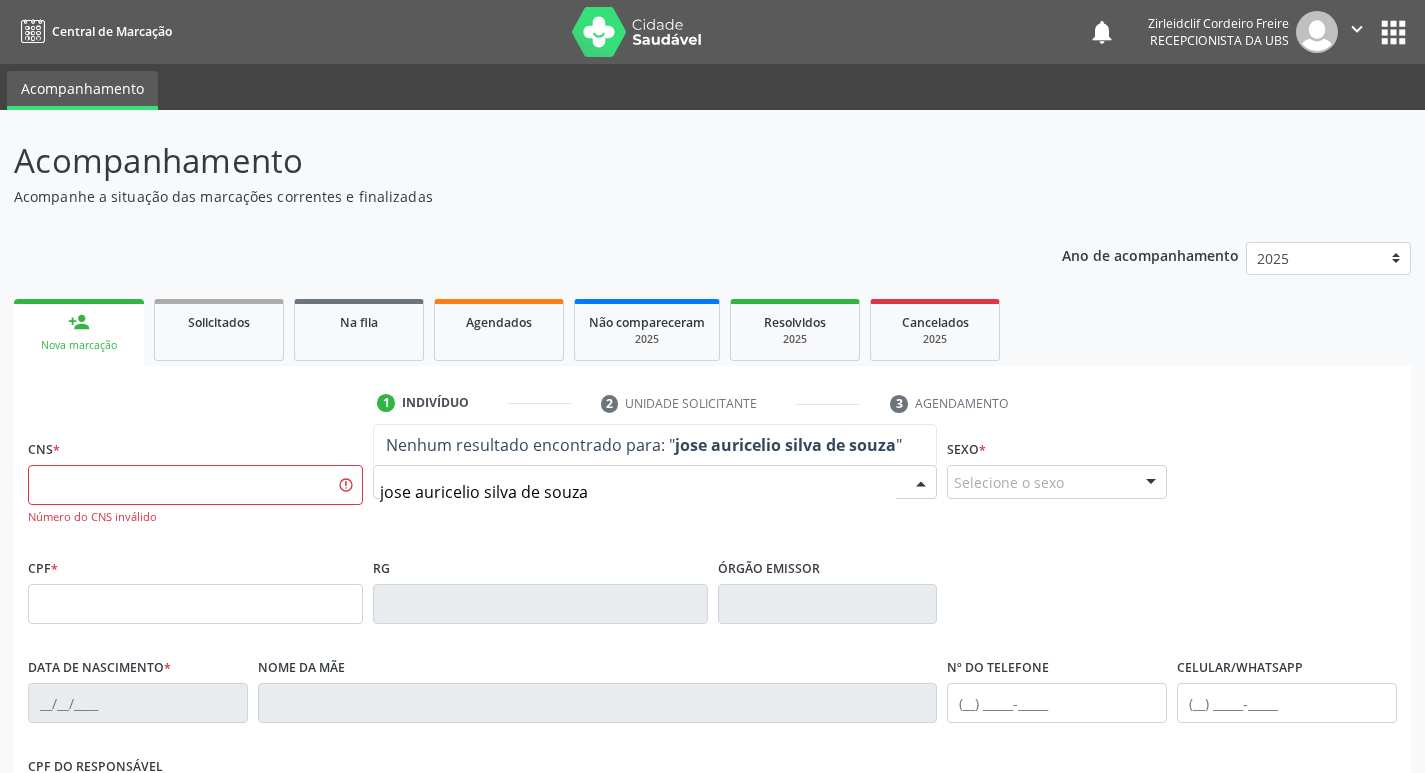 click on "jose auricelio silva de souza" at bounding box center (638, 492) 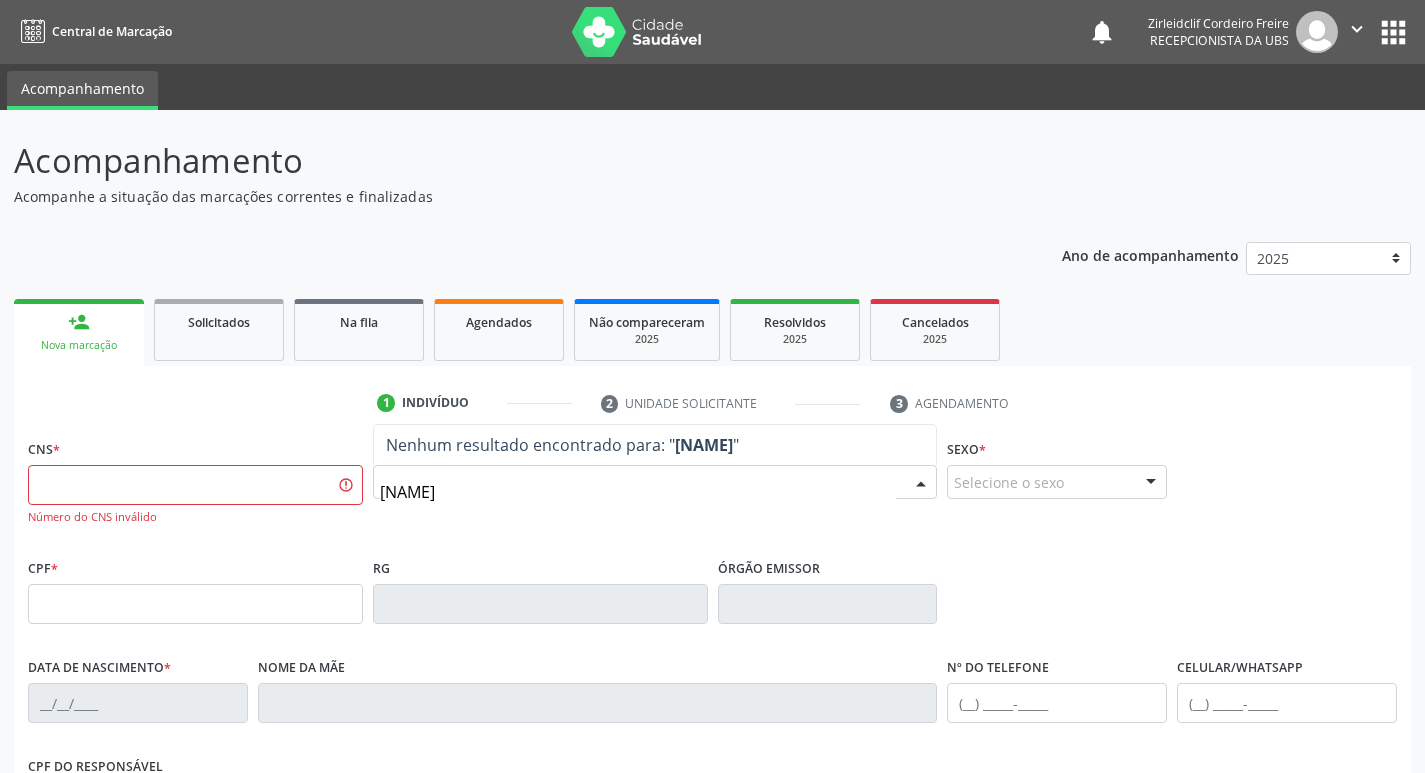 click on "[NAME]" at bounding box center [638, 492] 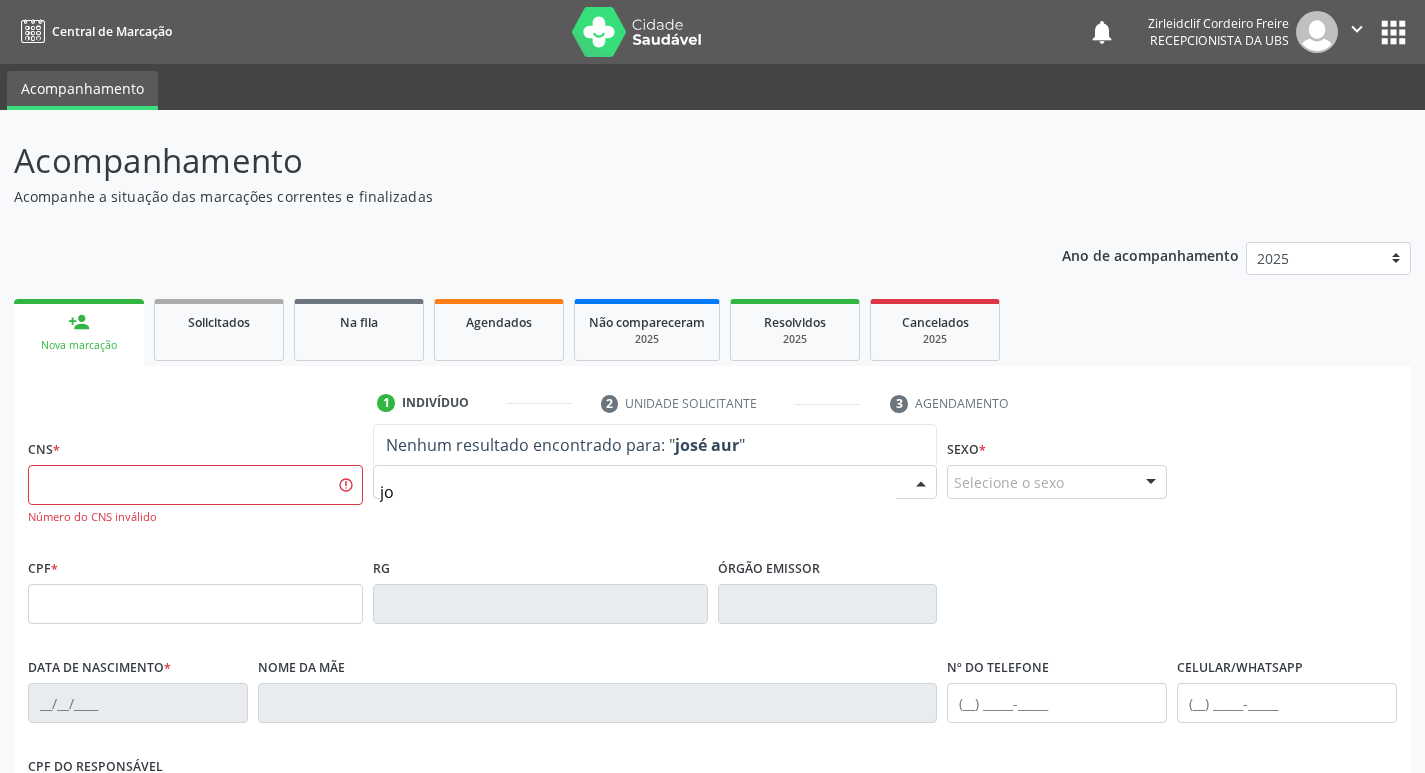 type on "j" 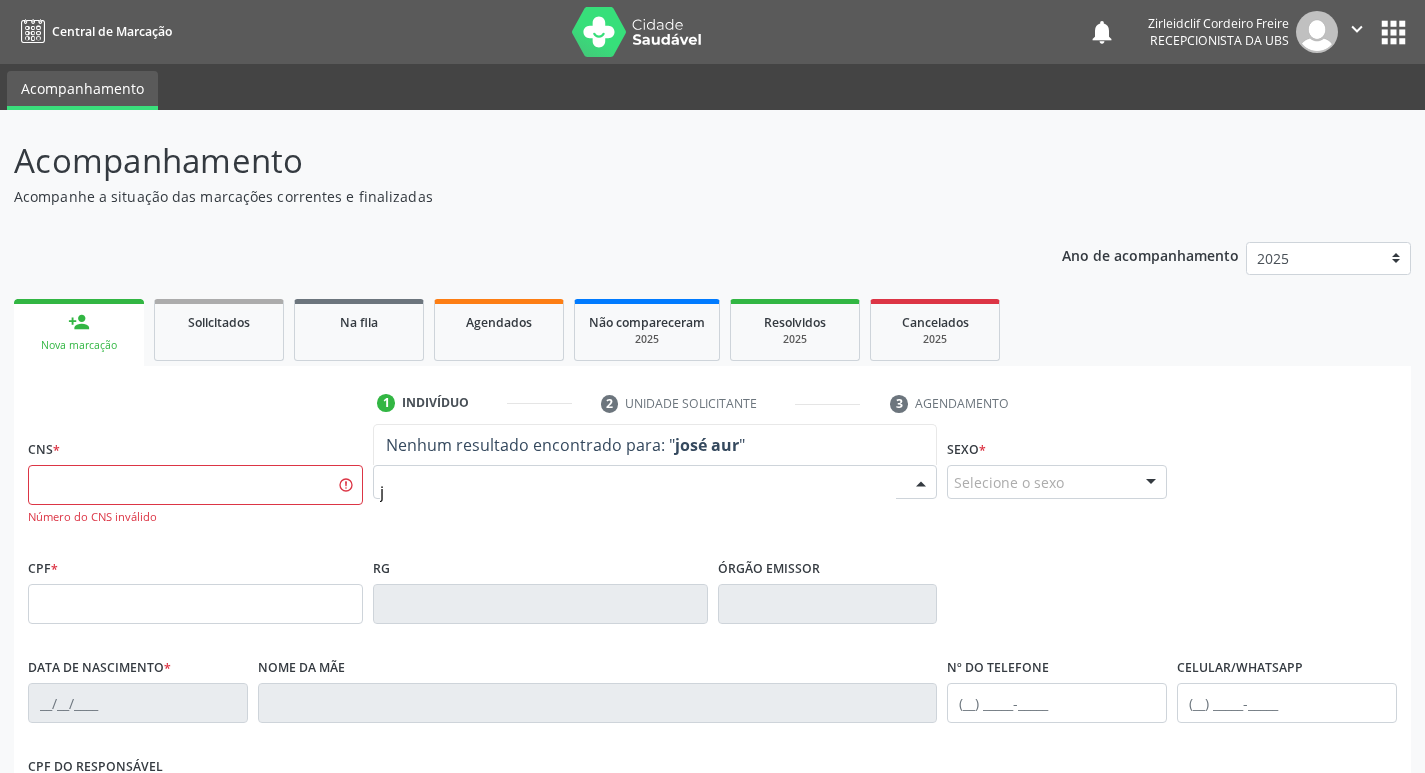 type 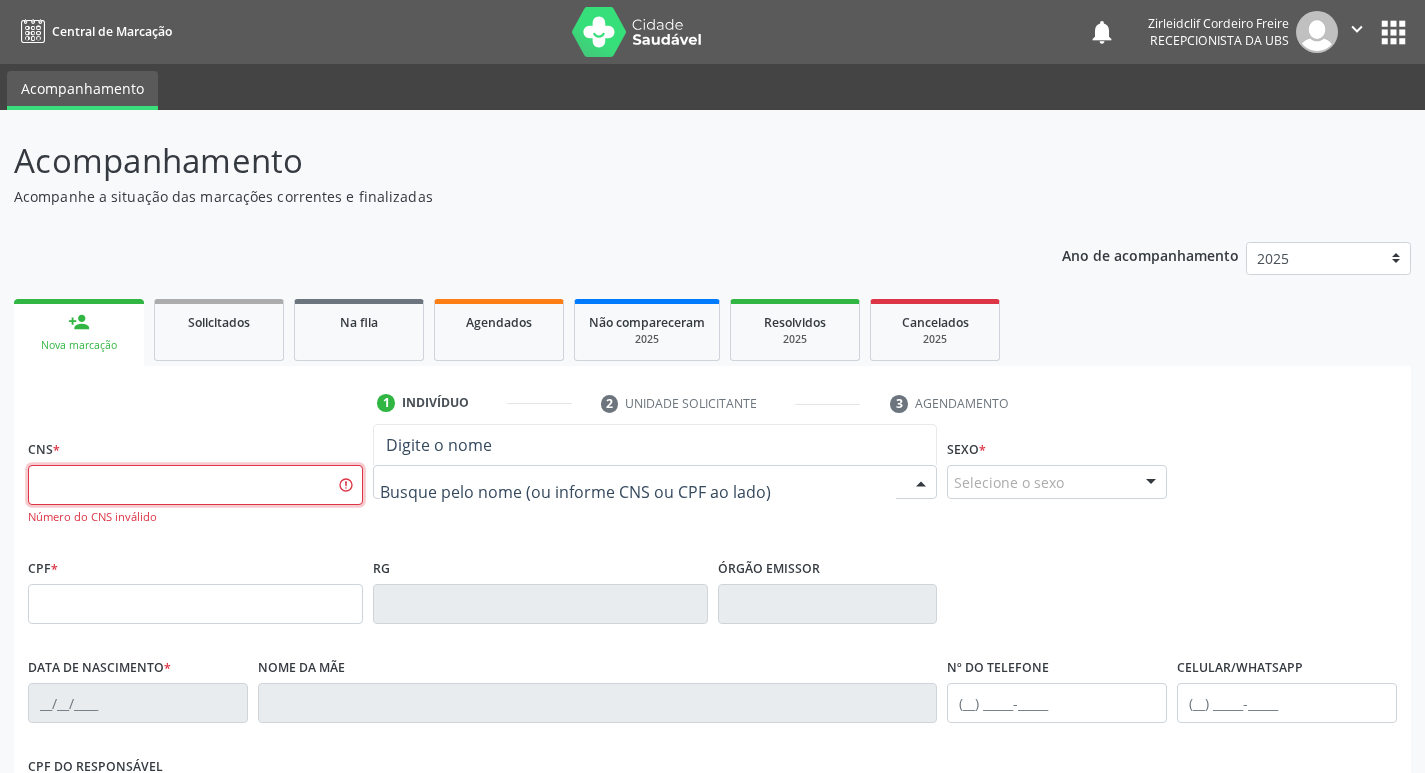 drag, startPoint x: 269, startPoint y: 491, endPoint x: 270, endPoint y: 481, distance: 10.049875 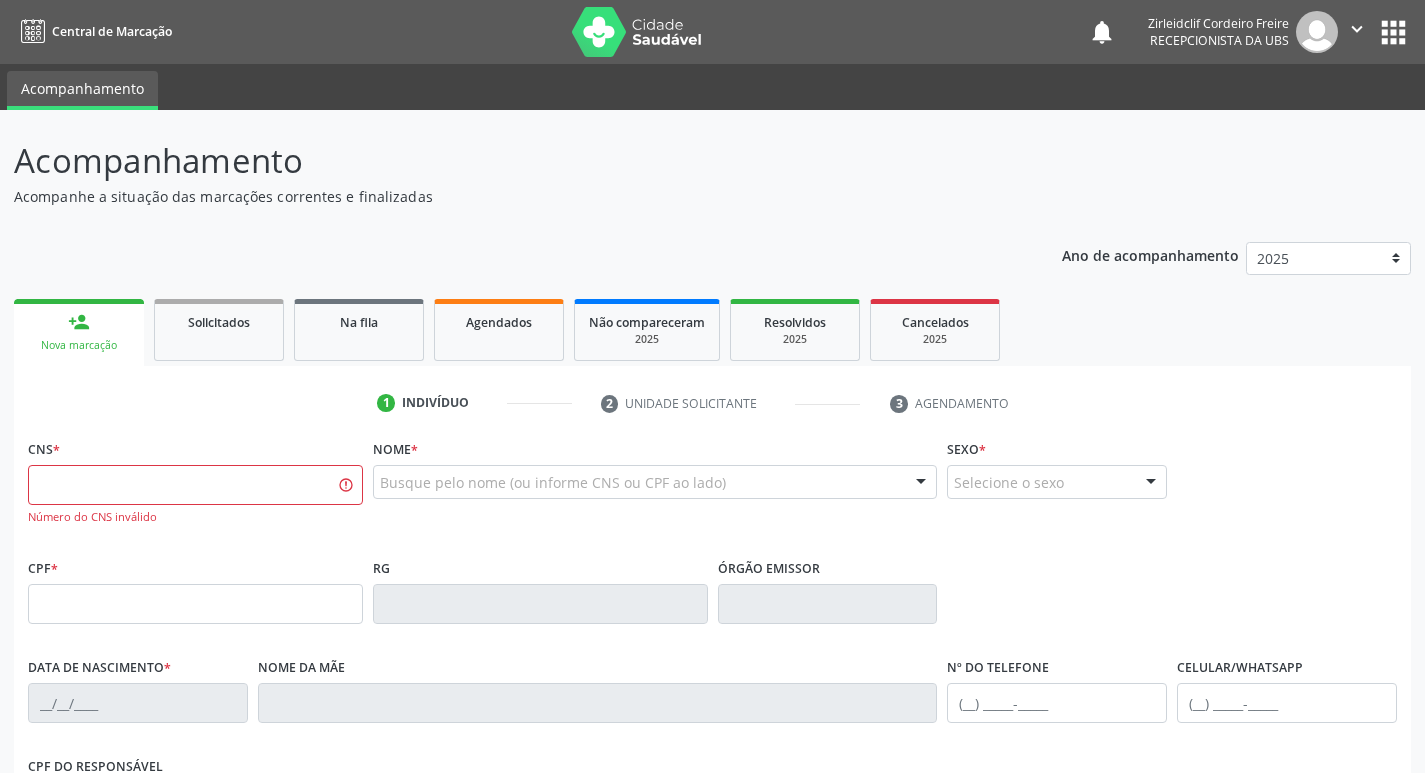 click on "person_add" at bounding box center [79, 322] 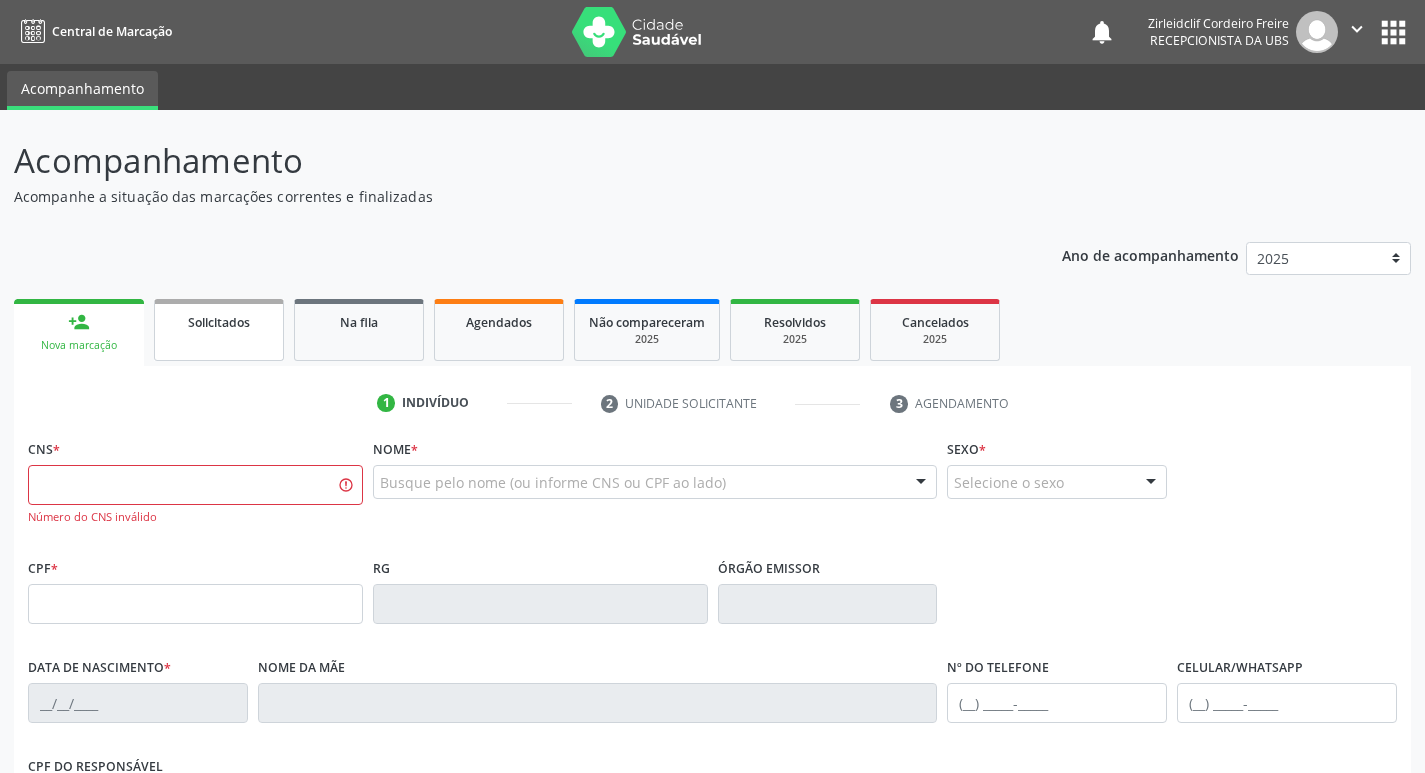 click on "Solicitados" at bounding box center (219, 330) 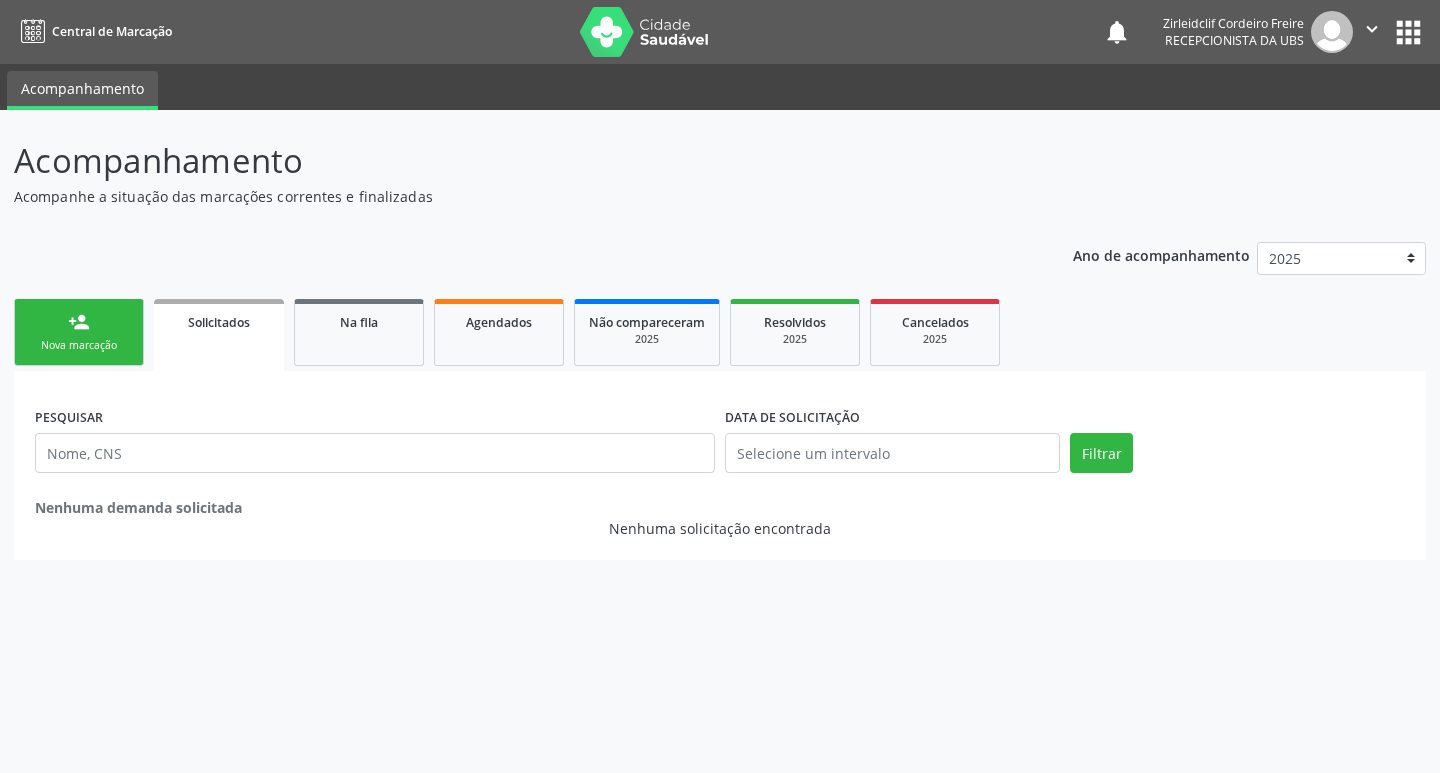 click on "person_add
Nova marcação" at bounding box center (79, 332) 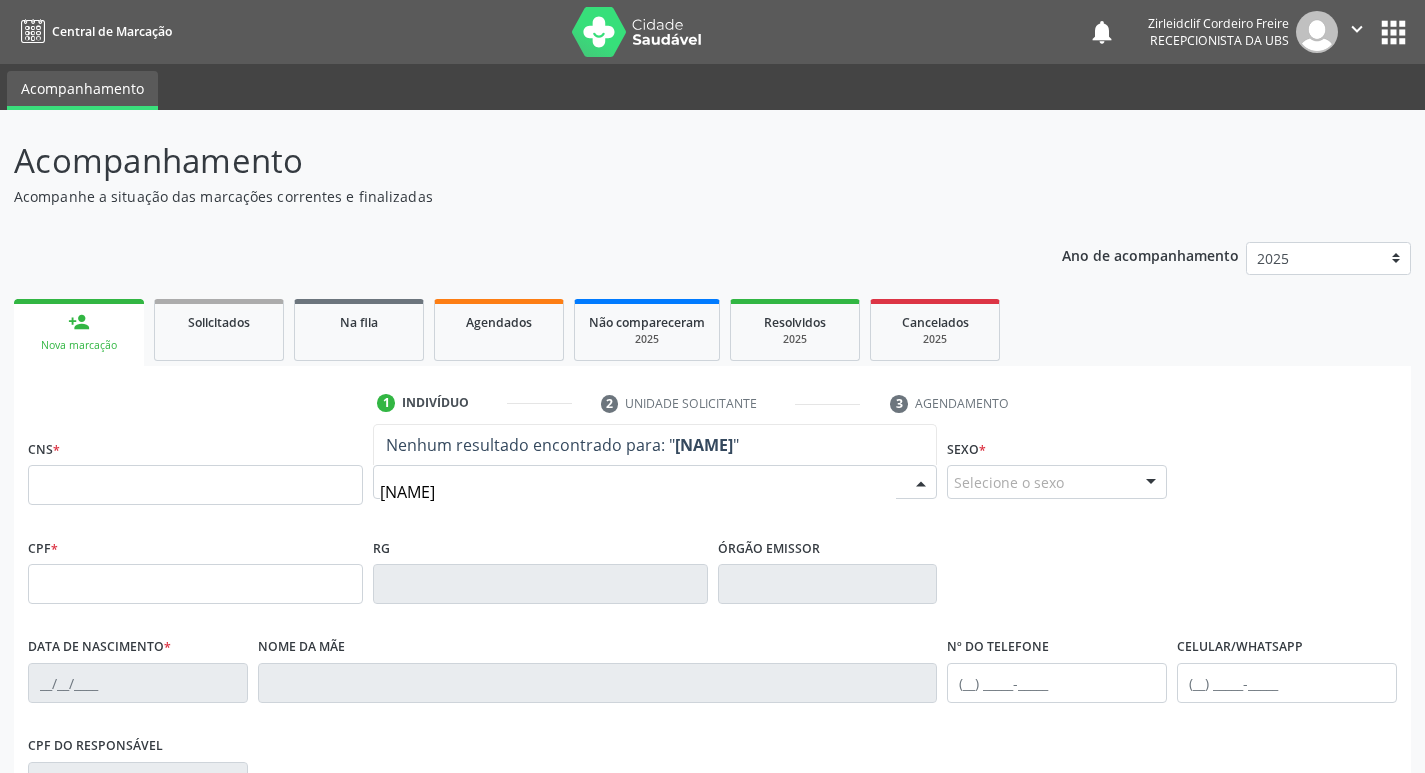 type on "[NAME]" 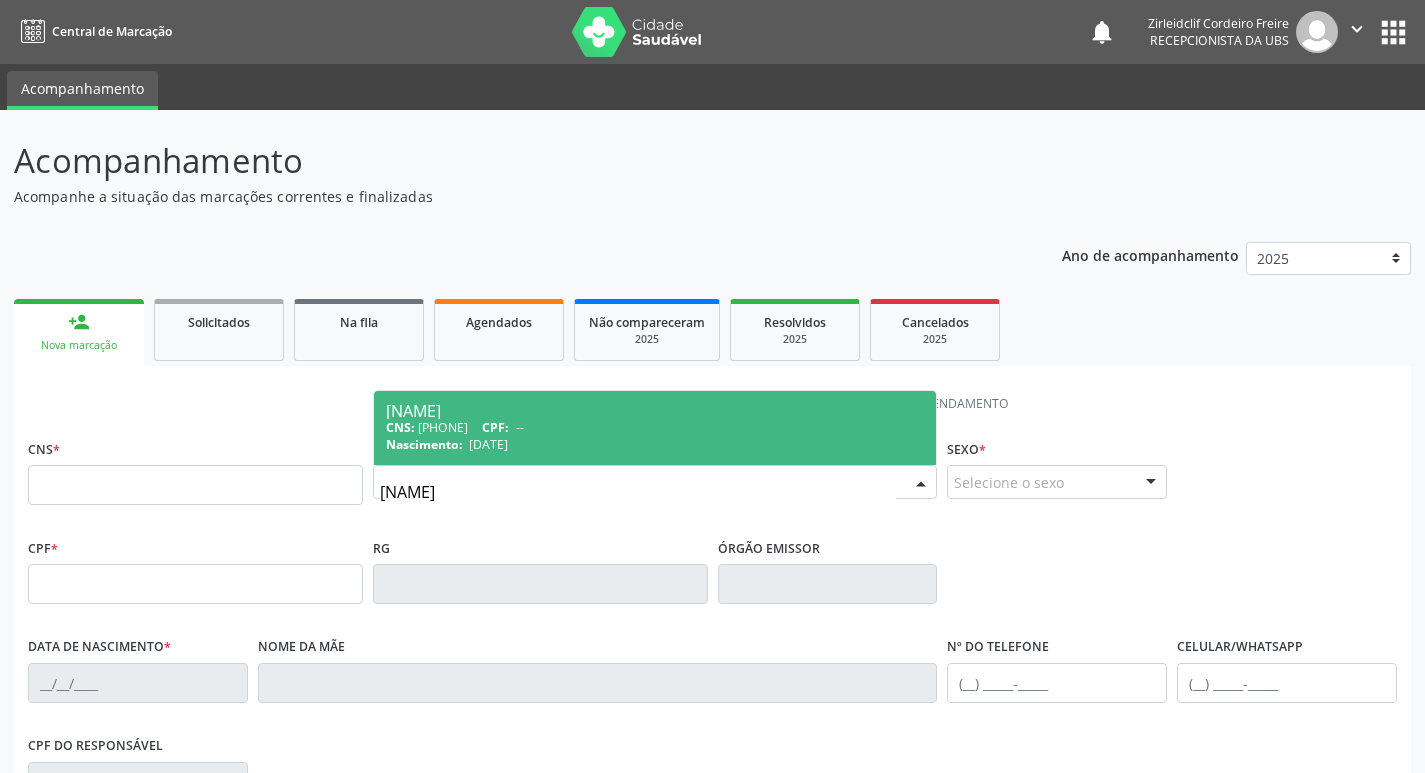 click on "CNS:
[PHONE]
CPF:    --" at bounding box center [655, 427] 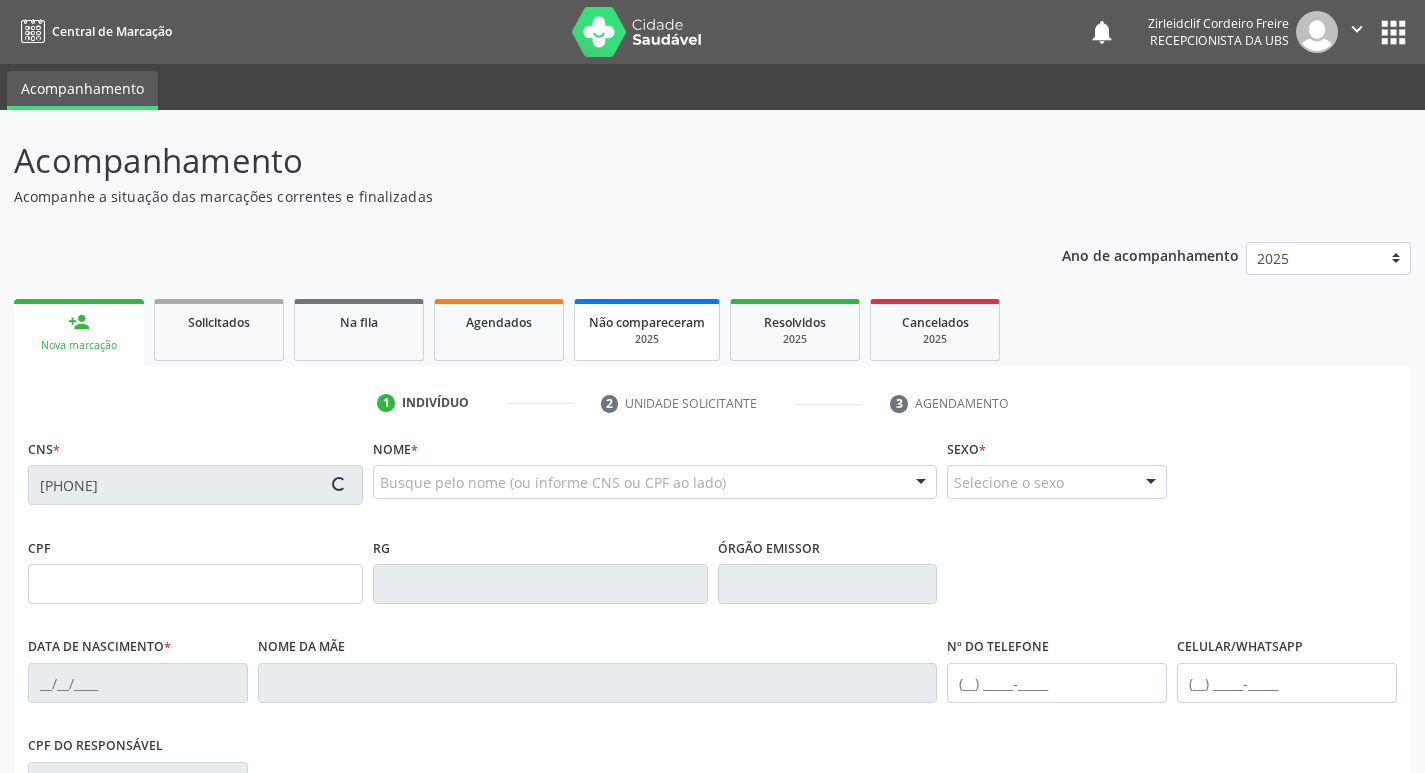 type on "[DATE]" 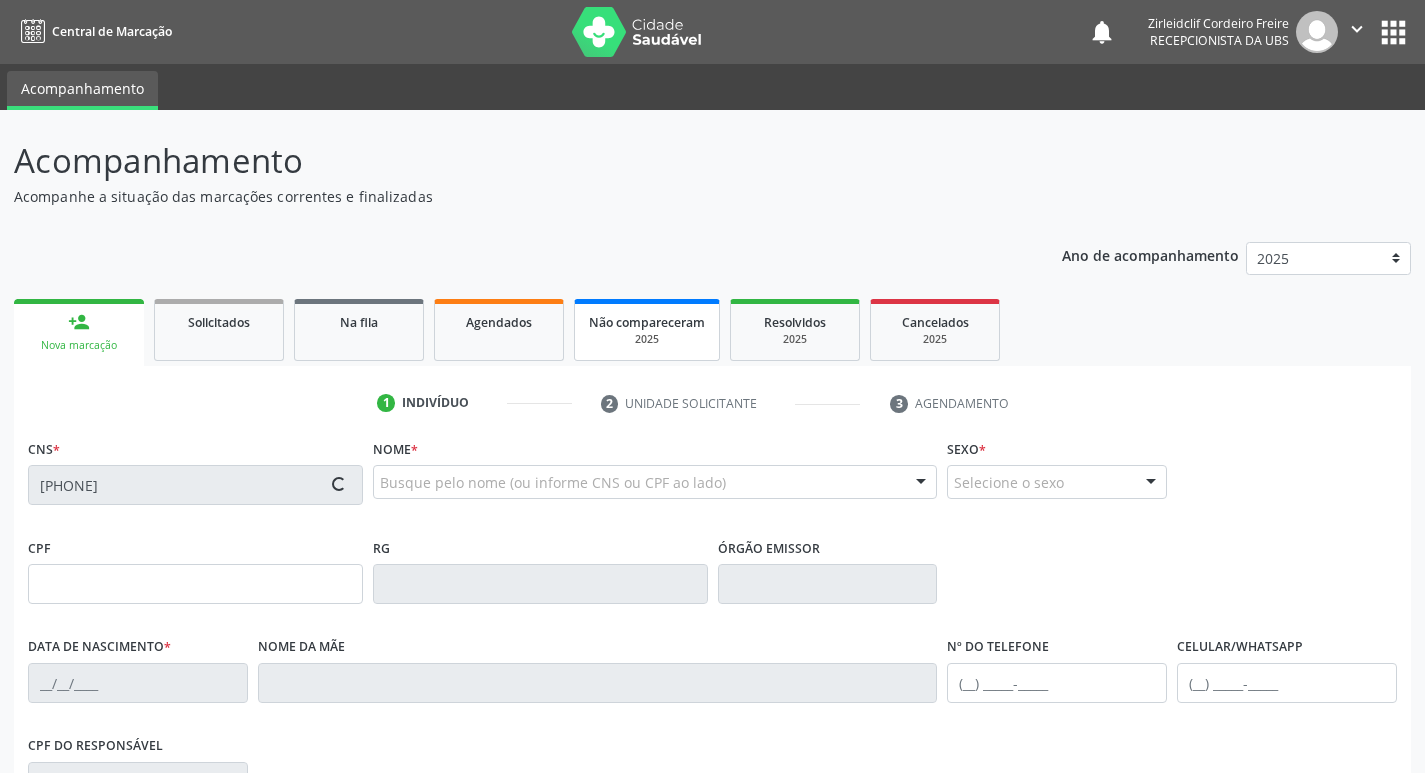type on "[FIRST] de Lourde Silva Souza" 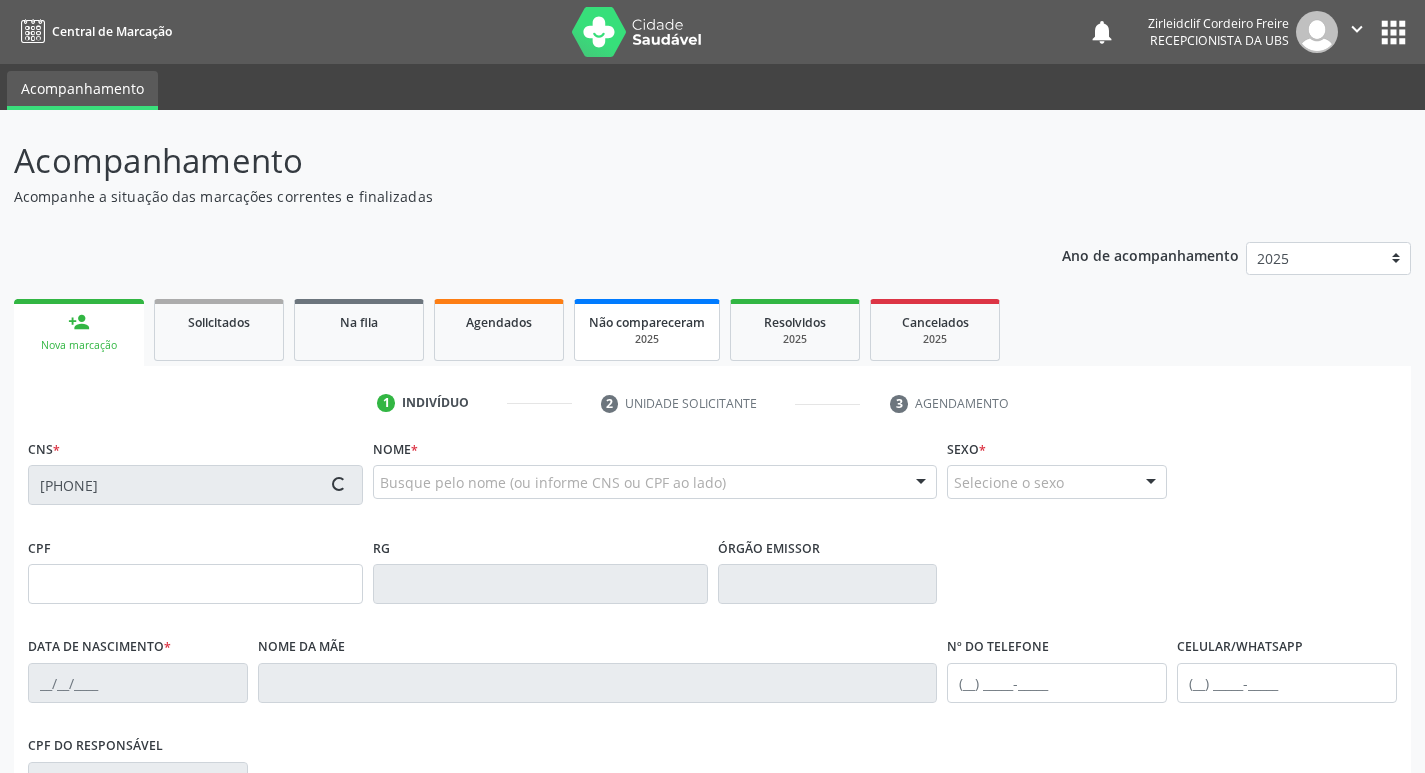 type on "[PHONE]" 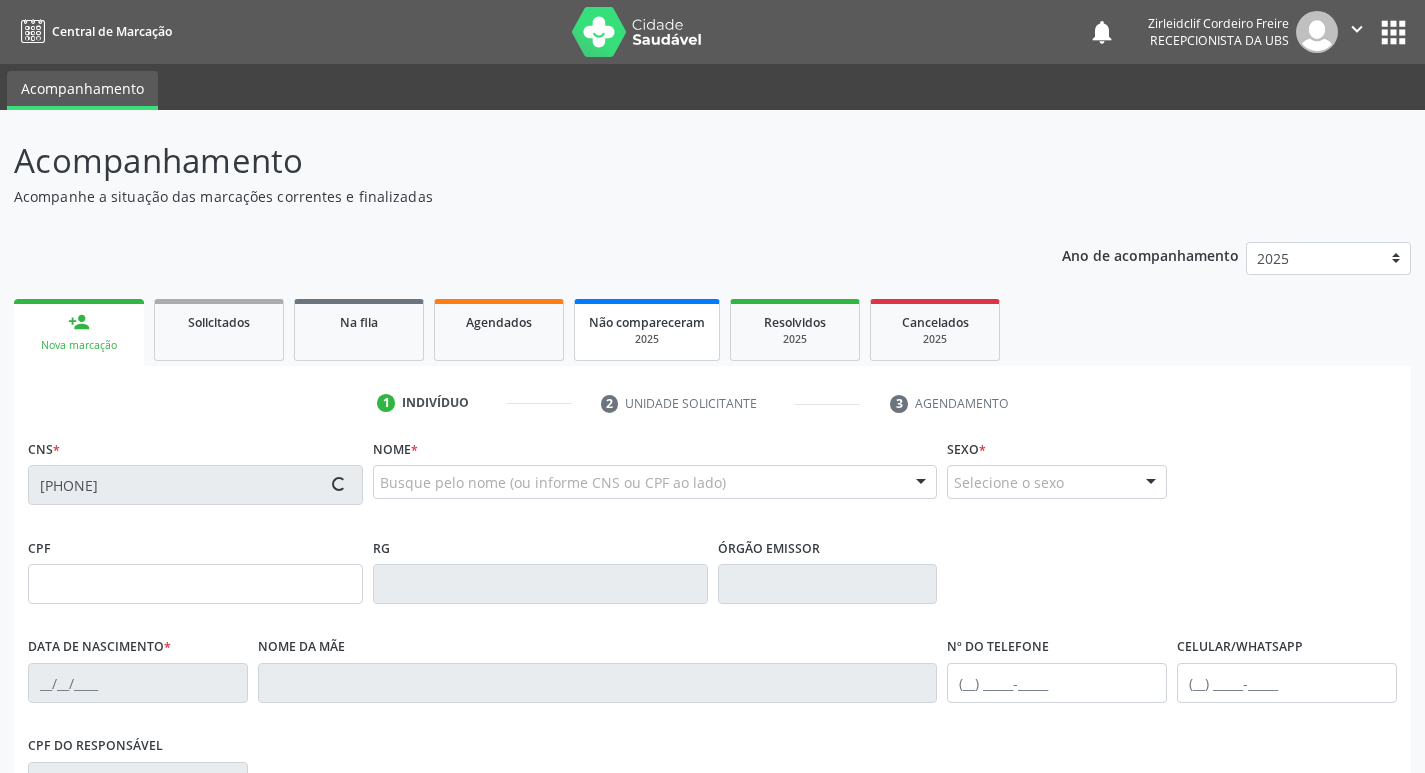 type on "S/N" 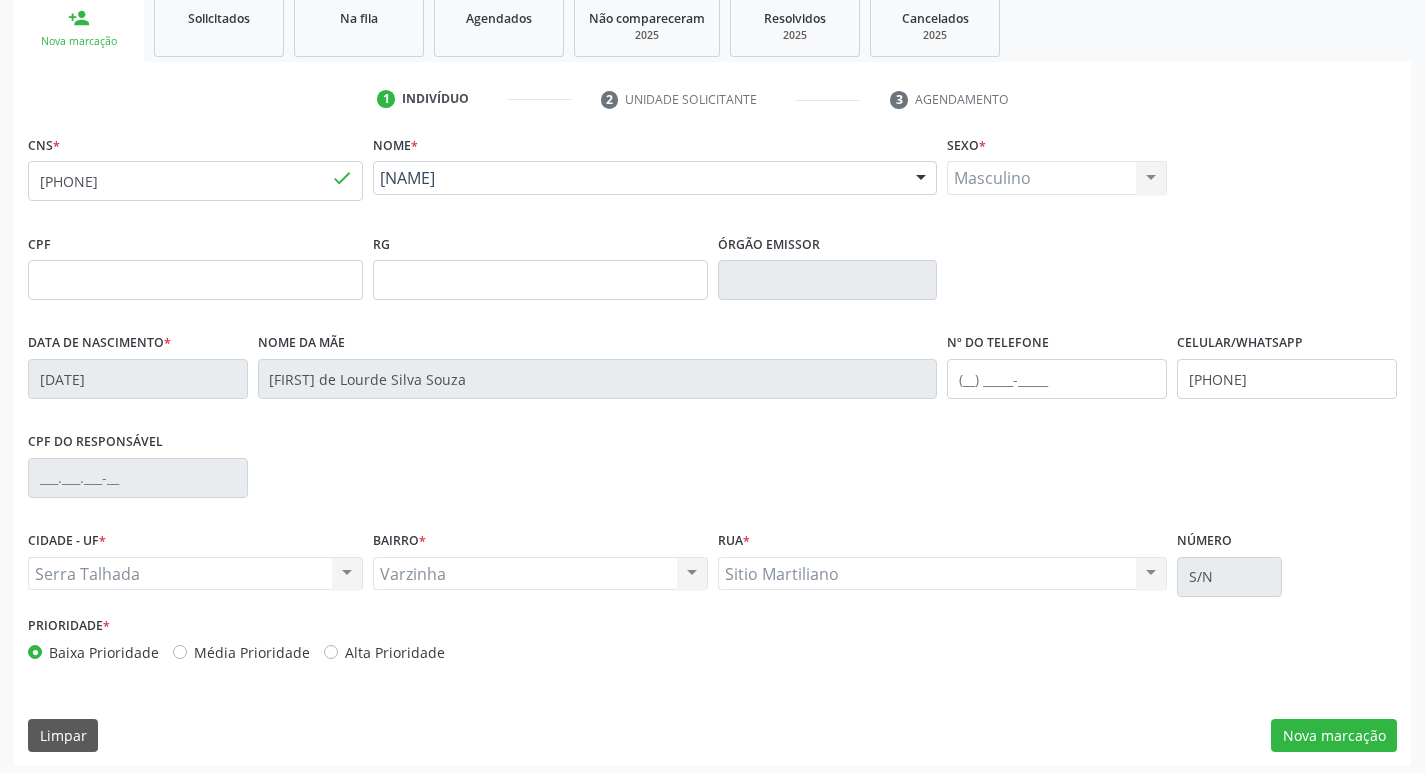 scroll, scrollTop: 311, scrollLeft: 0, axis: vertical 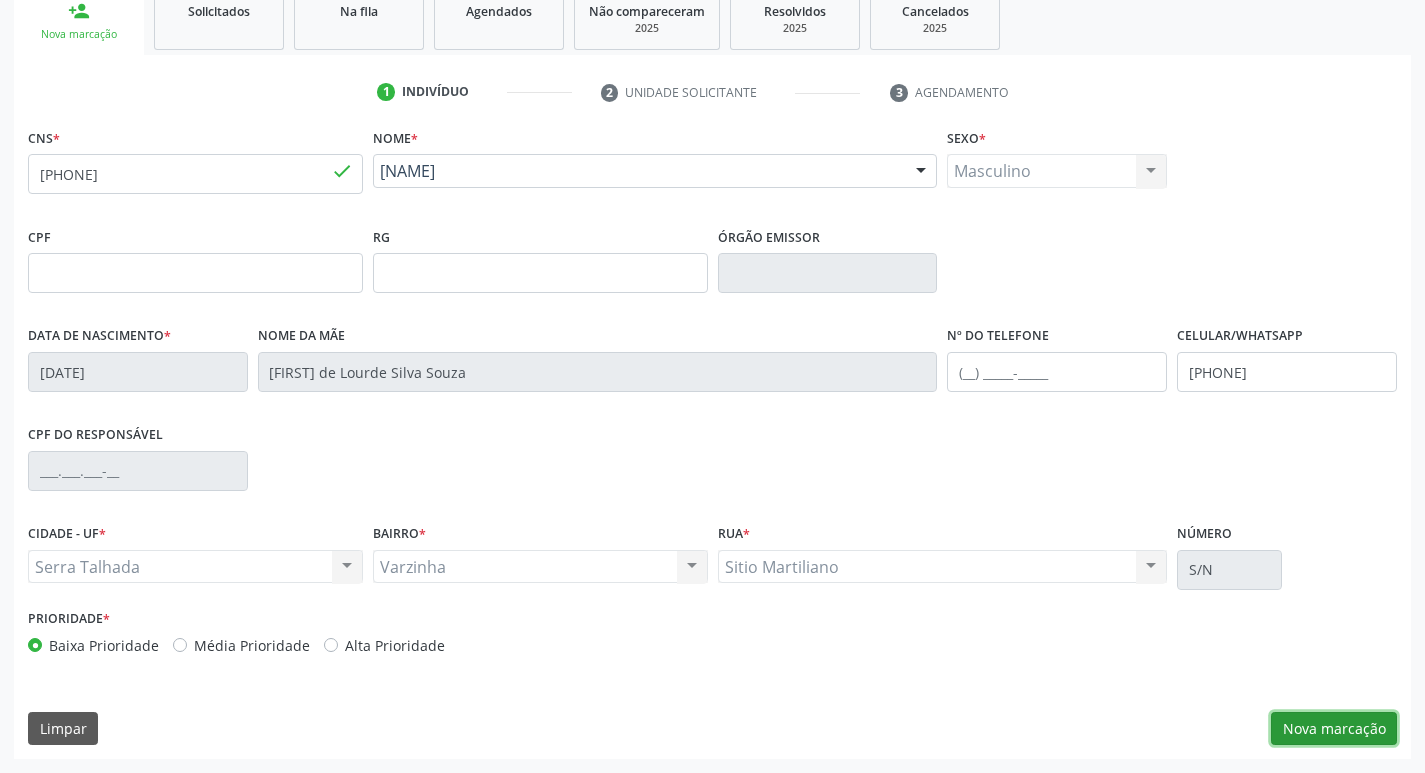 click on "Nova marcação" at bounding box center (1334, 729) 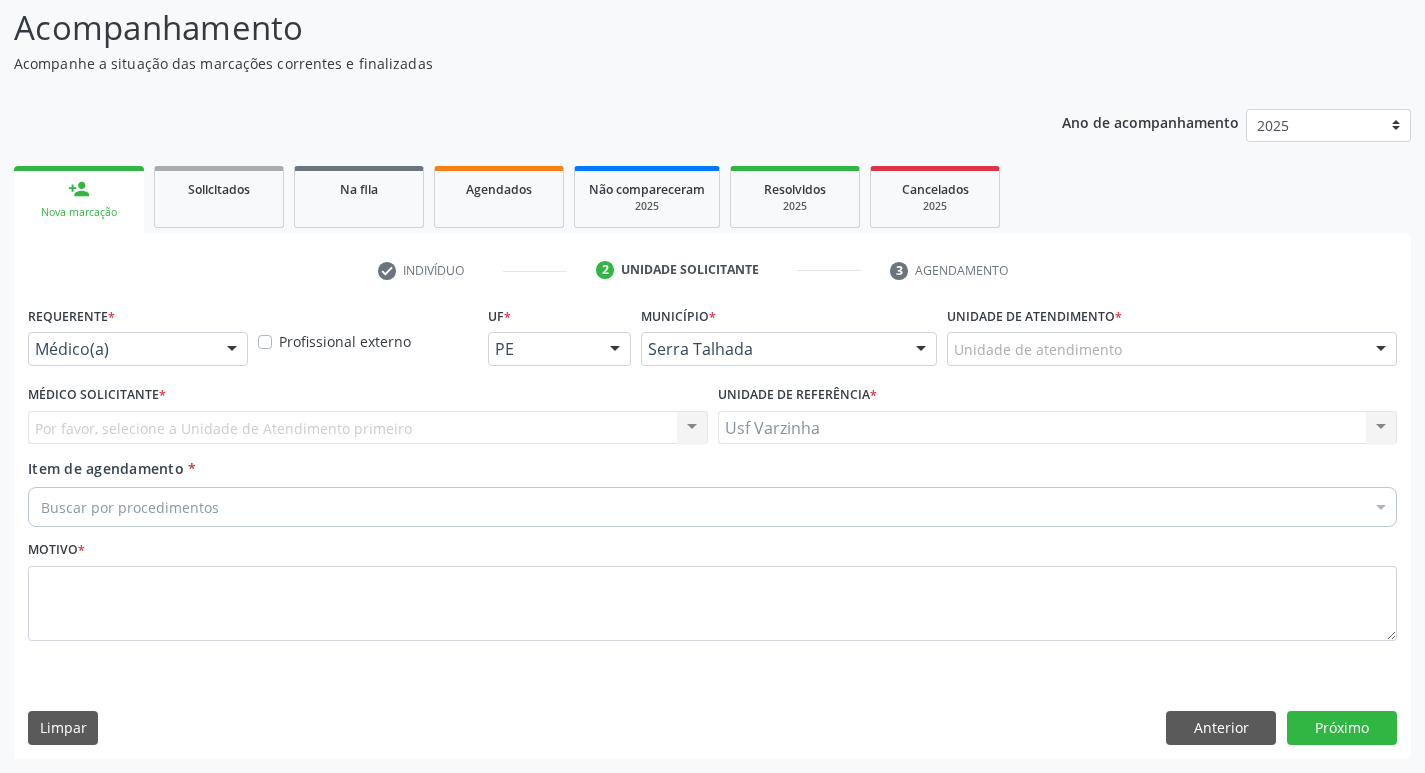 scroll, scrollTop: 133, scrollLeft: 0, axis: vertical 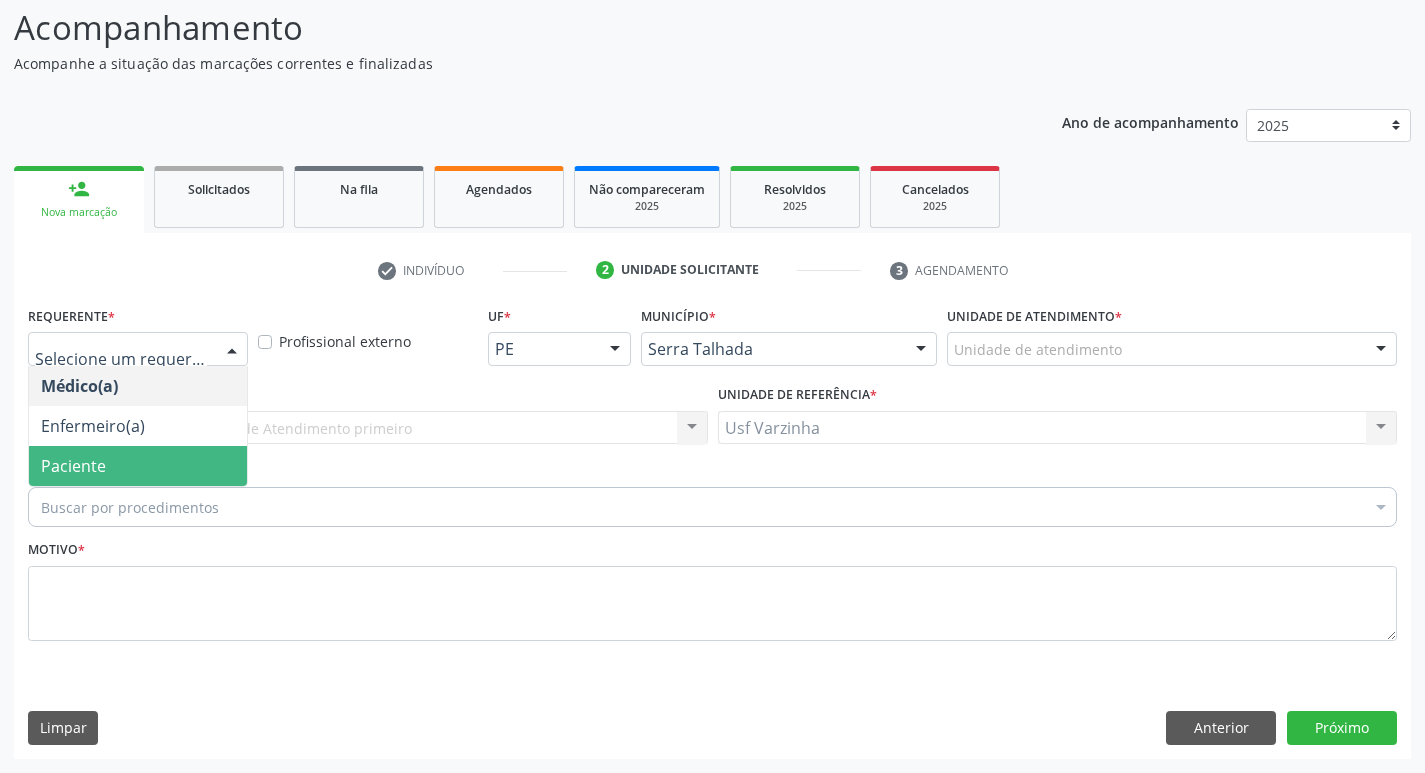 click on "Paciente" at bounding box center (138, 466) 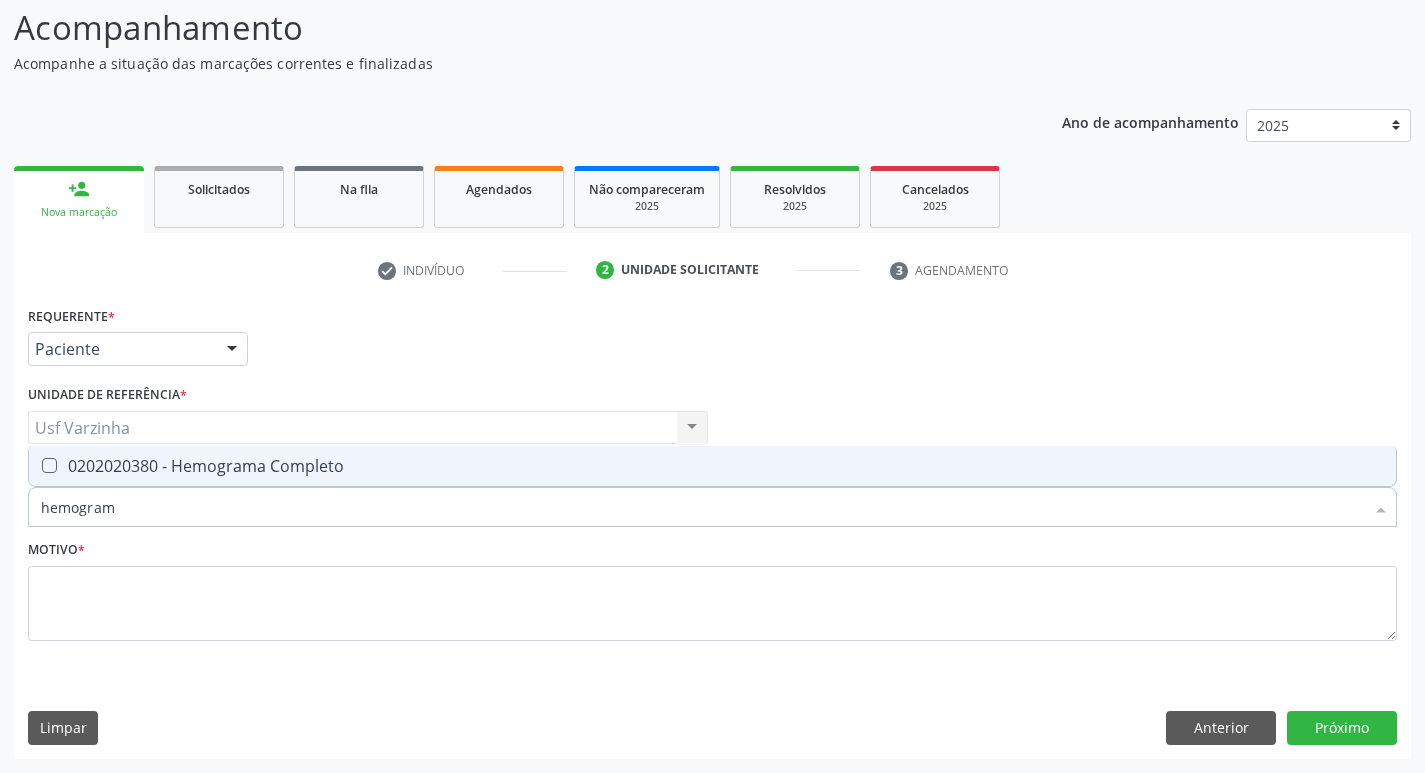 type on "hemograma" 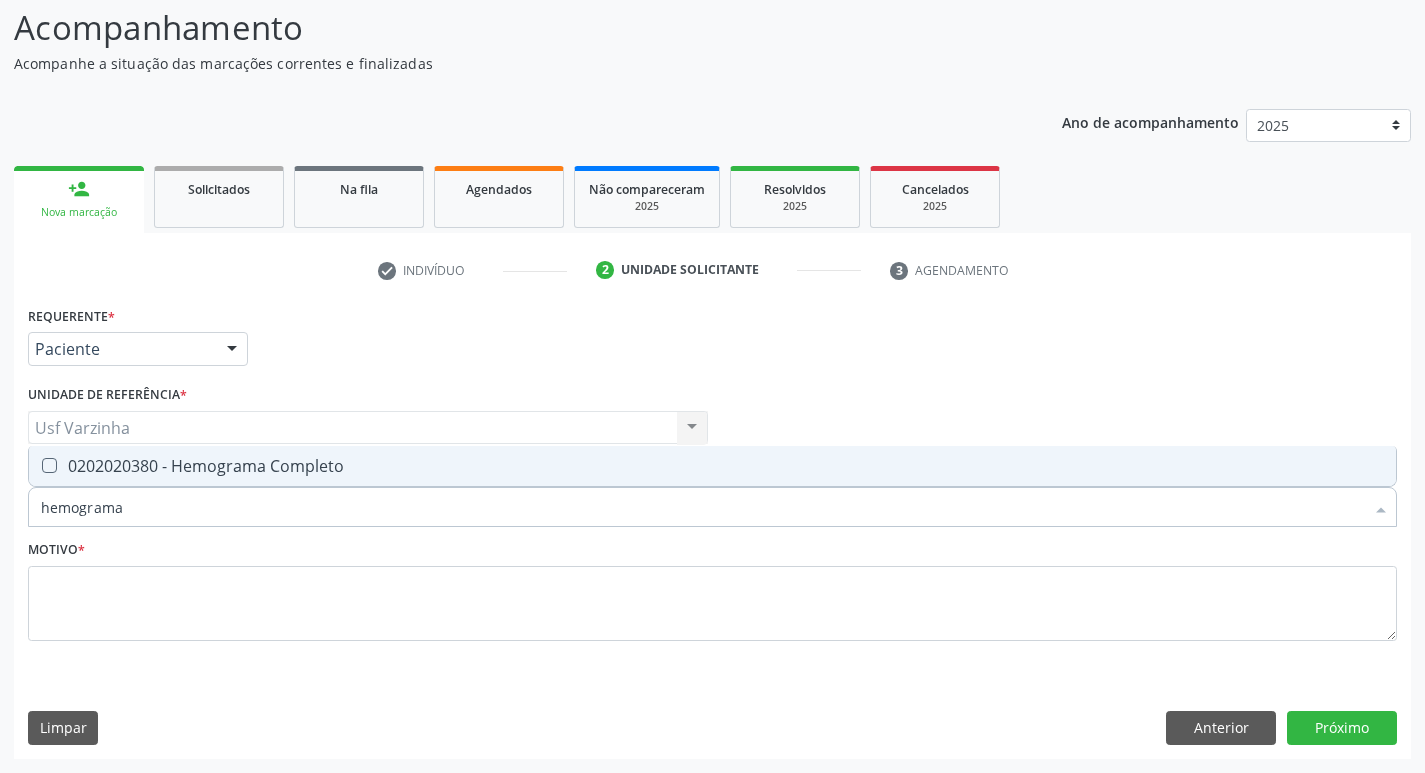 click on "0202020380 - Hemograma Completo" at bounding box center (712, 466) 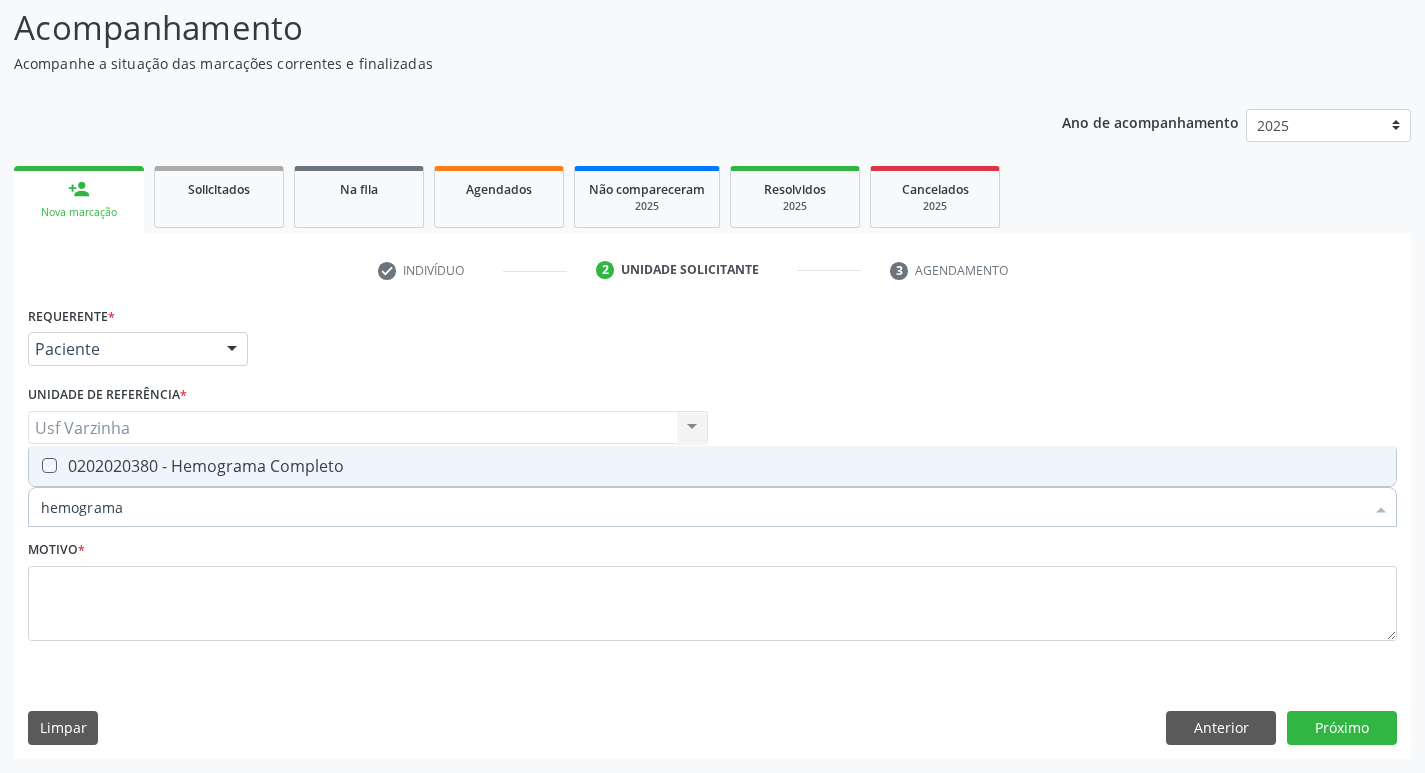 checkbox on "true" 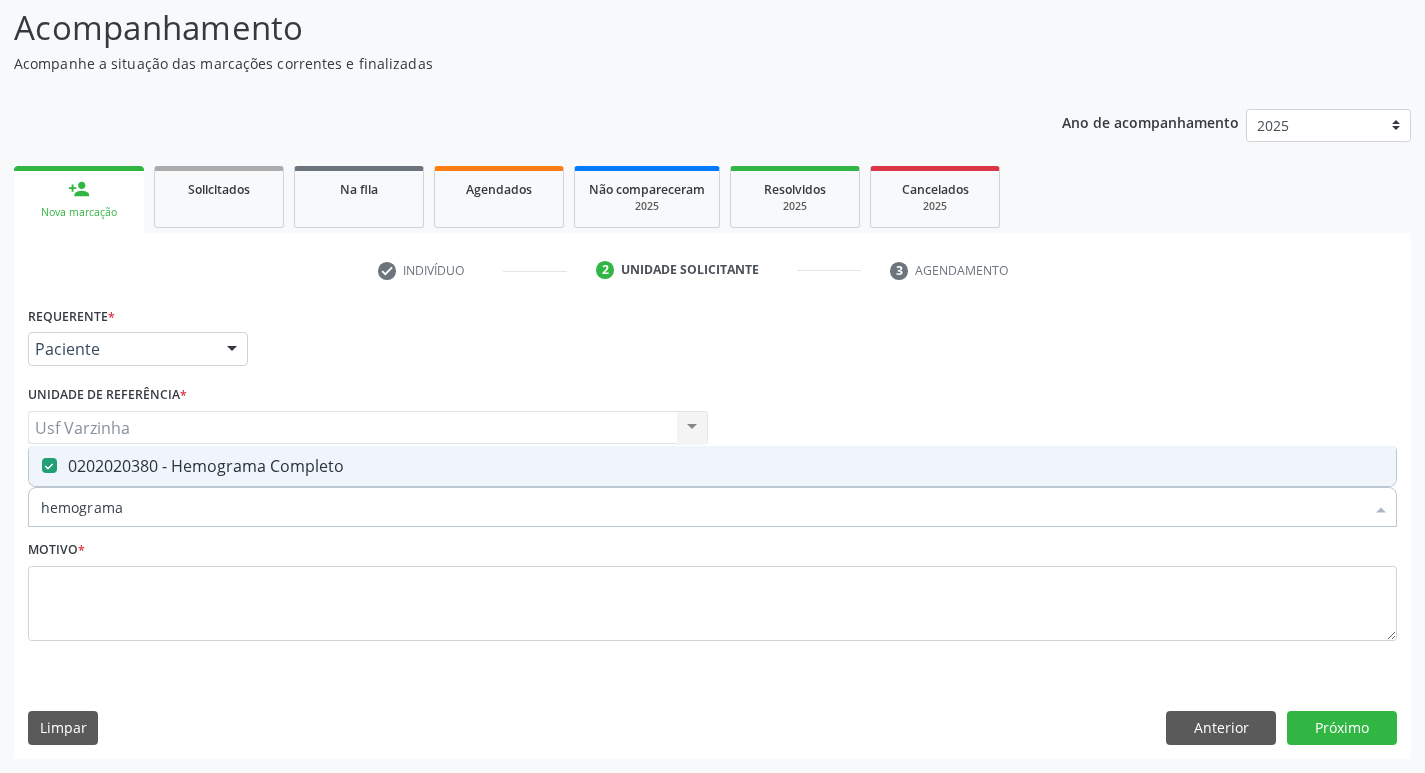 click on "hemograma" at bounding box center (702, 507) 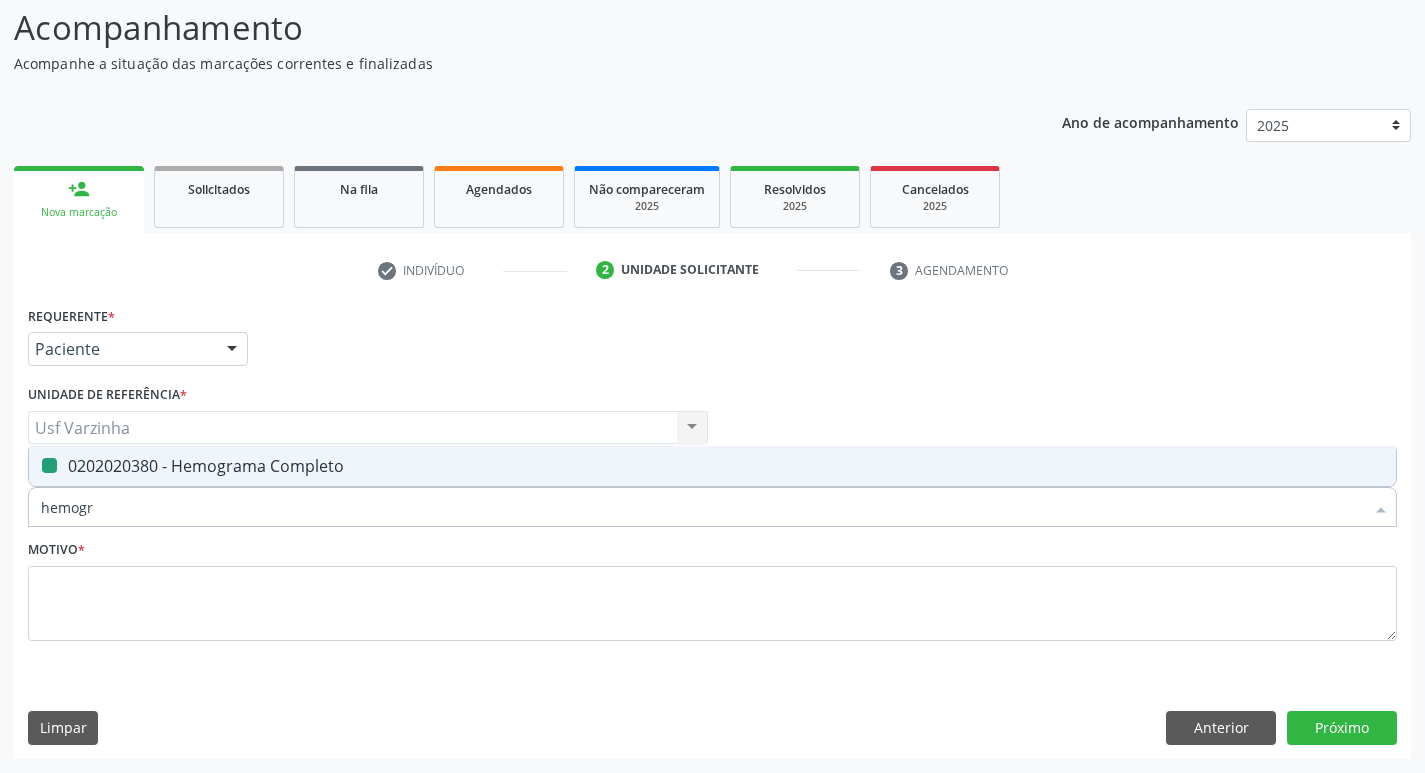 type on "hemog" 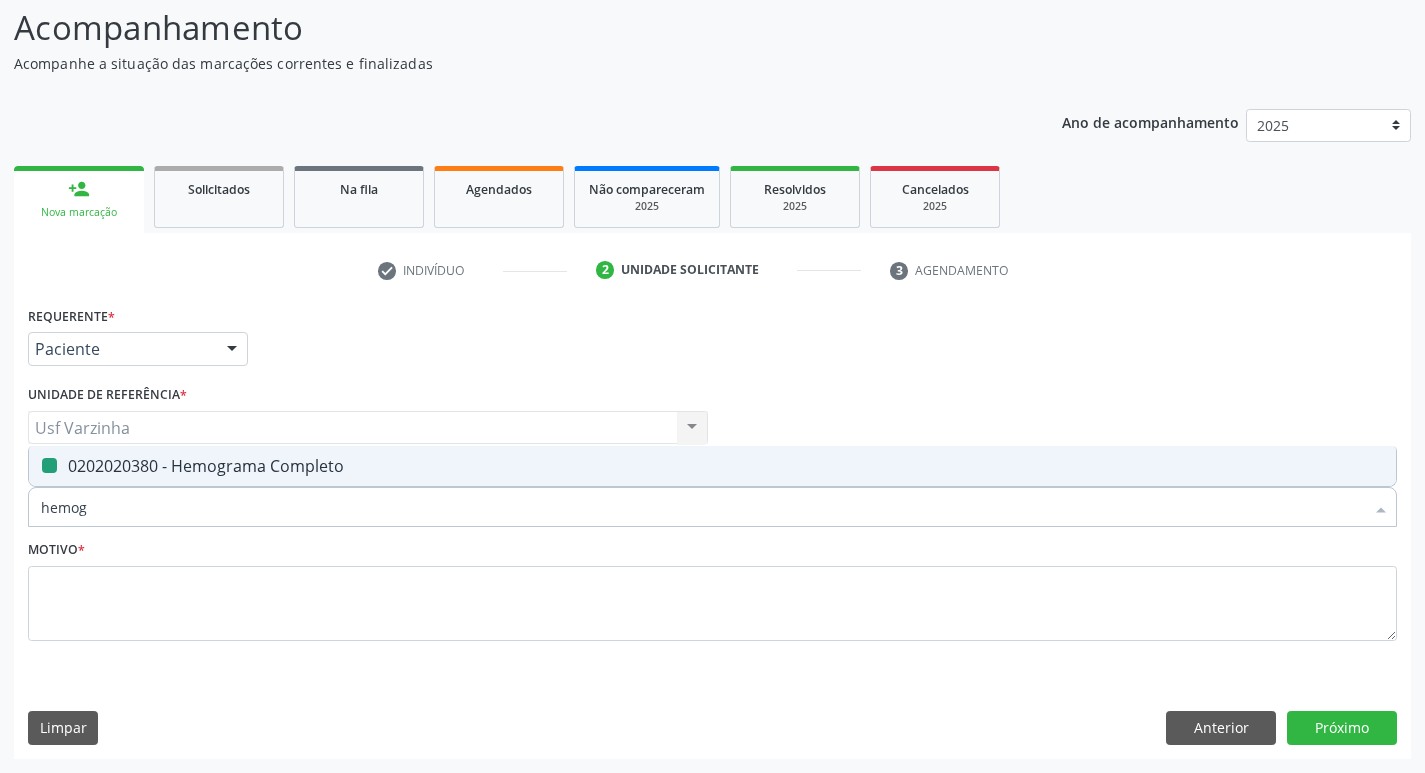 checkbox on "false" 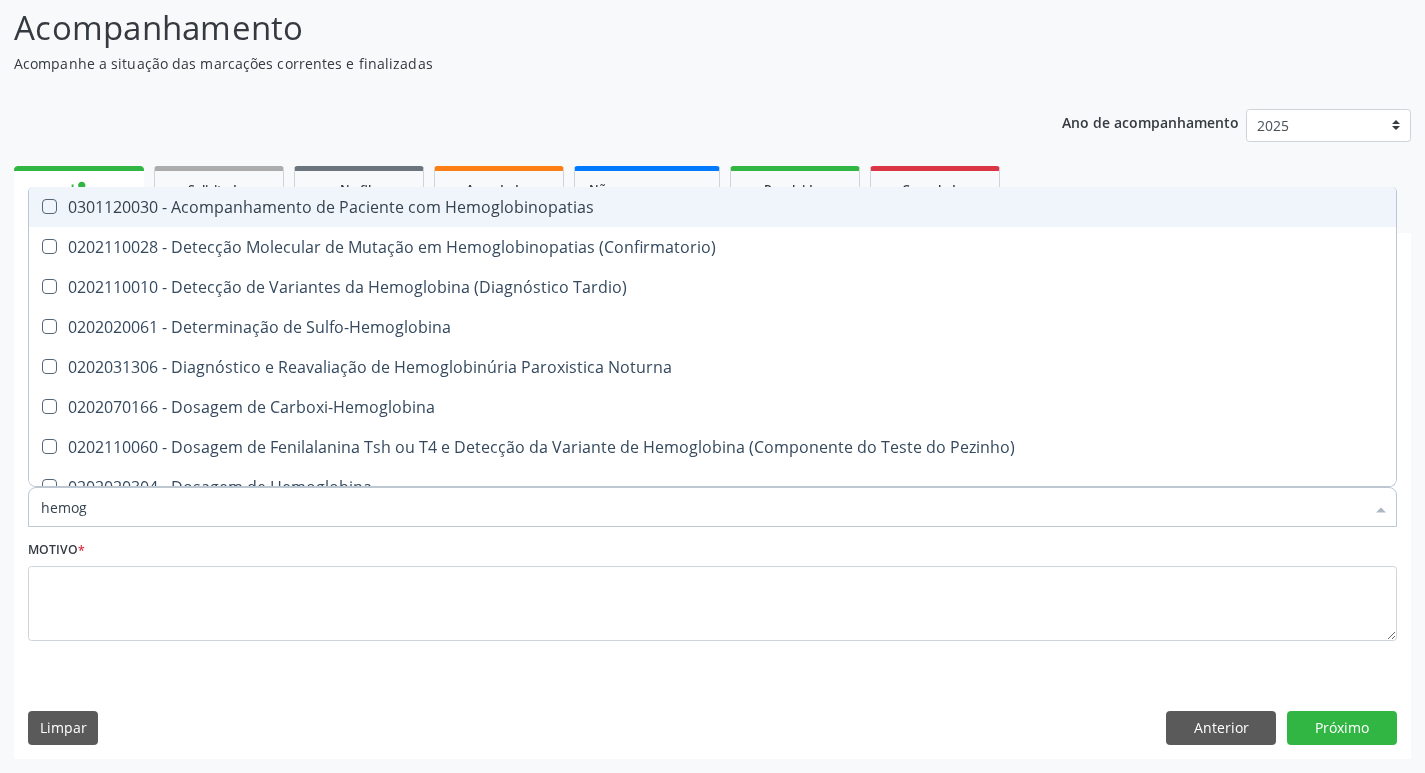 type on "hemo" 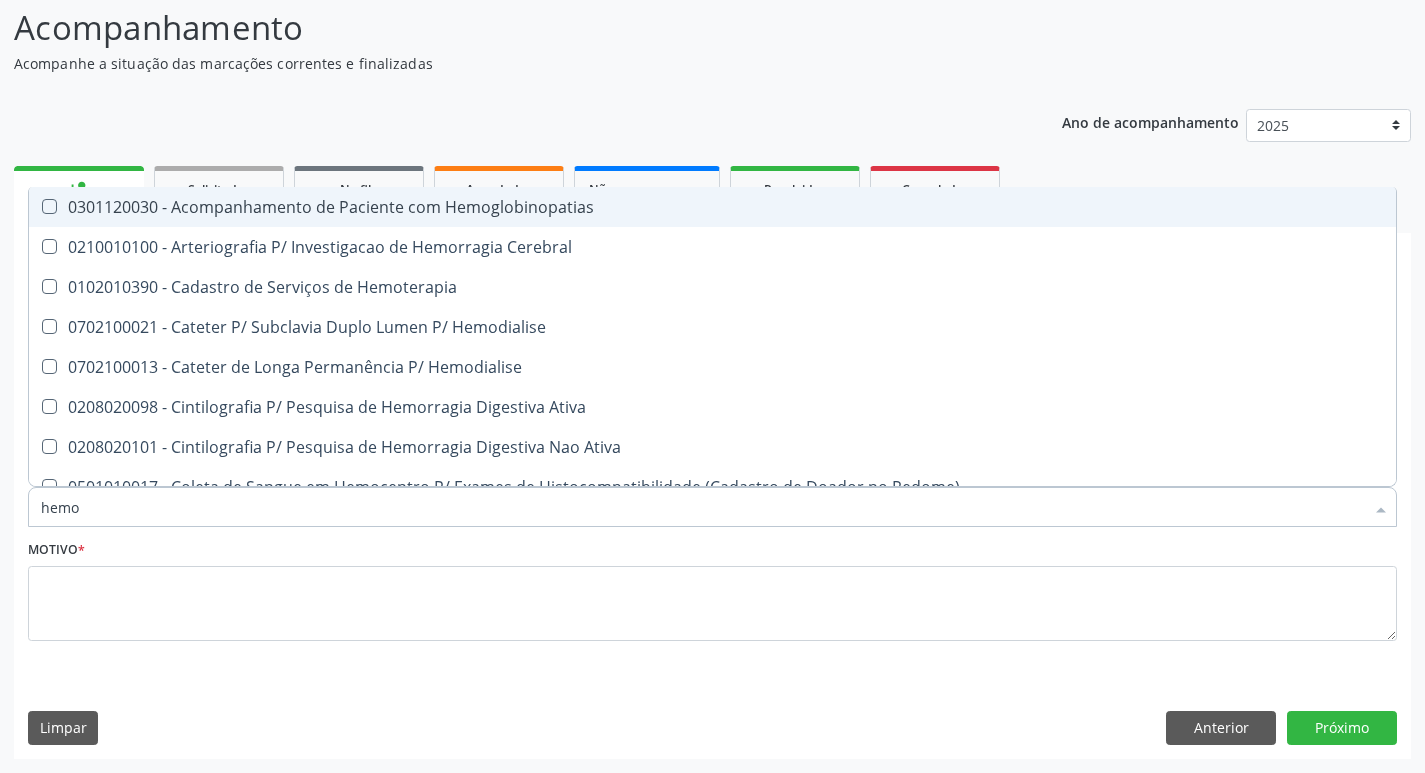 type on "hem" 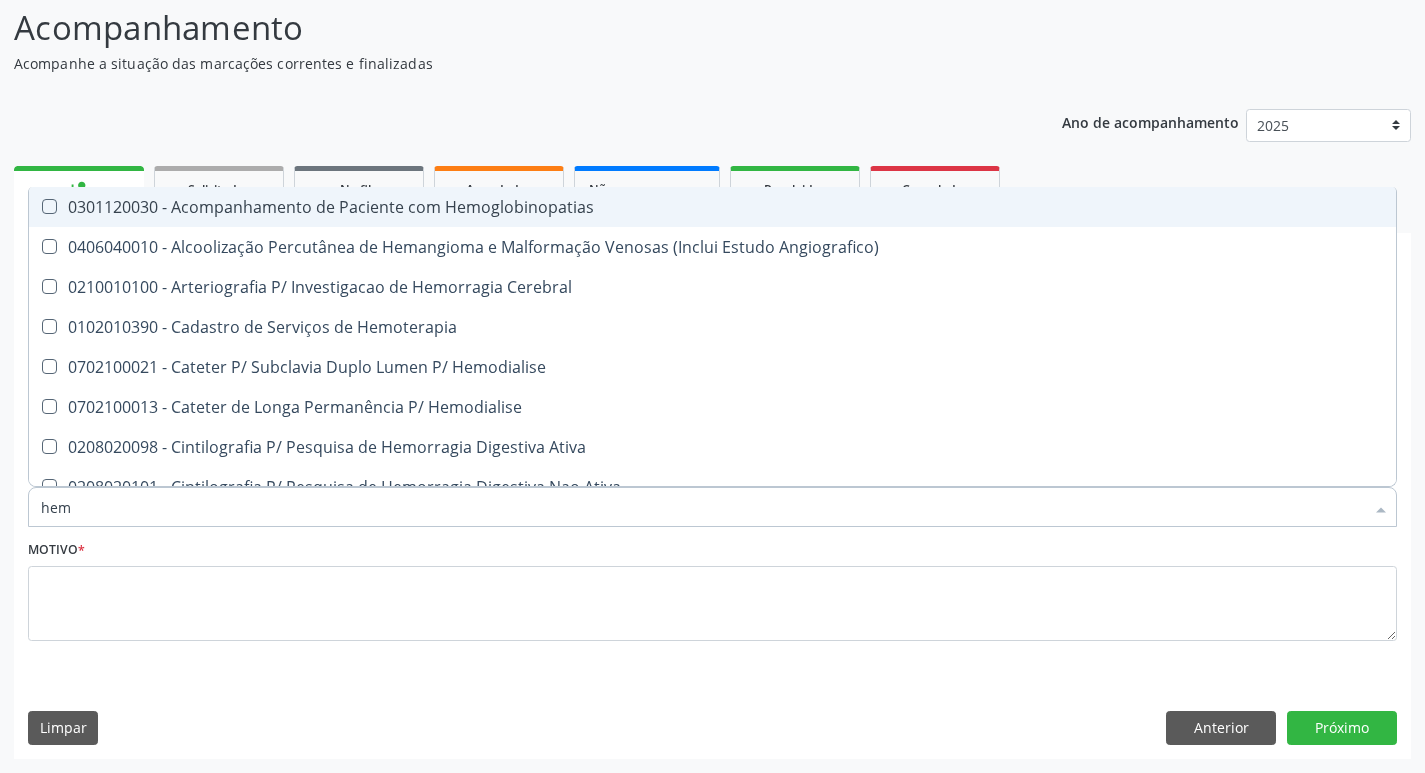 type on "he" 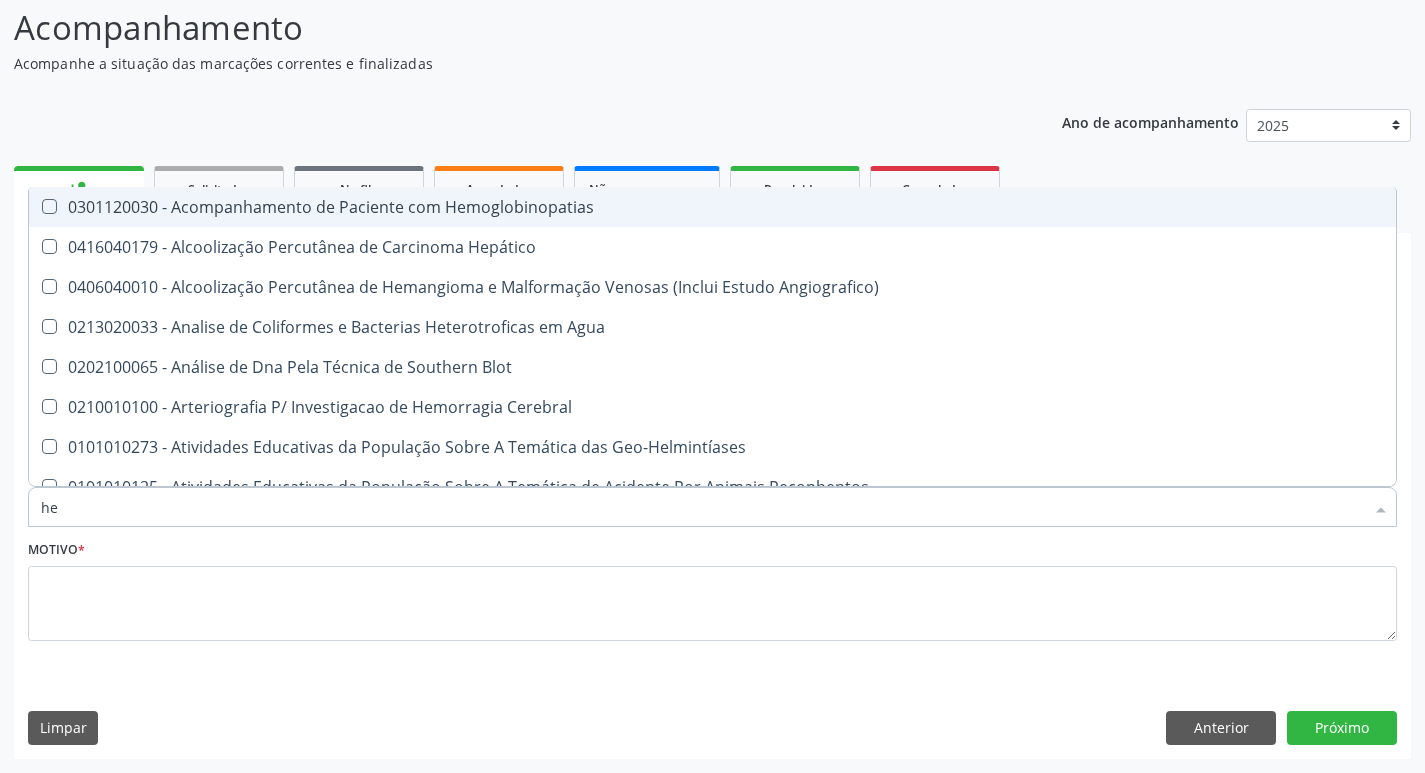 type on "h" 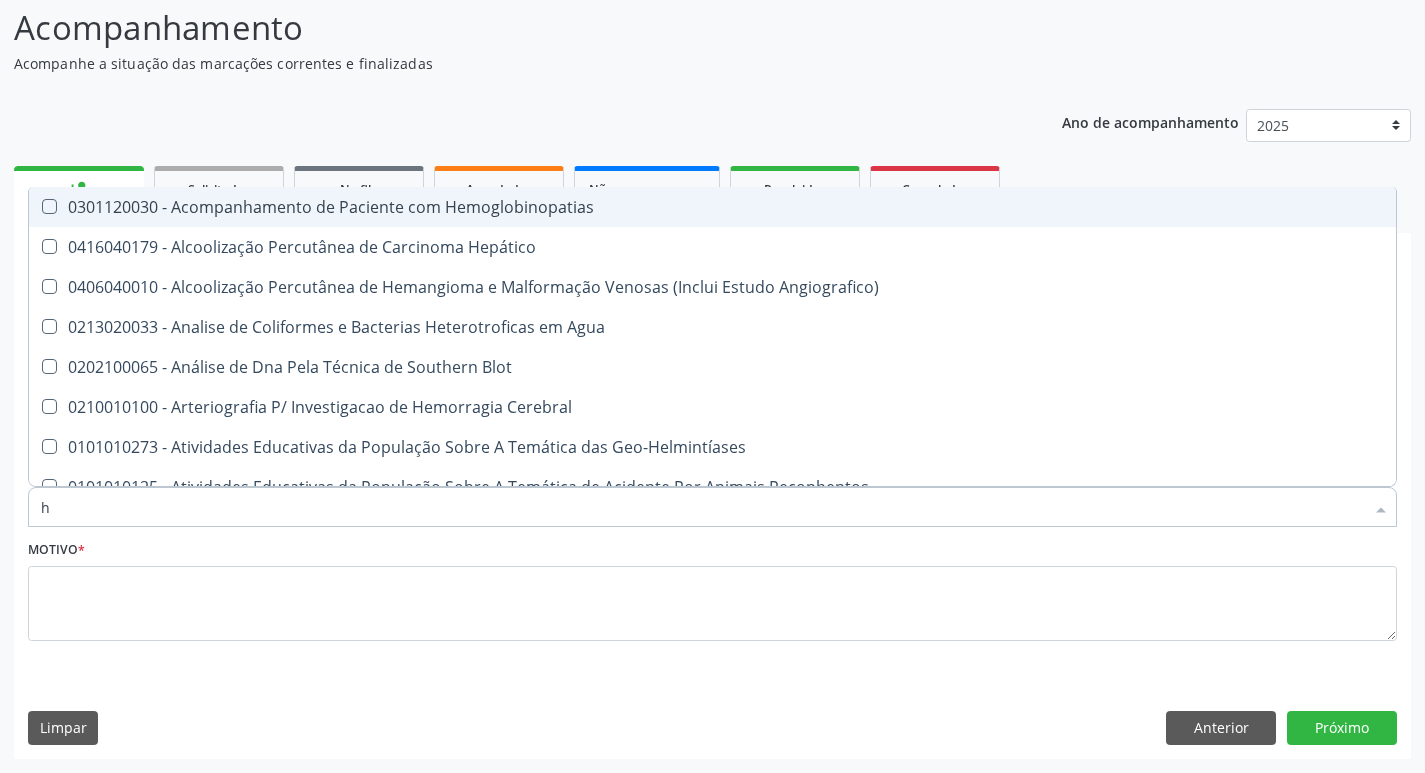 checkbox on "false" 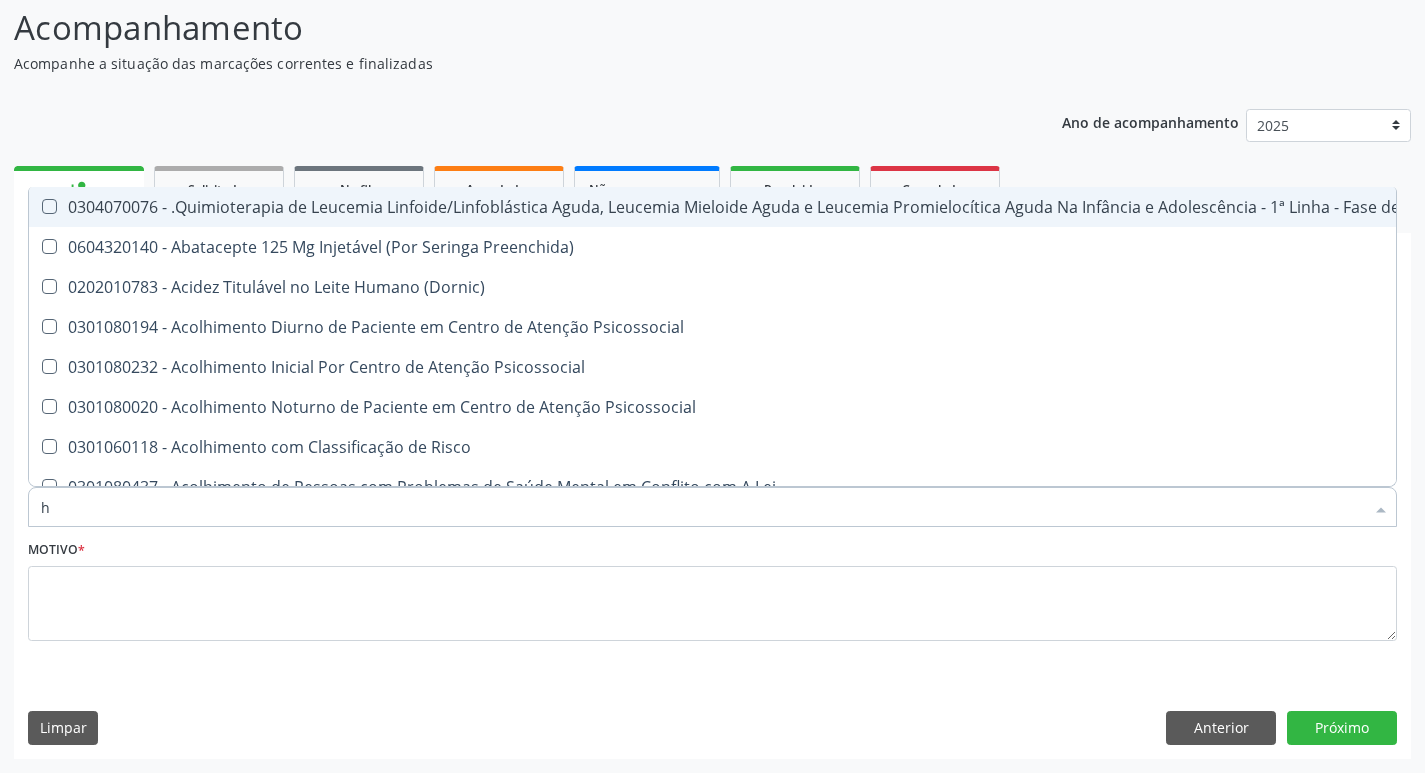type 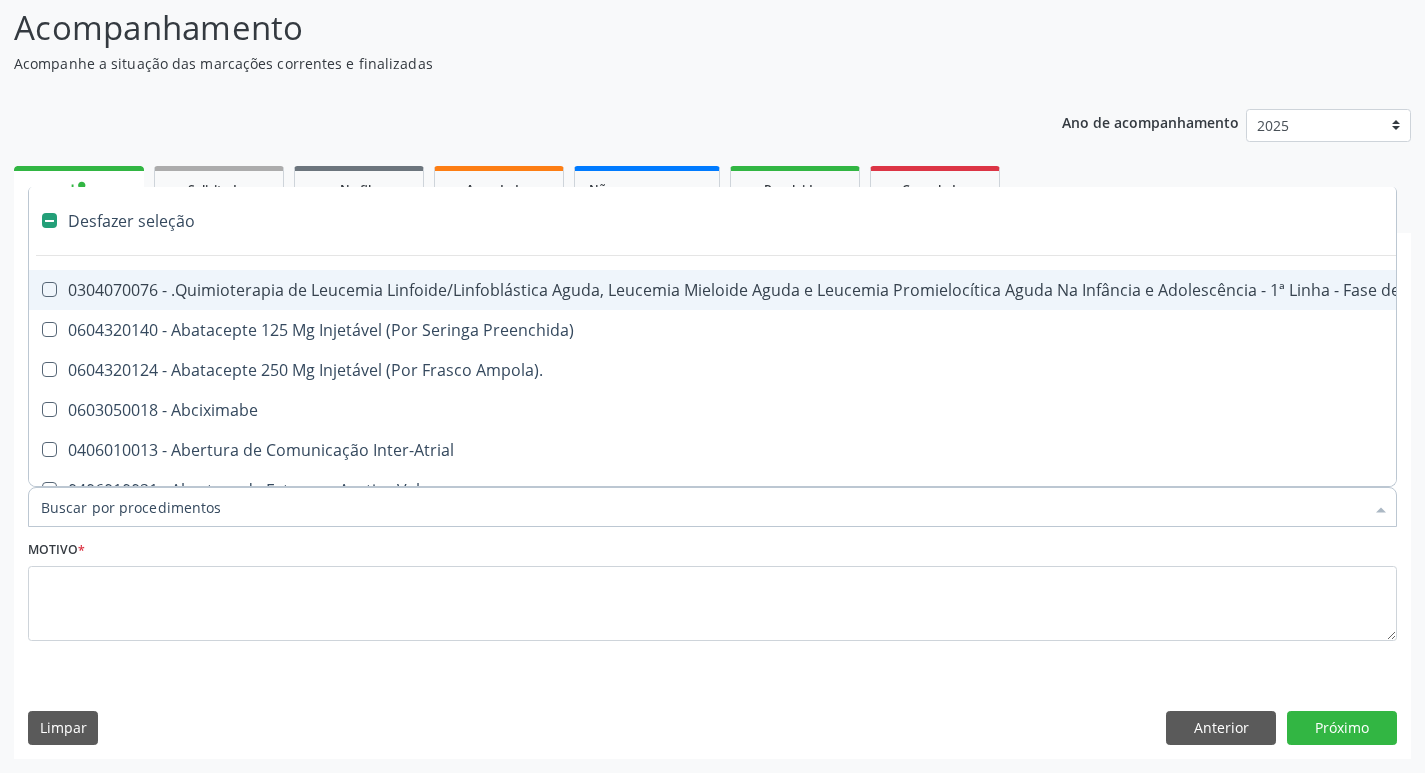 checkbox on "false" 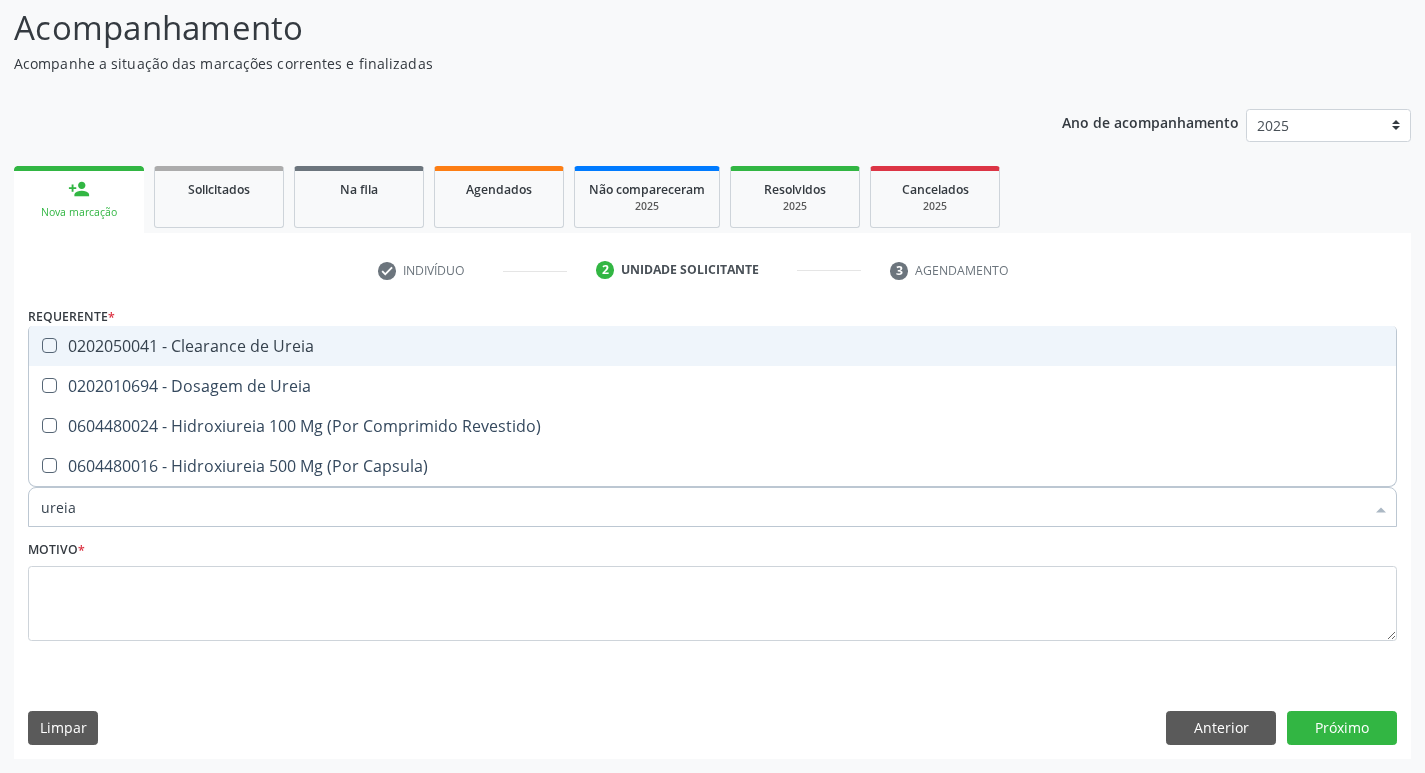 type on "ureia" 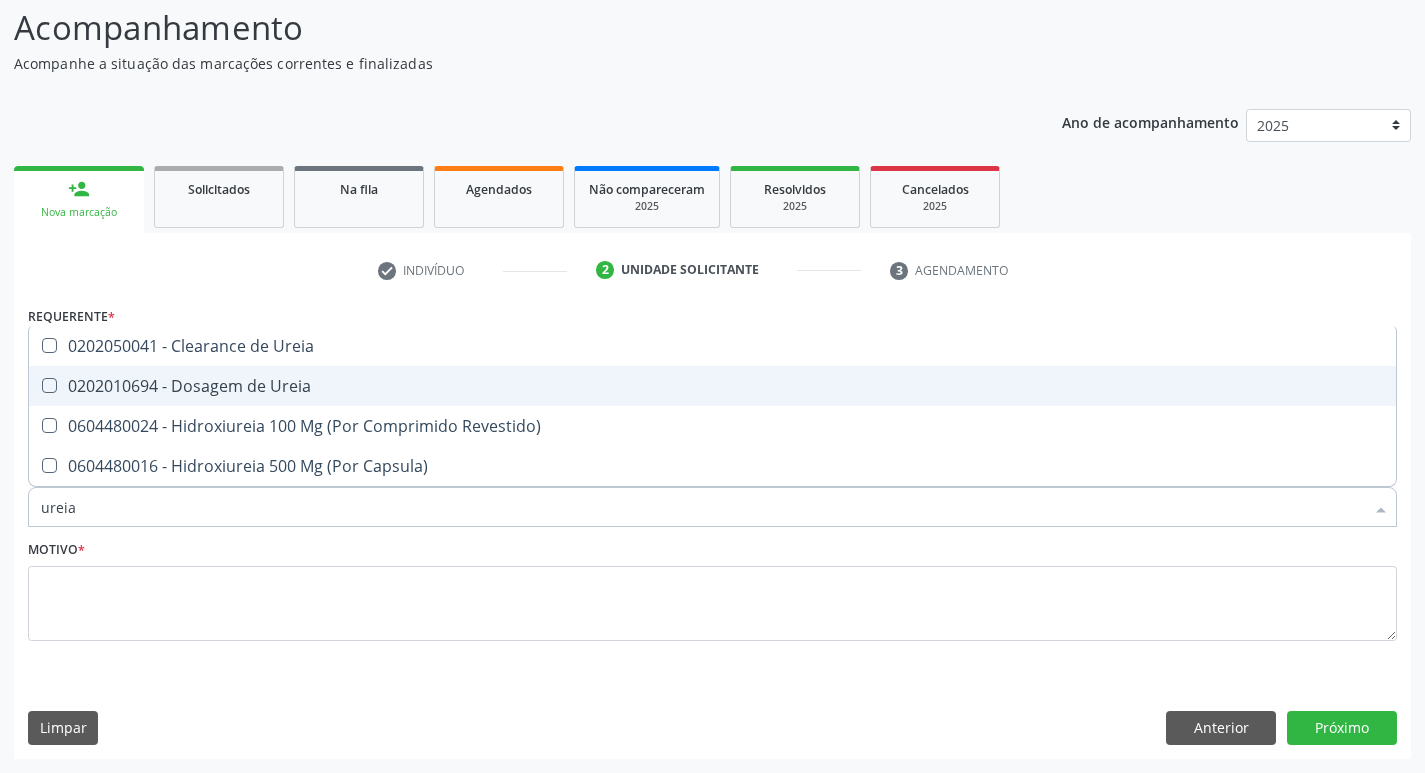 click on "0202010694 - Dosagem de Ureia" at bounding box center [712, 386] 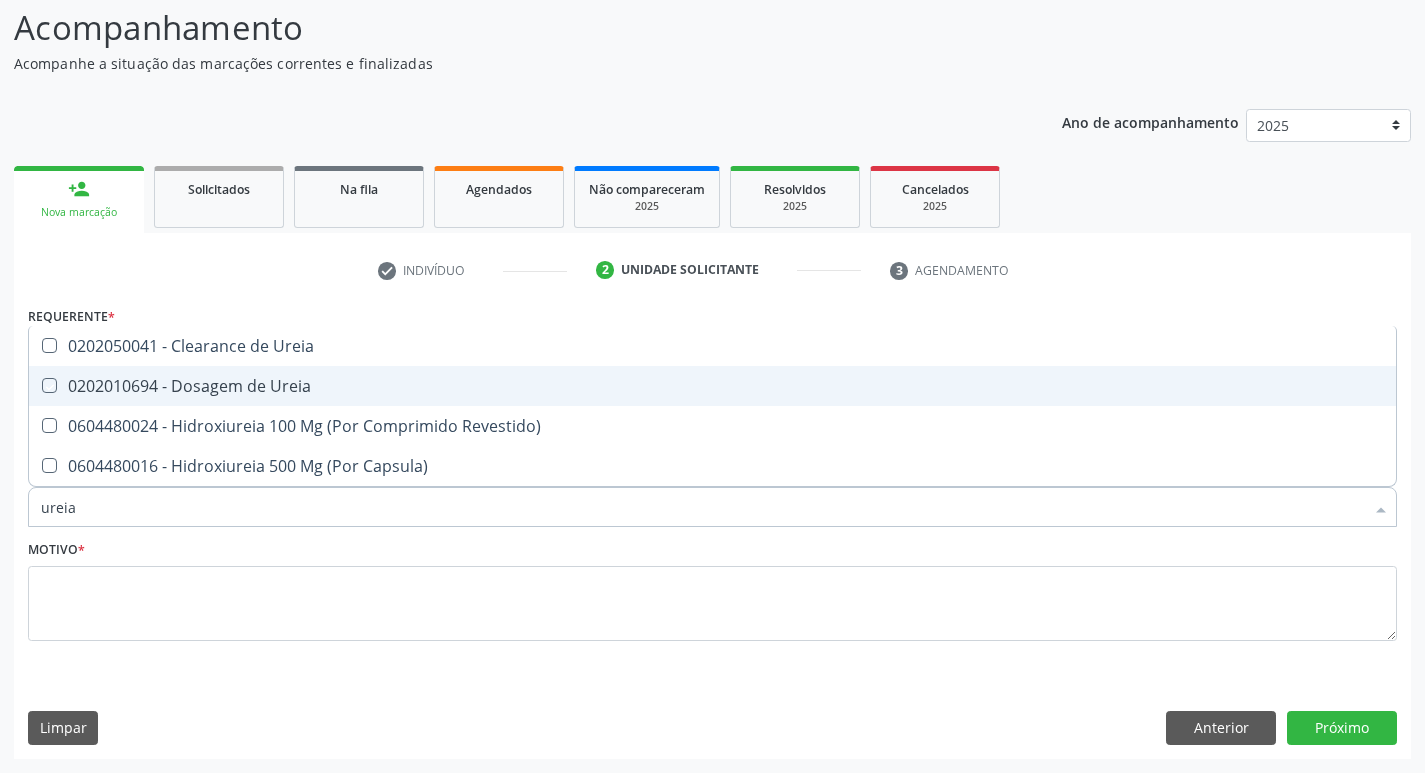 checkbox on "true" 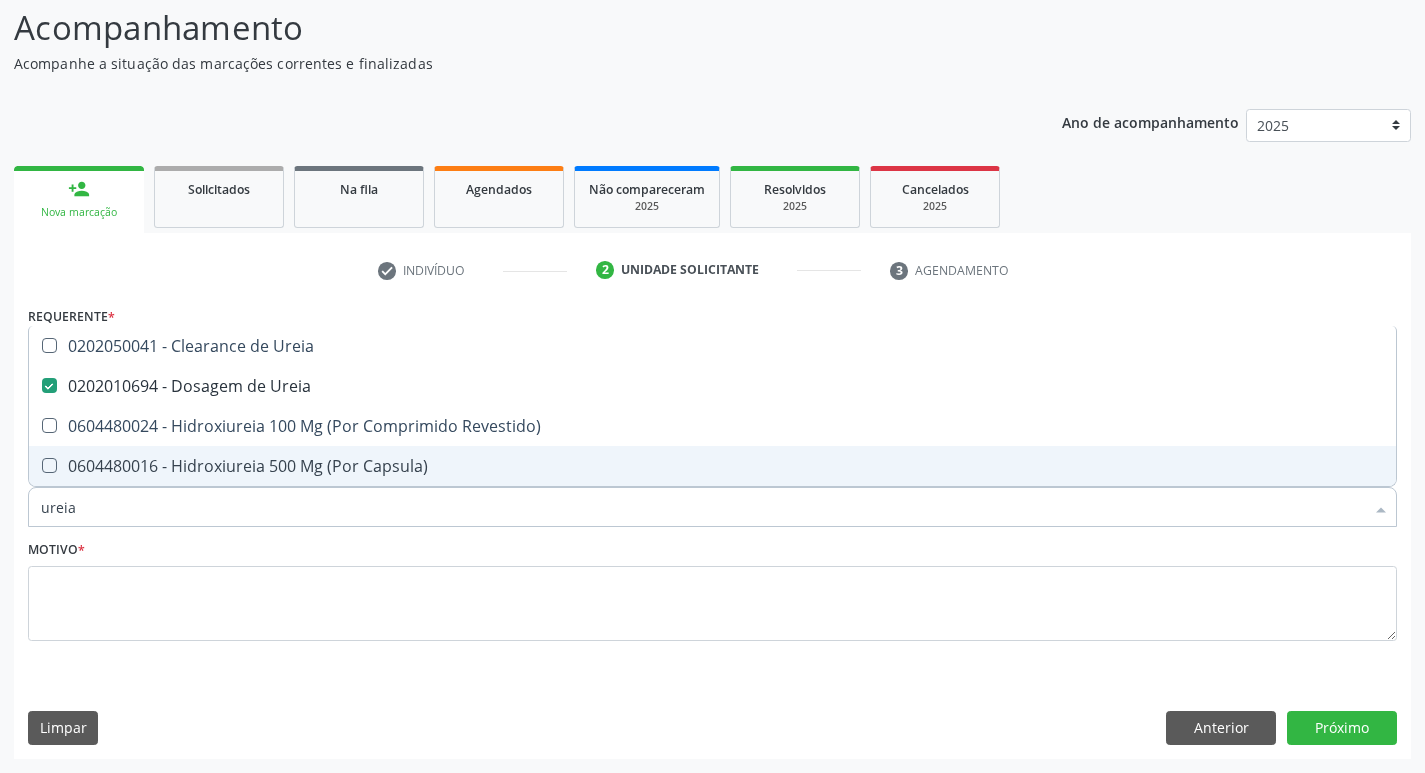 click on "ureia" at bounding box center (702, 507) 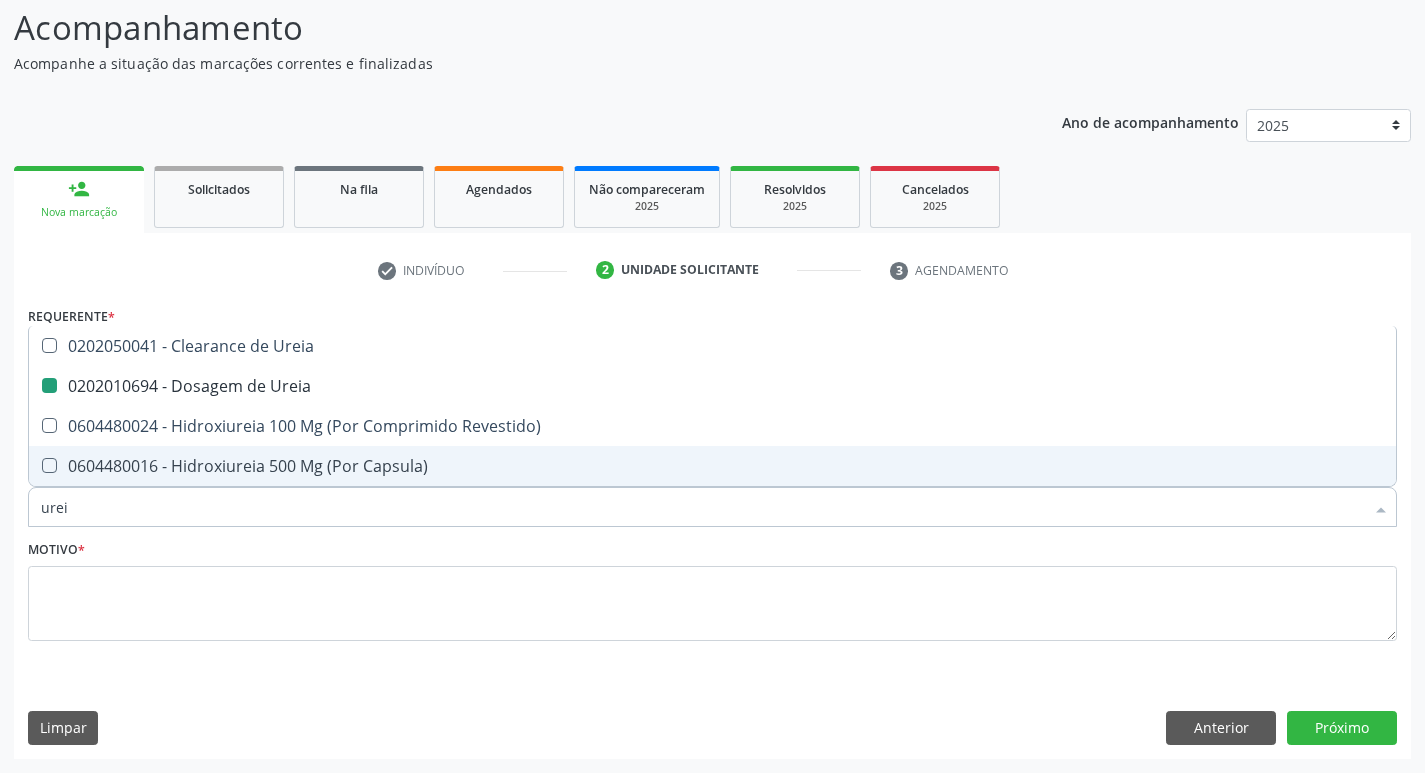 type on "ure" 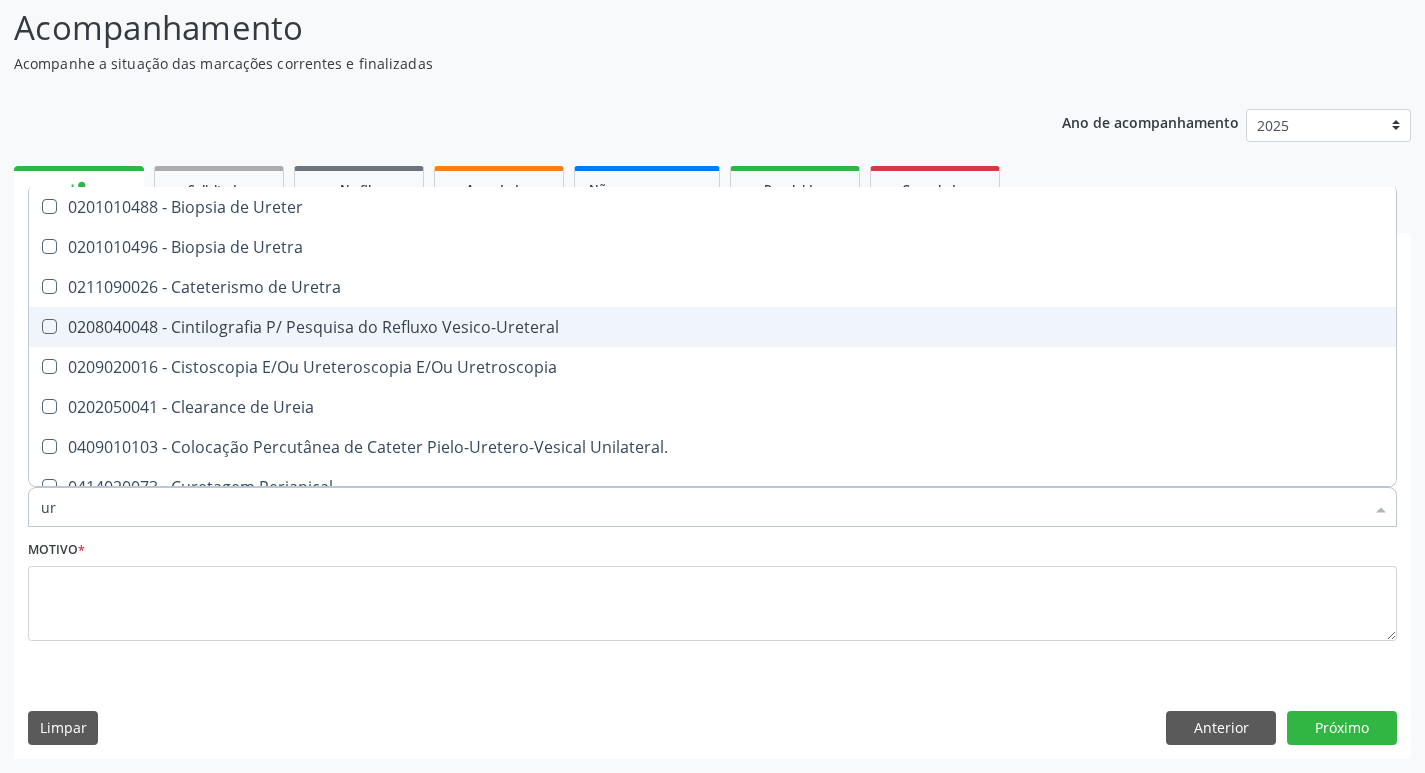 type on "u" 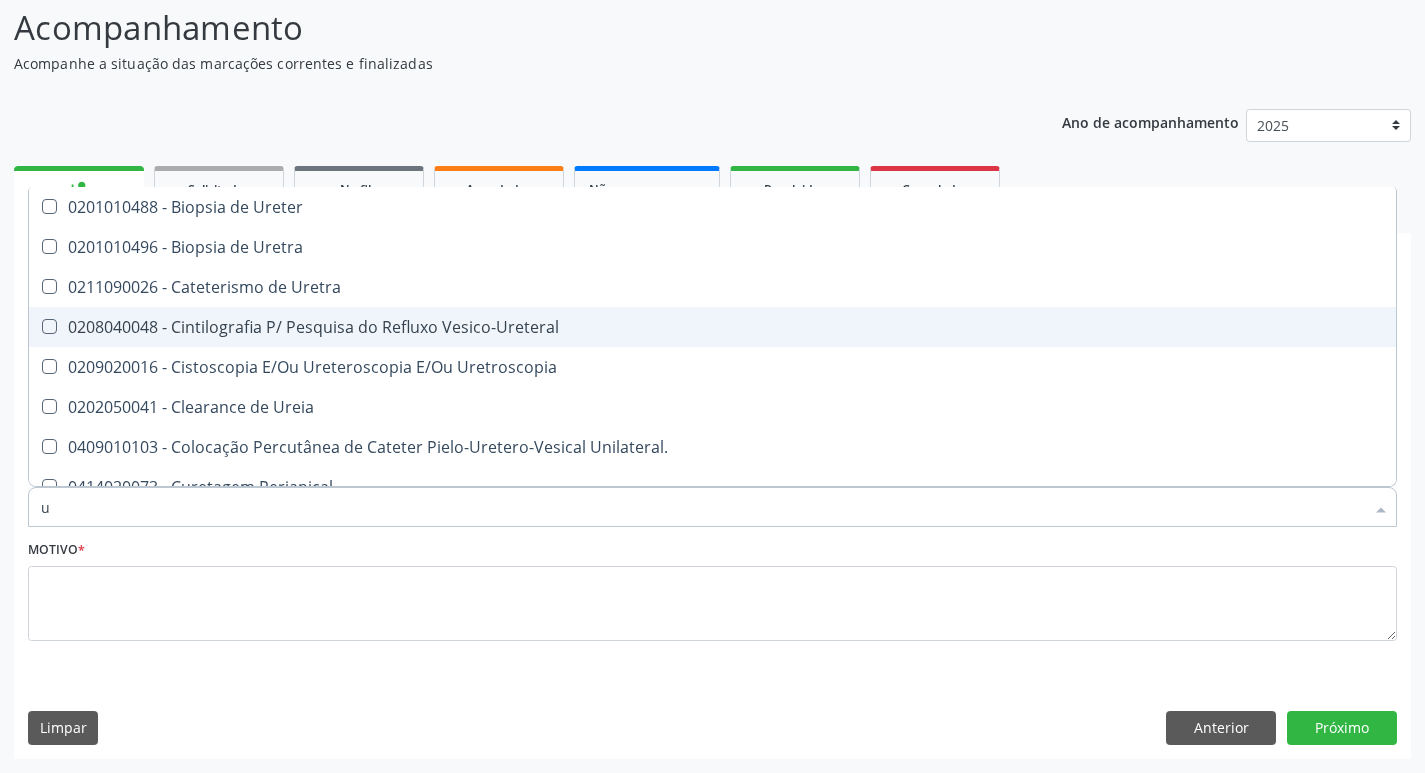 type 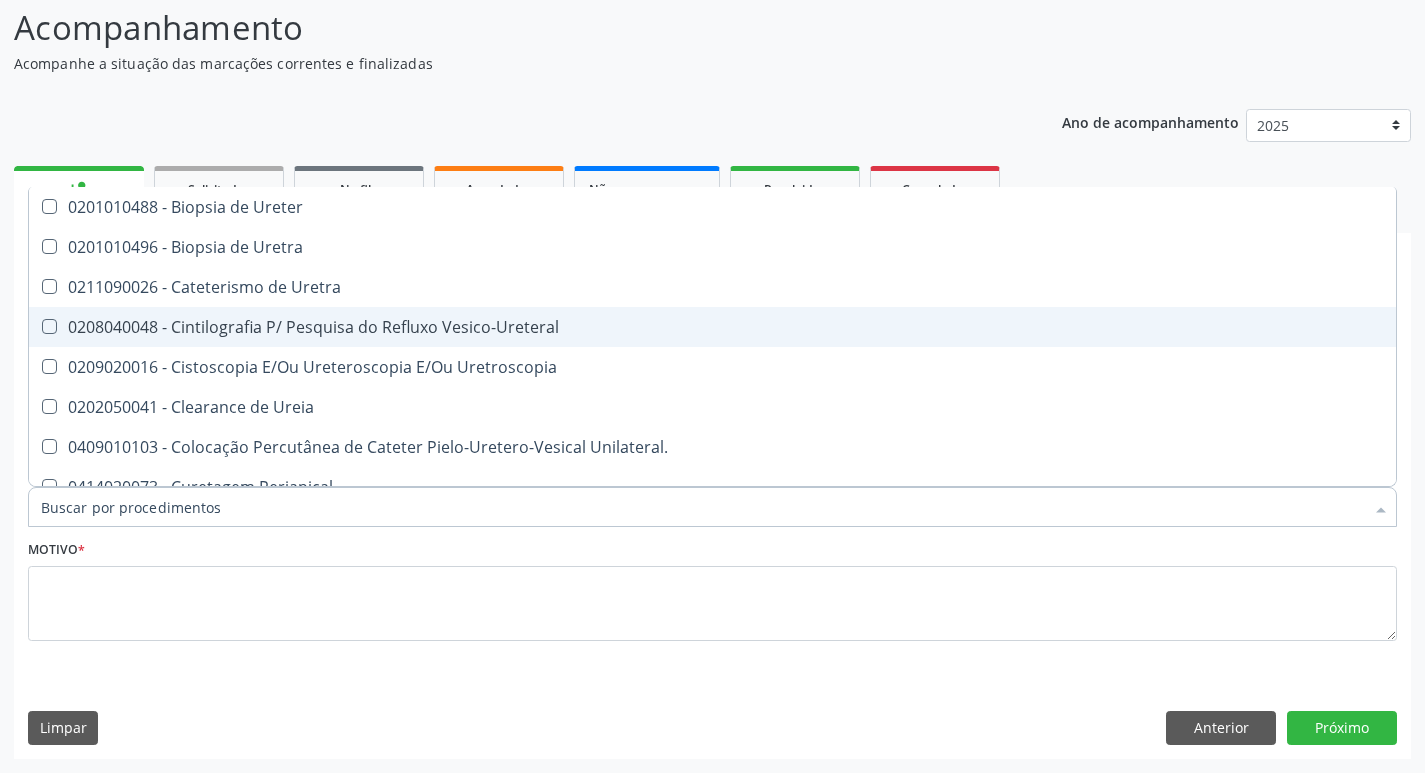 checkbox on "false" 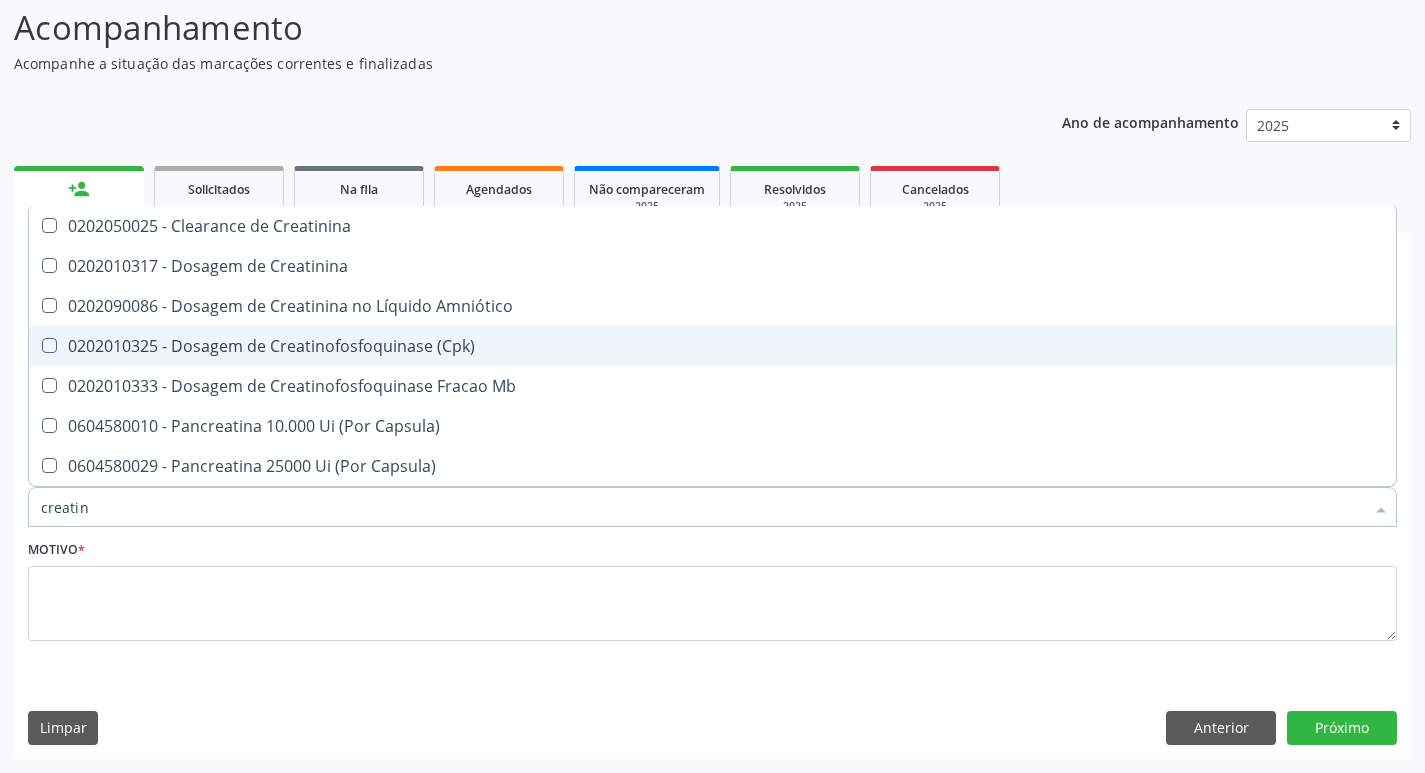 type on "creatini" 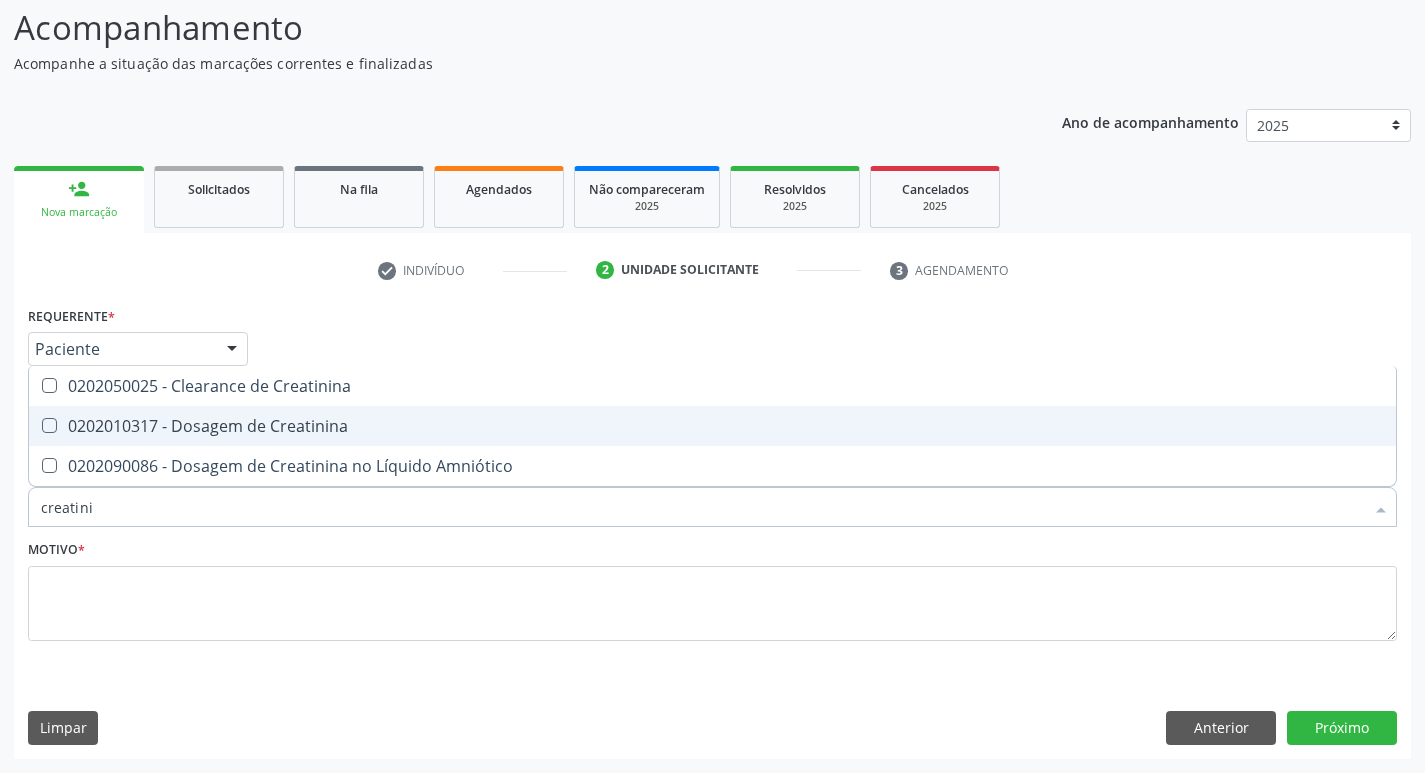 click at bounding box center (49, 425) 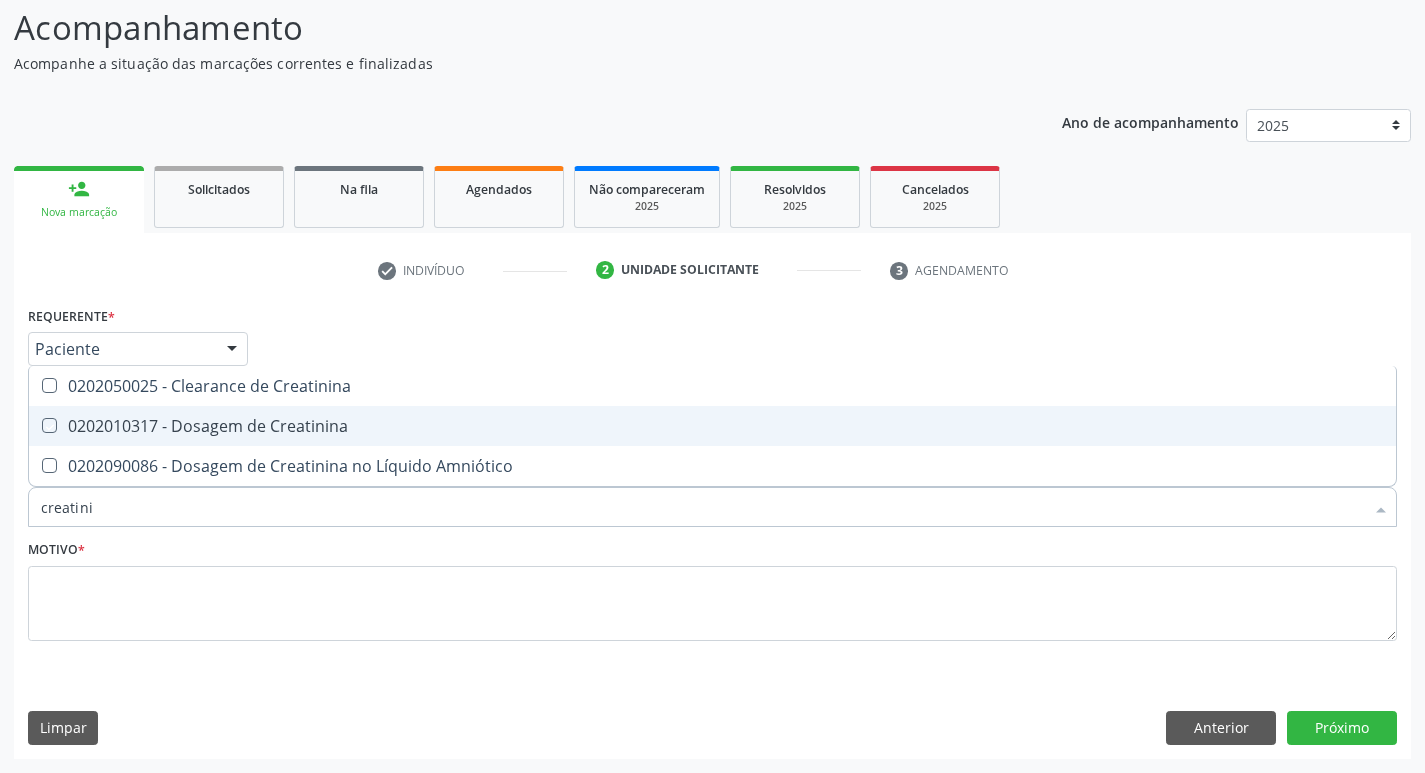 click at bounding box center (35, 425) 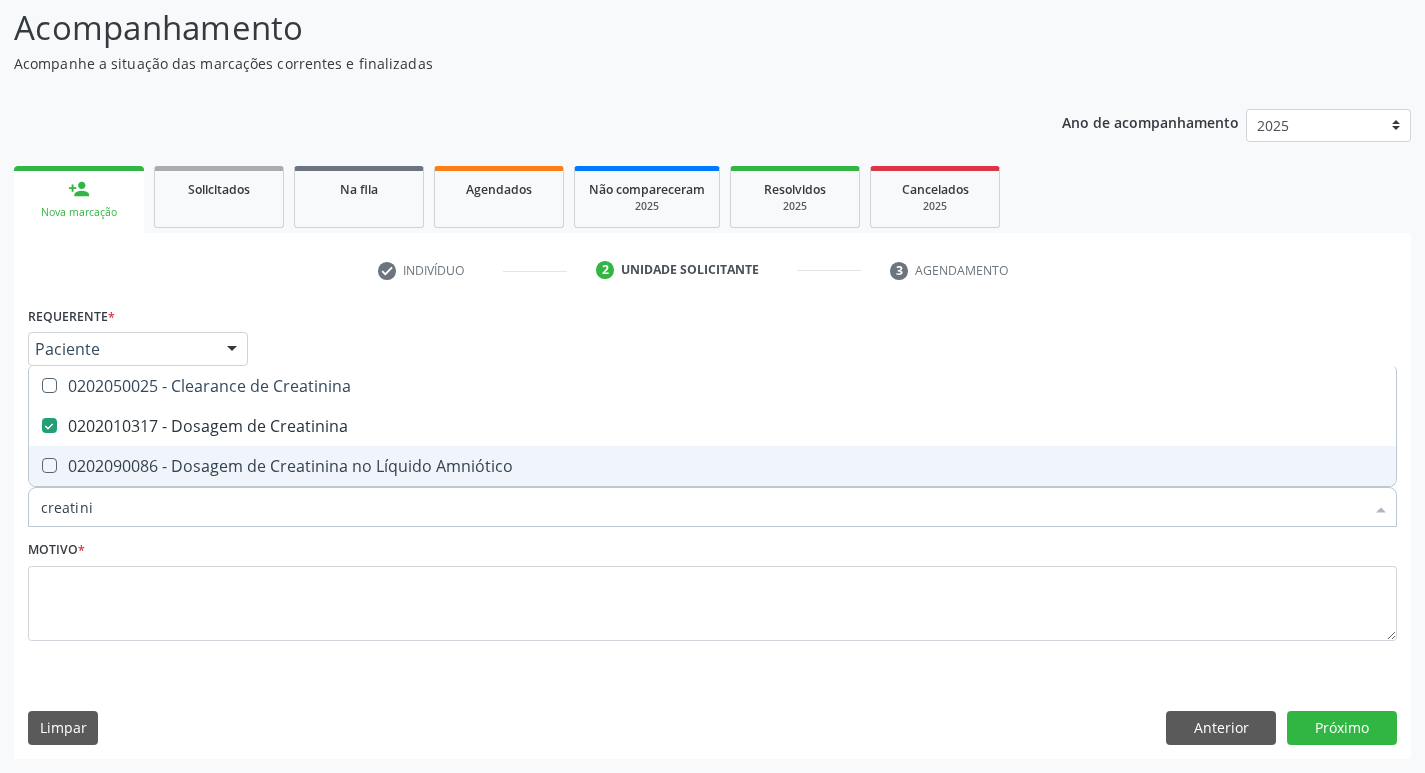 click on "creatini" at bounding box center [702, 507] 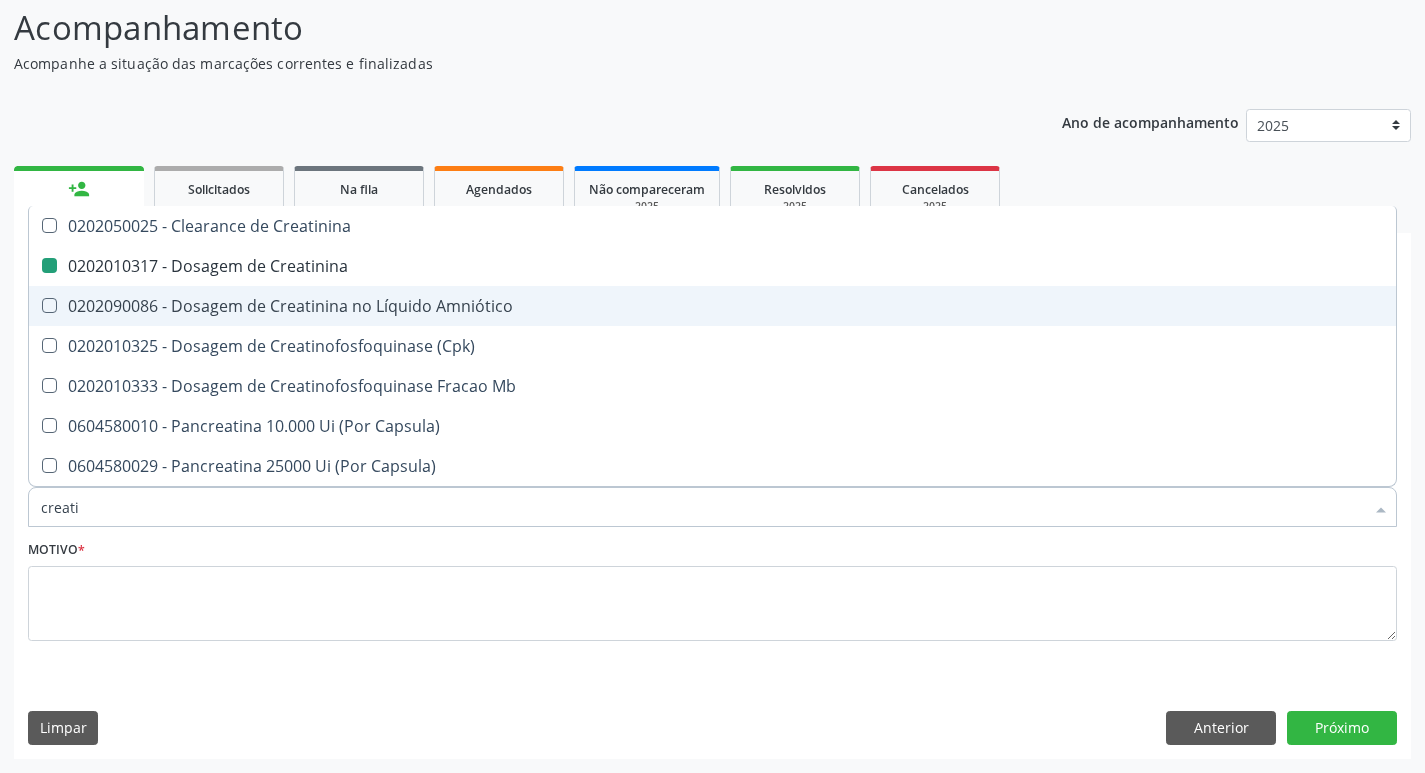 type on "creat" 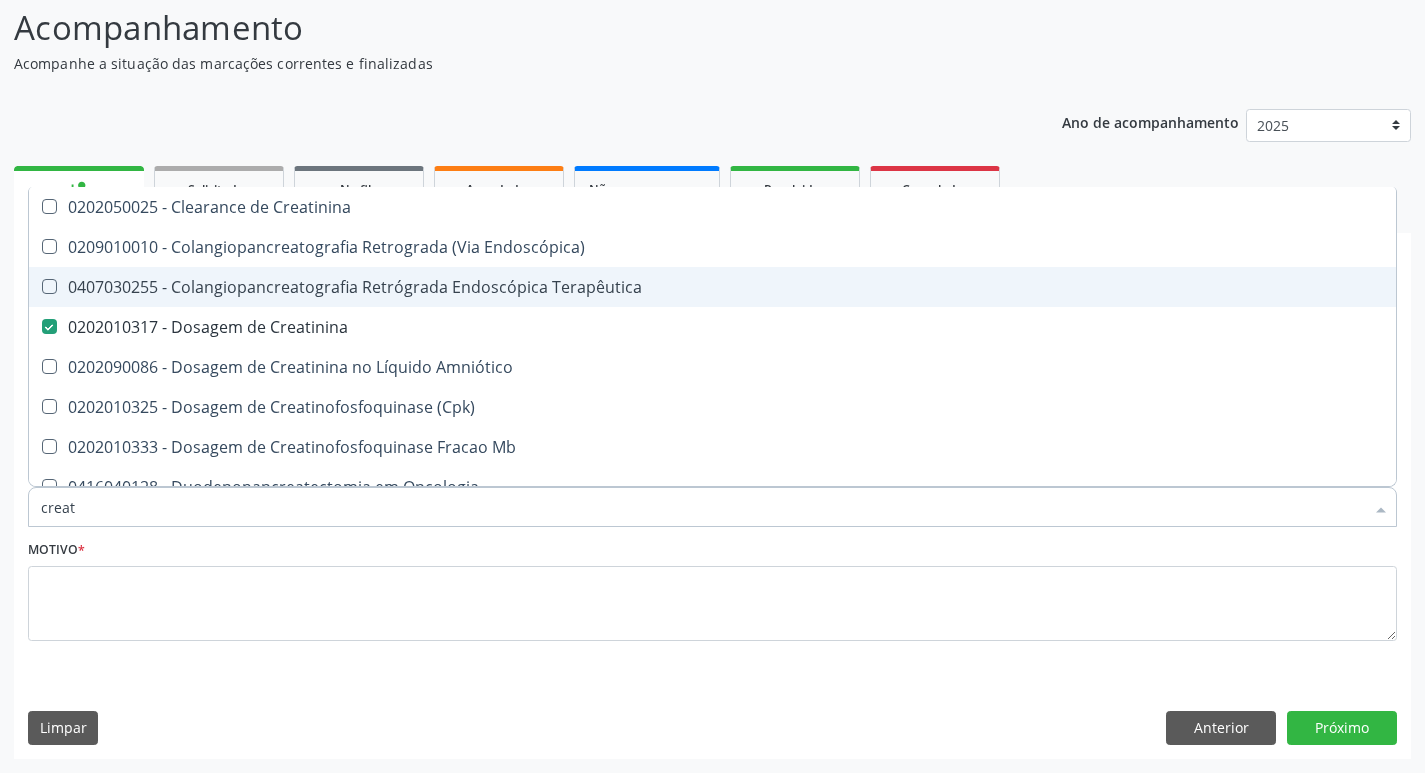 type on "crea" 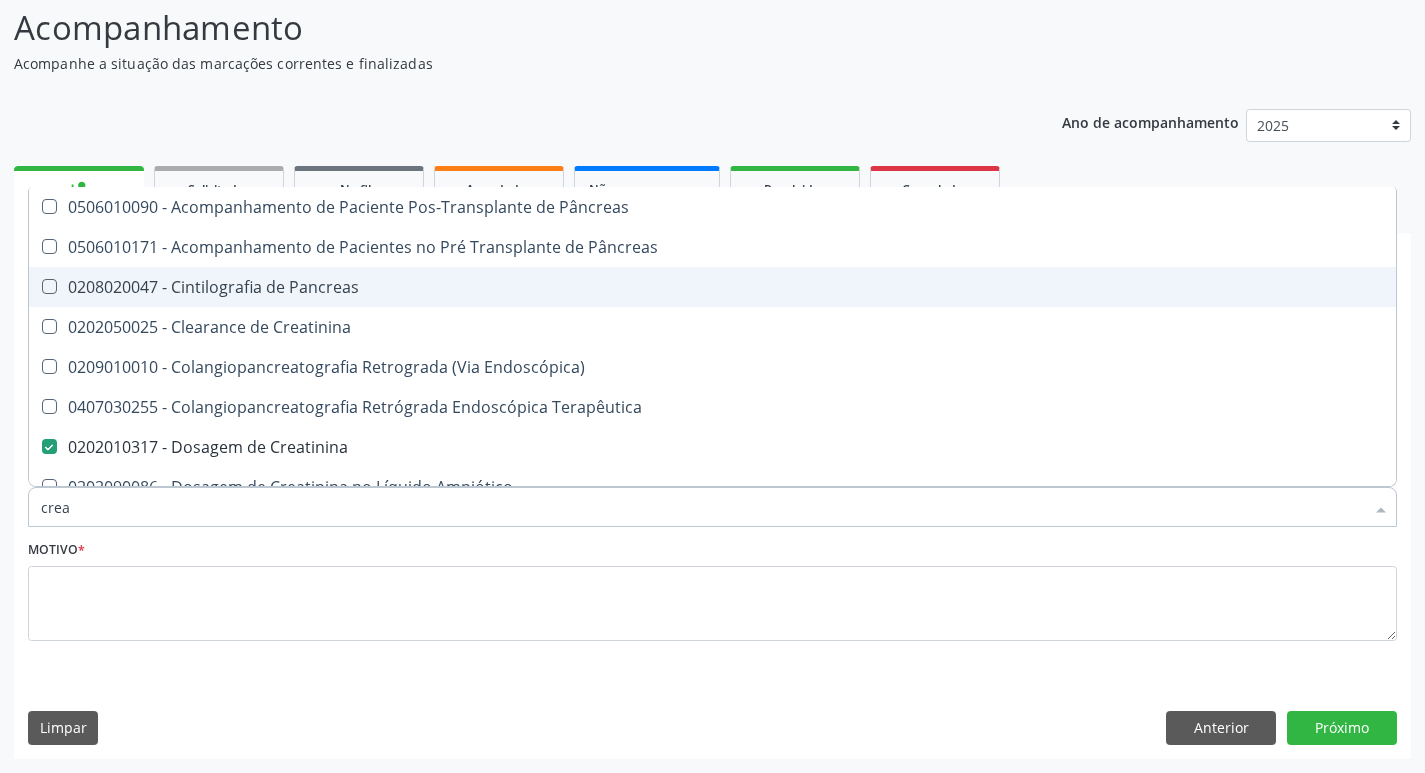 type on "cre" 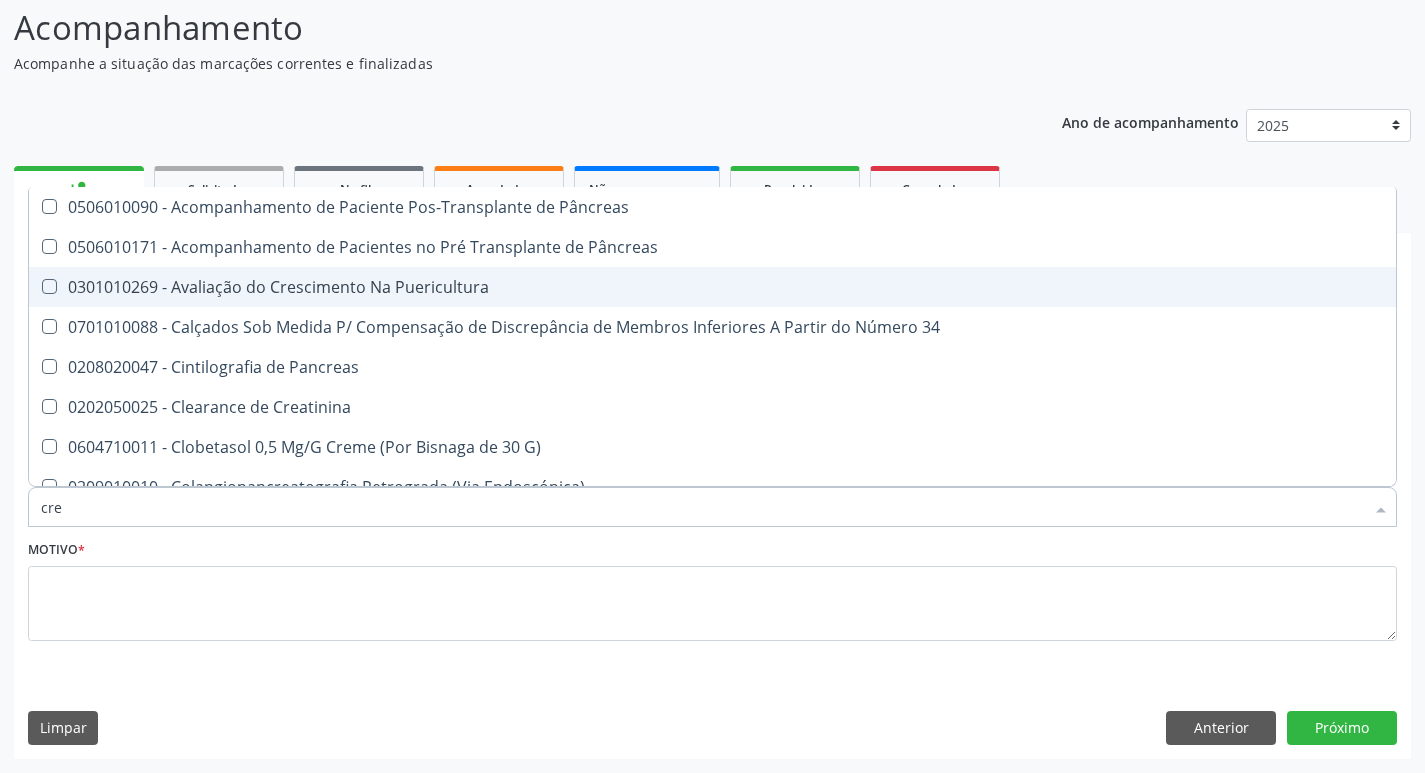 type on "cr" 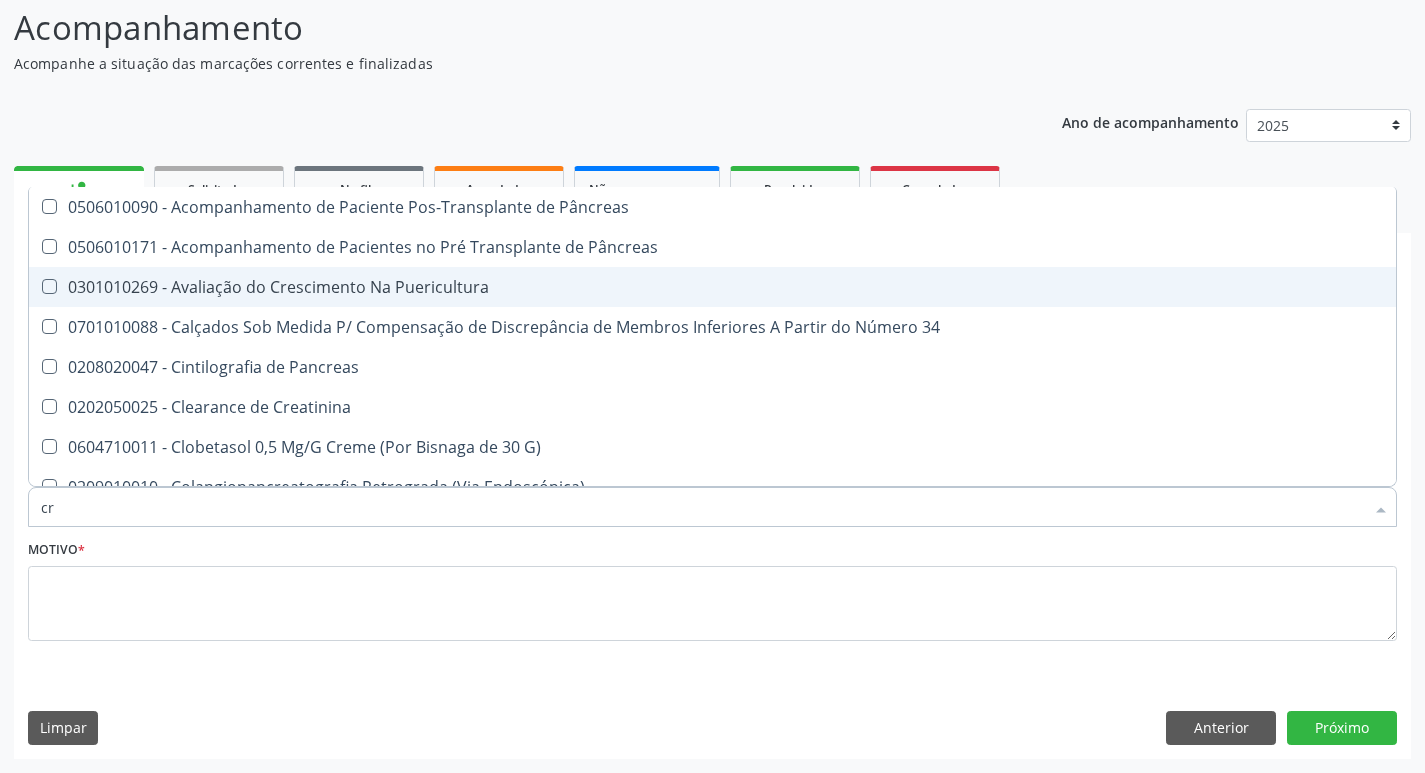 checkbox on "false" 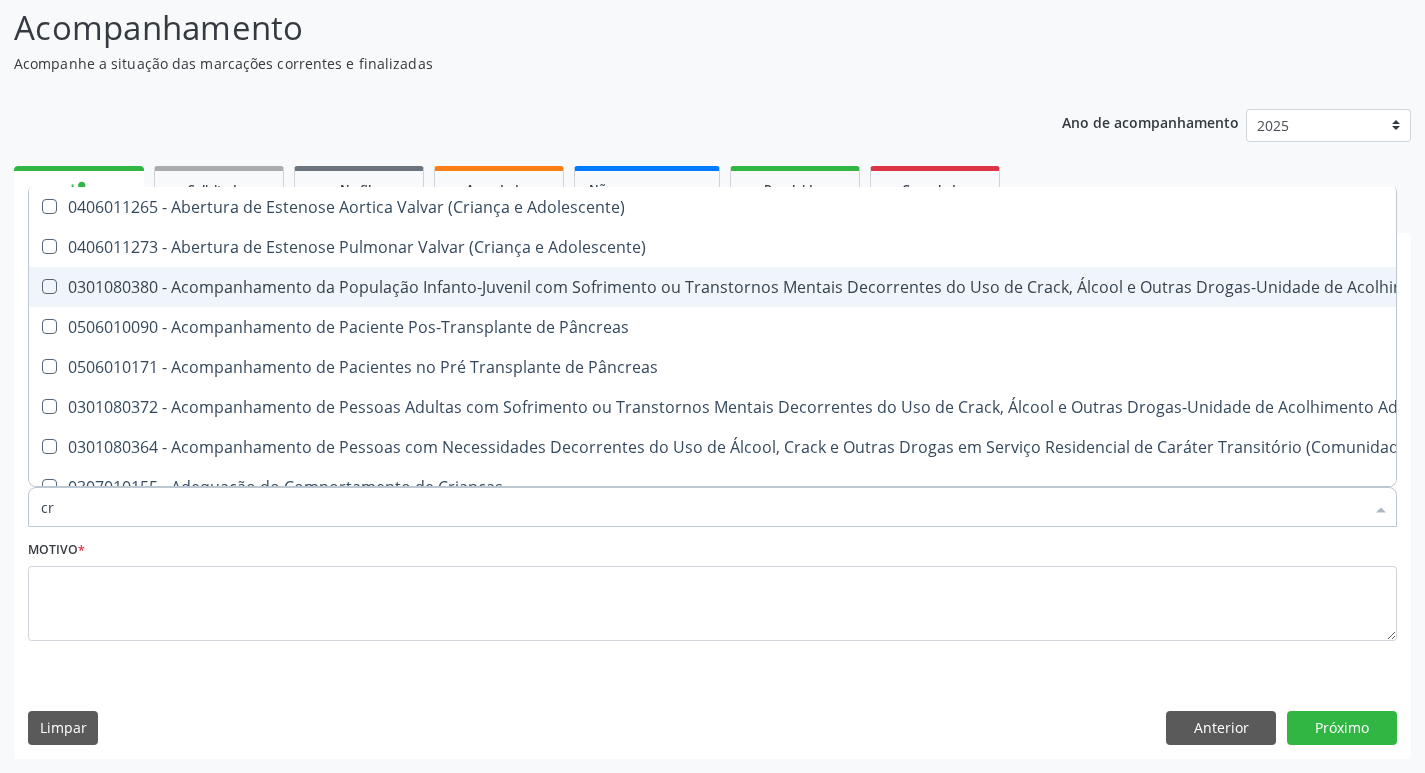 type on "c" 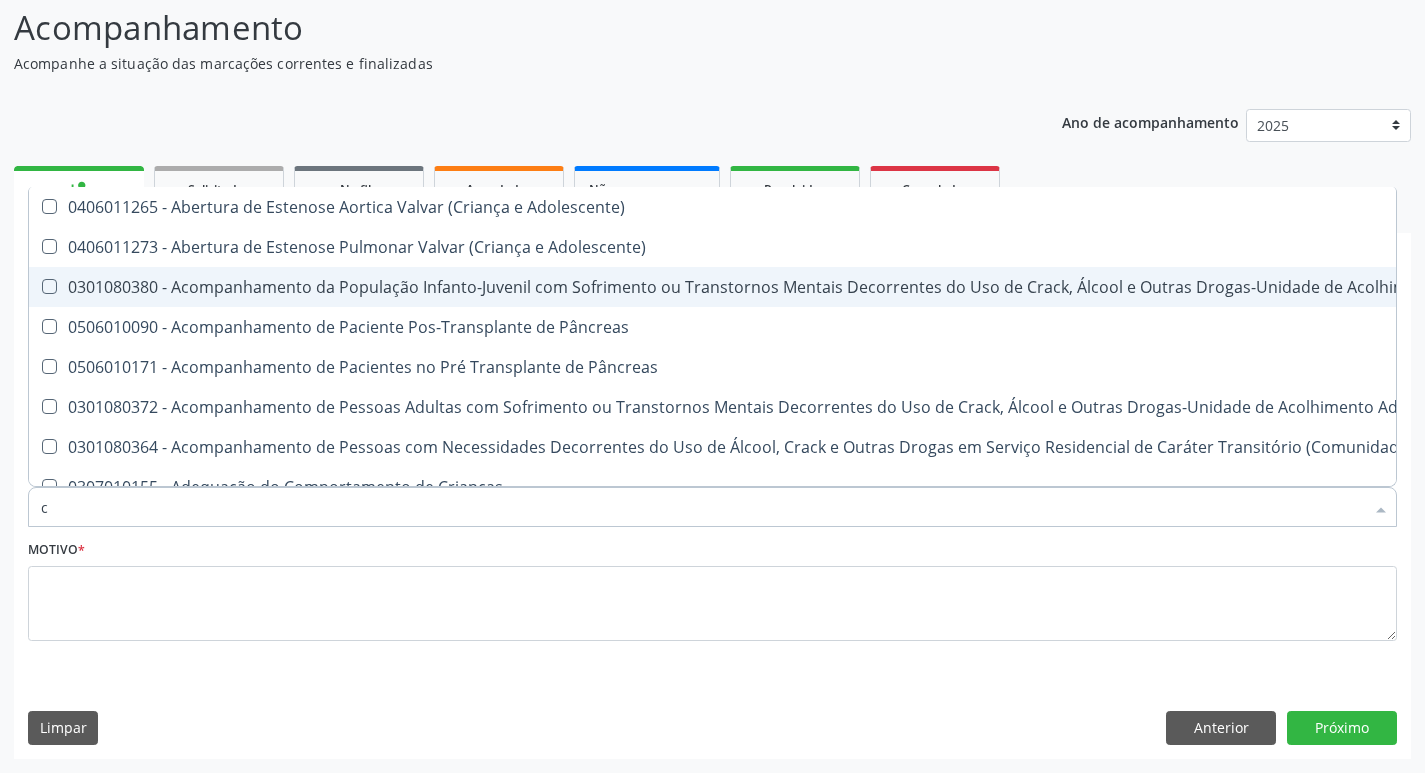 checkbox on "false" 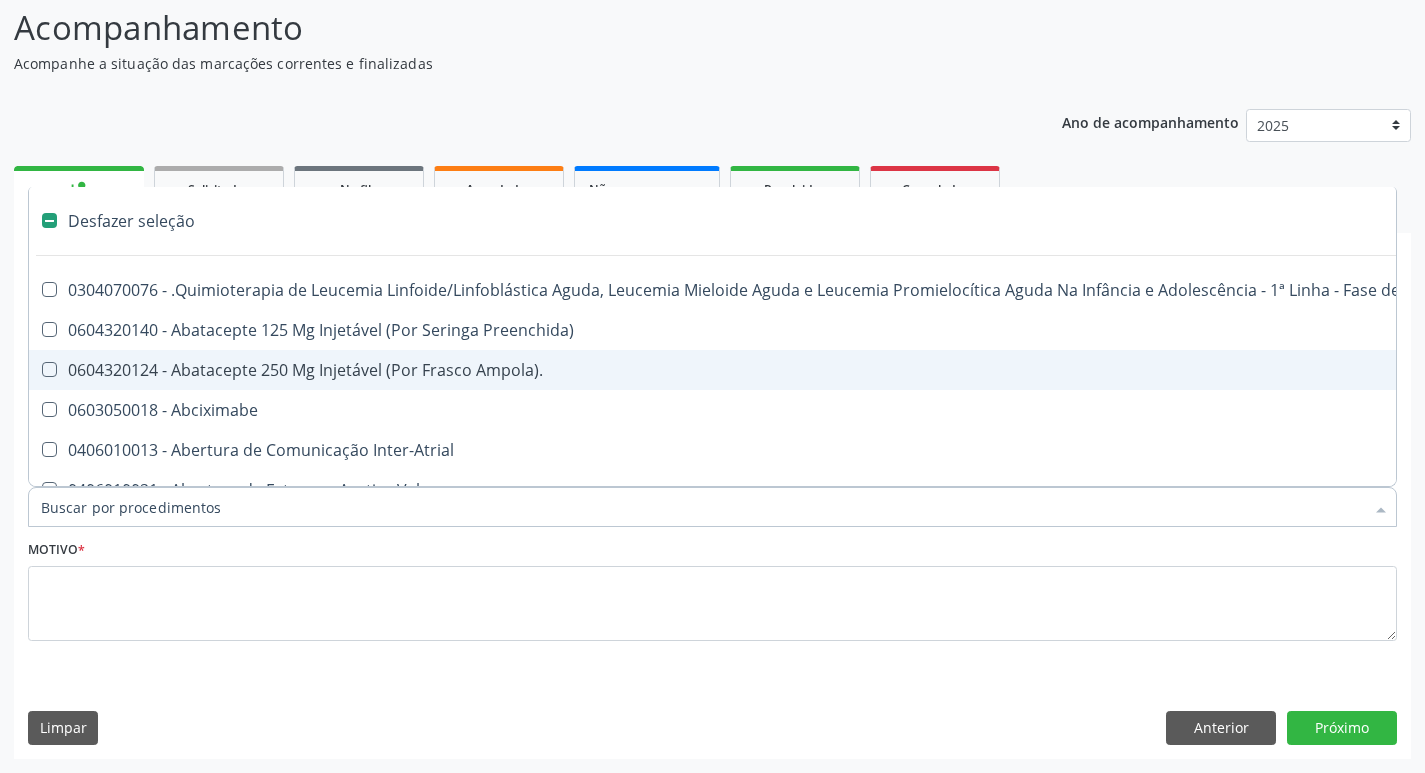 type on "u" 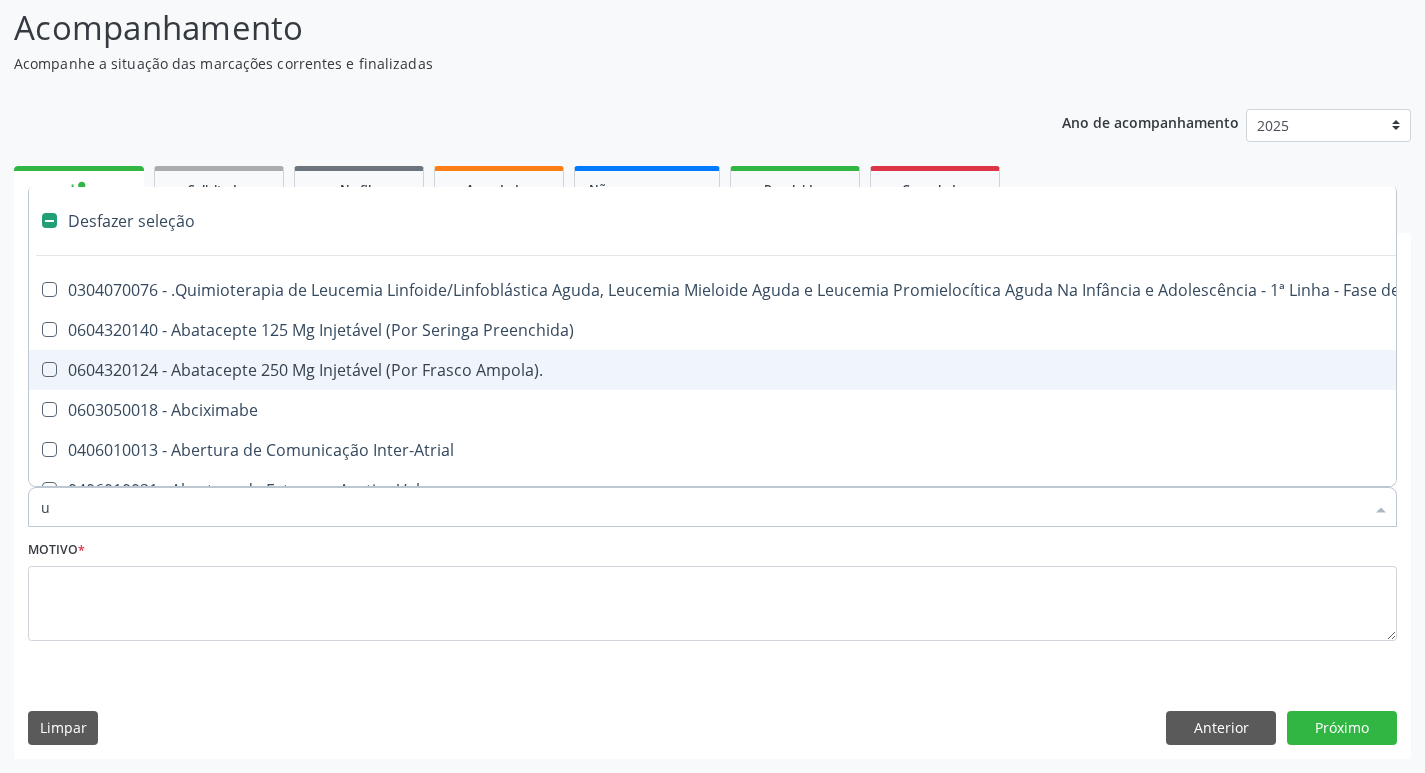 checkbox on "true" 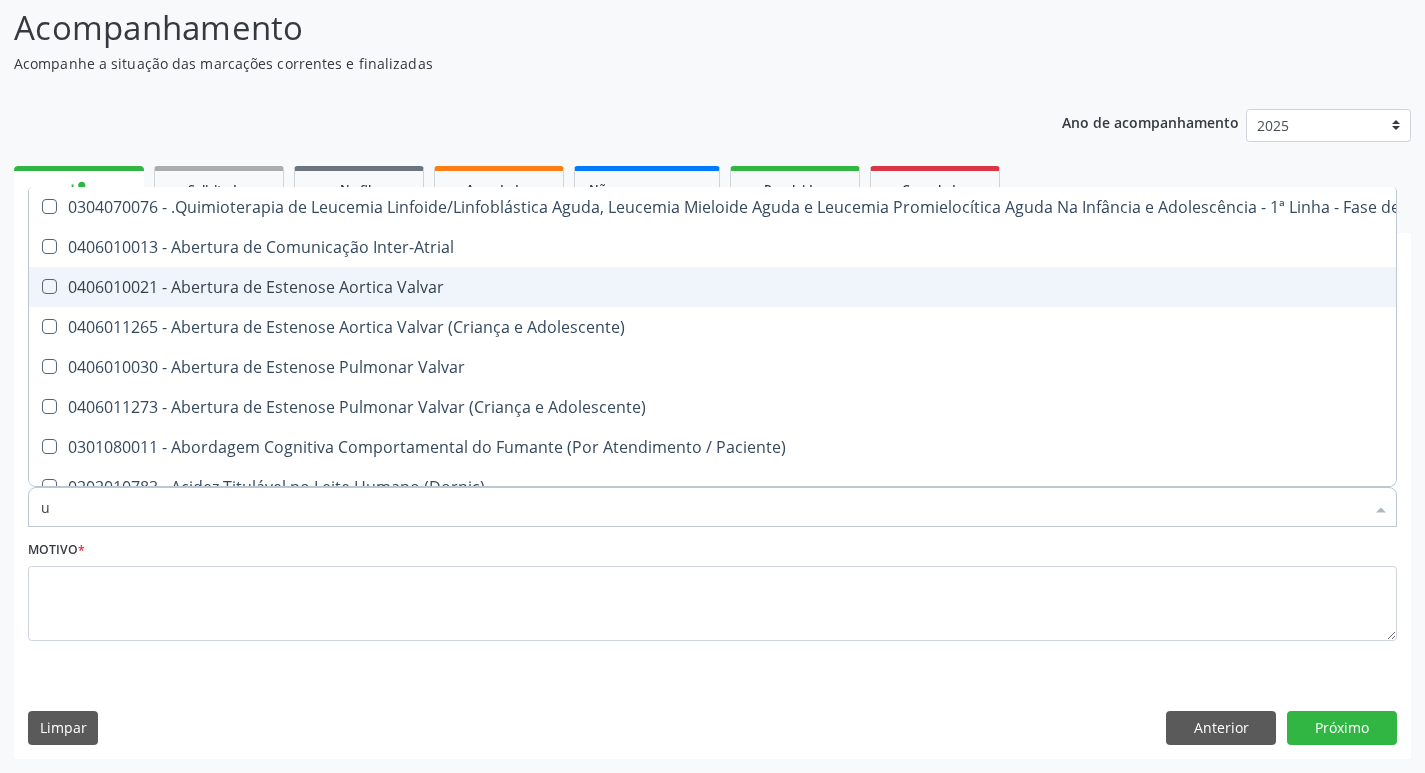 type on "ur" 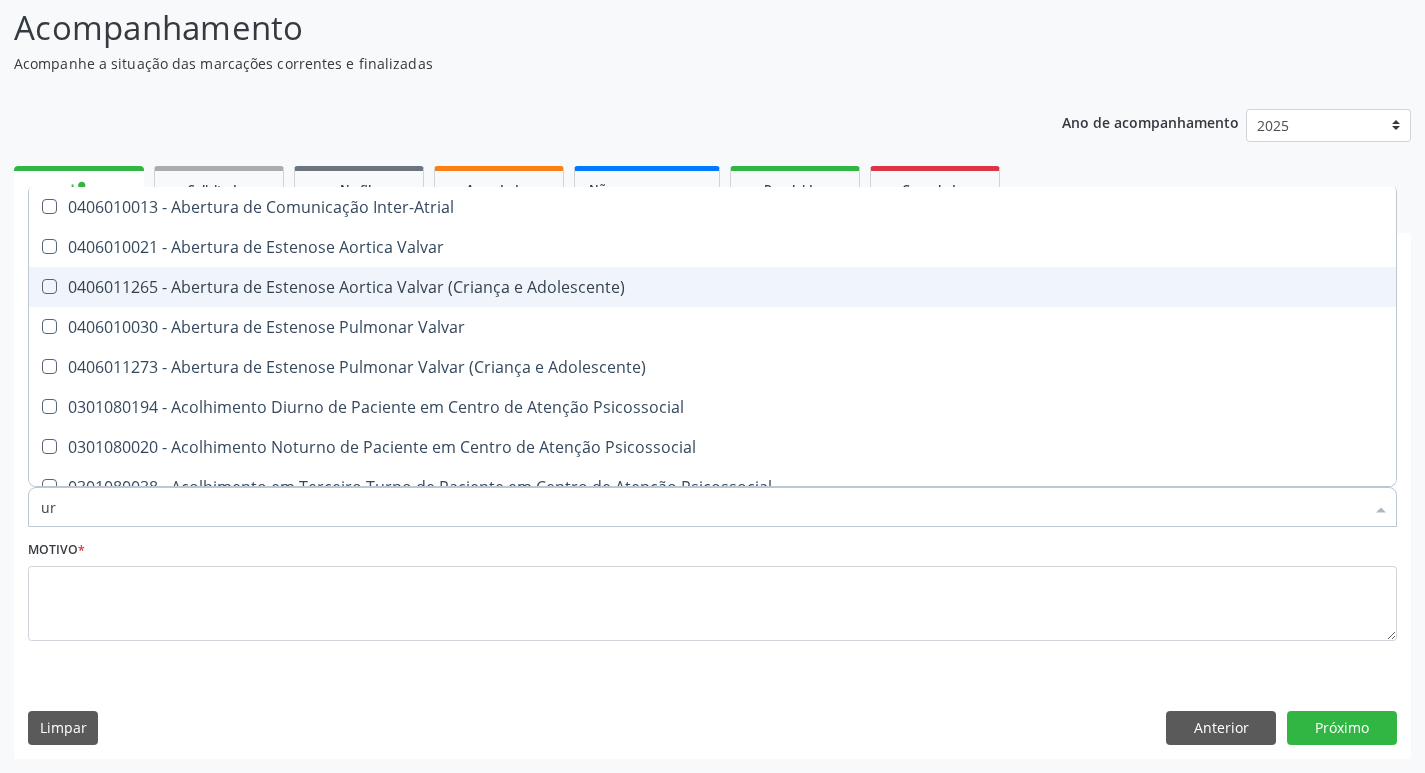 type on "uri" 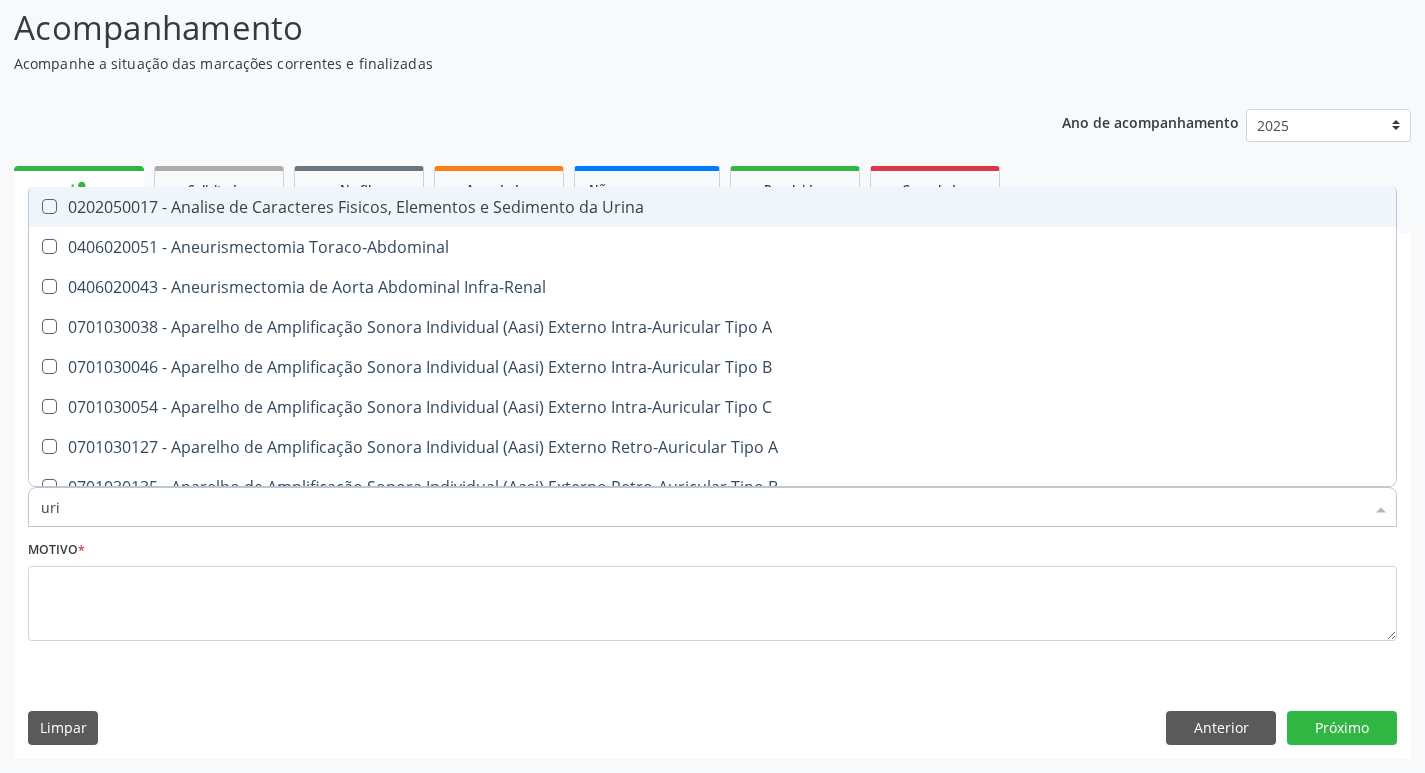 click on "0202050017 - Analise de Caracteres Fisicos, Elementos e Sedimento da Urina" at bounding box center (756, 207) 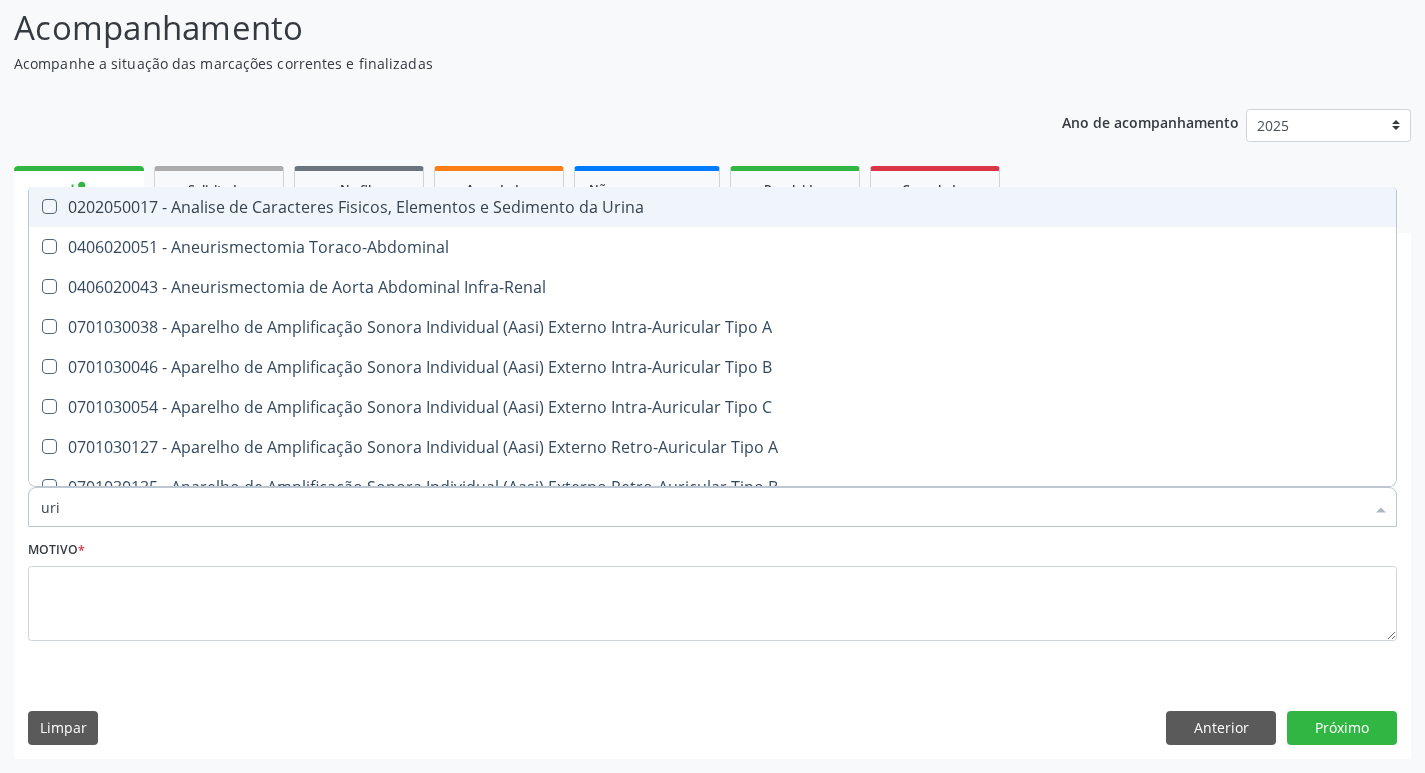 checkbox on "true" 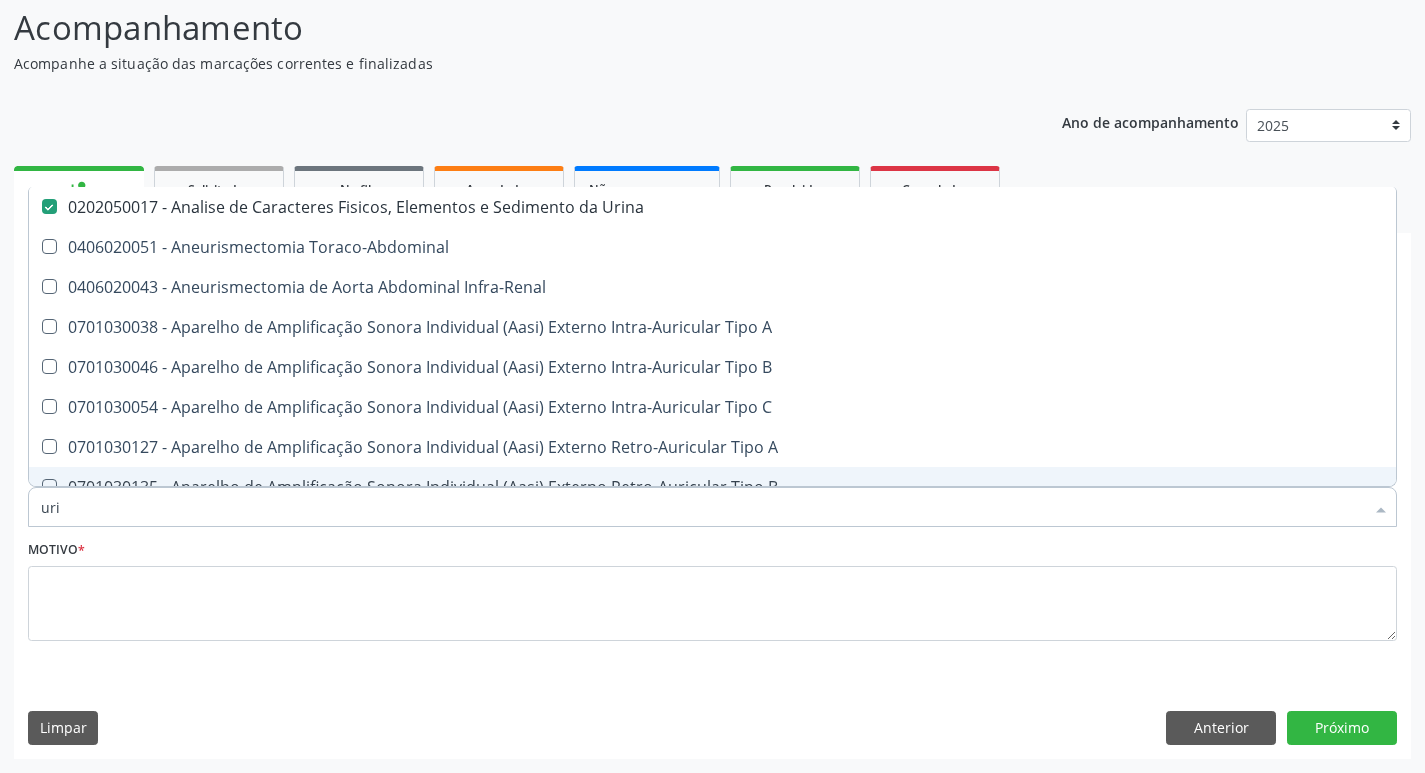 click on "uri" at bounding box center (702, 507) 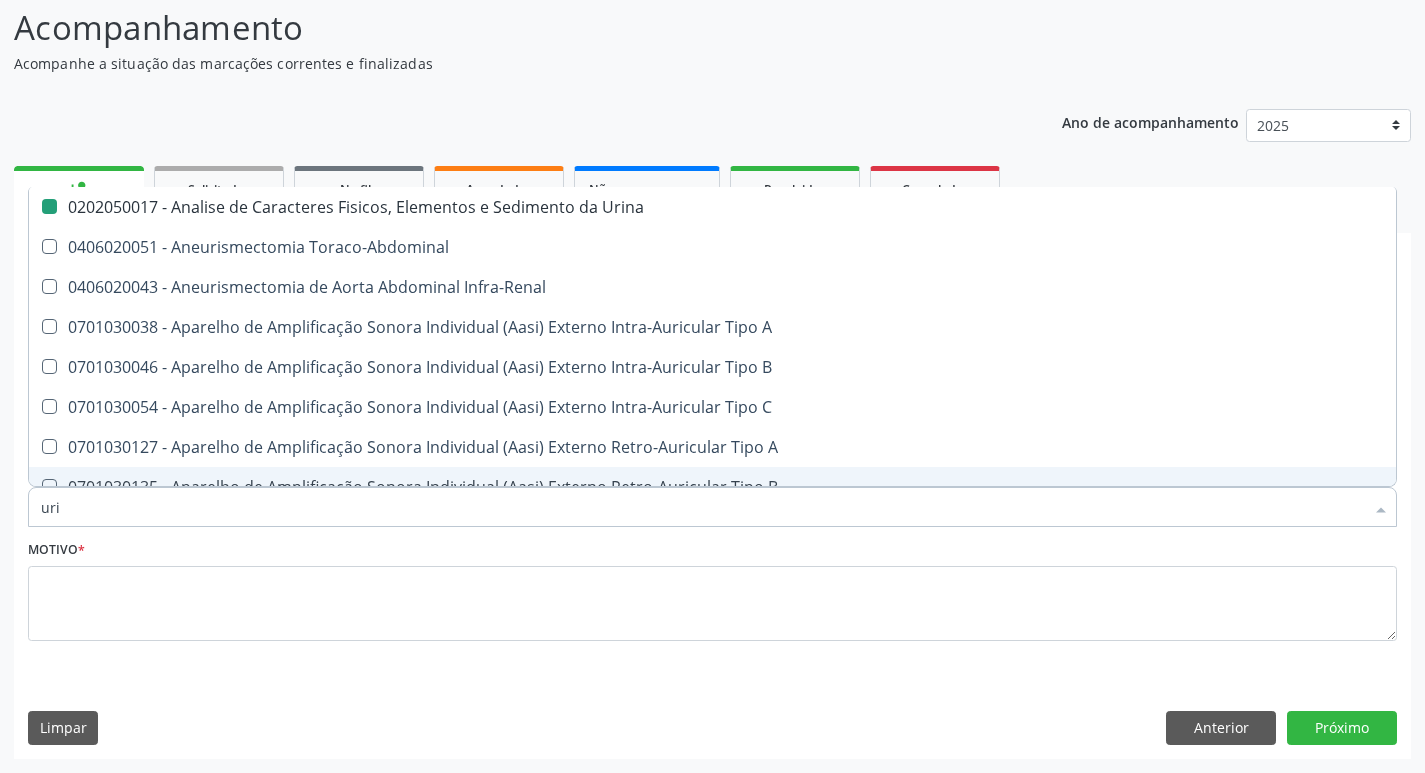 type on "ur" 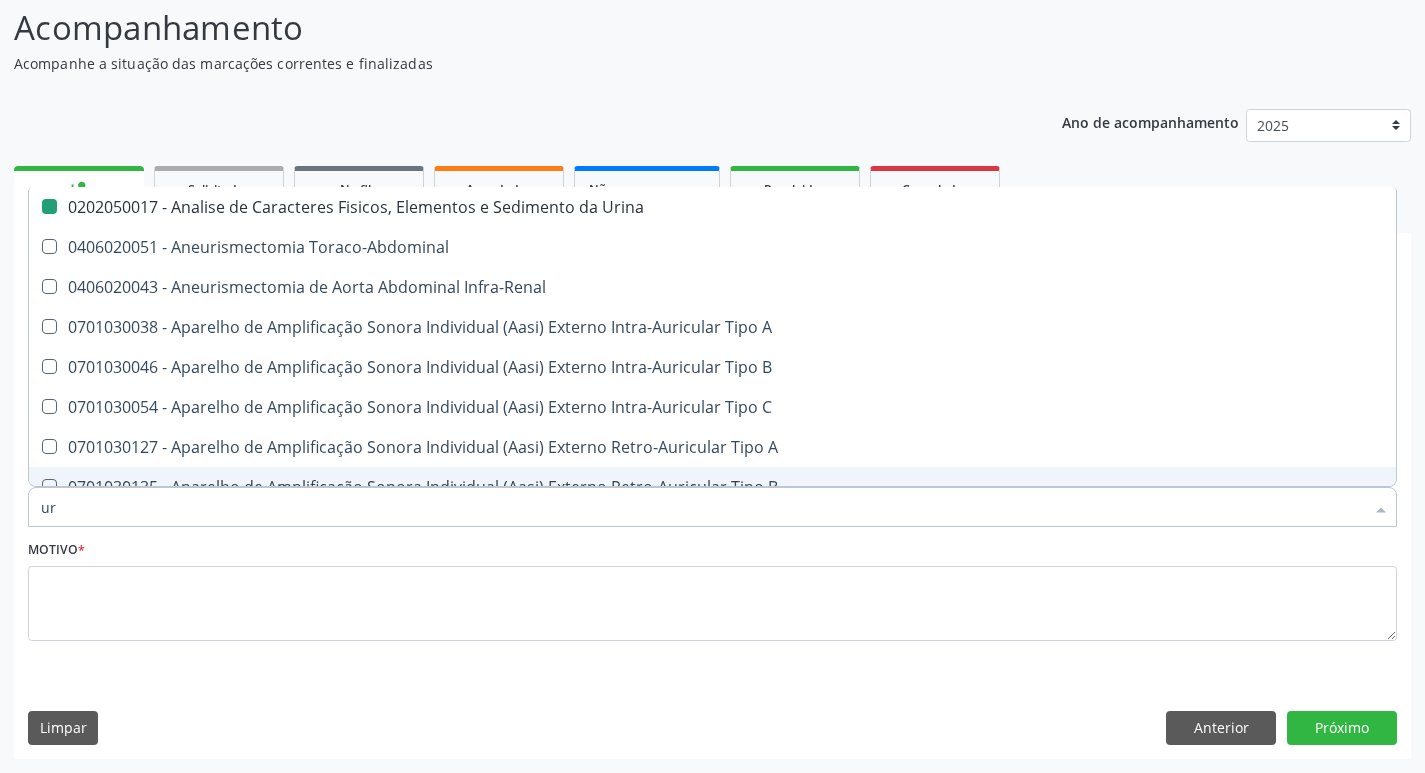 checkbox on "false" 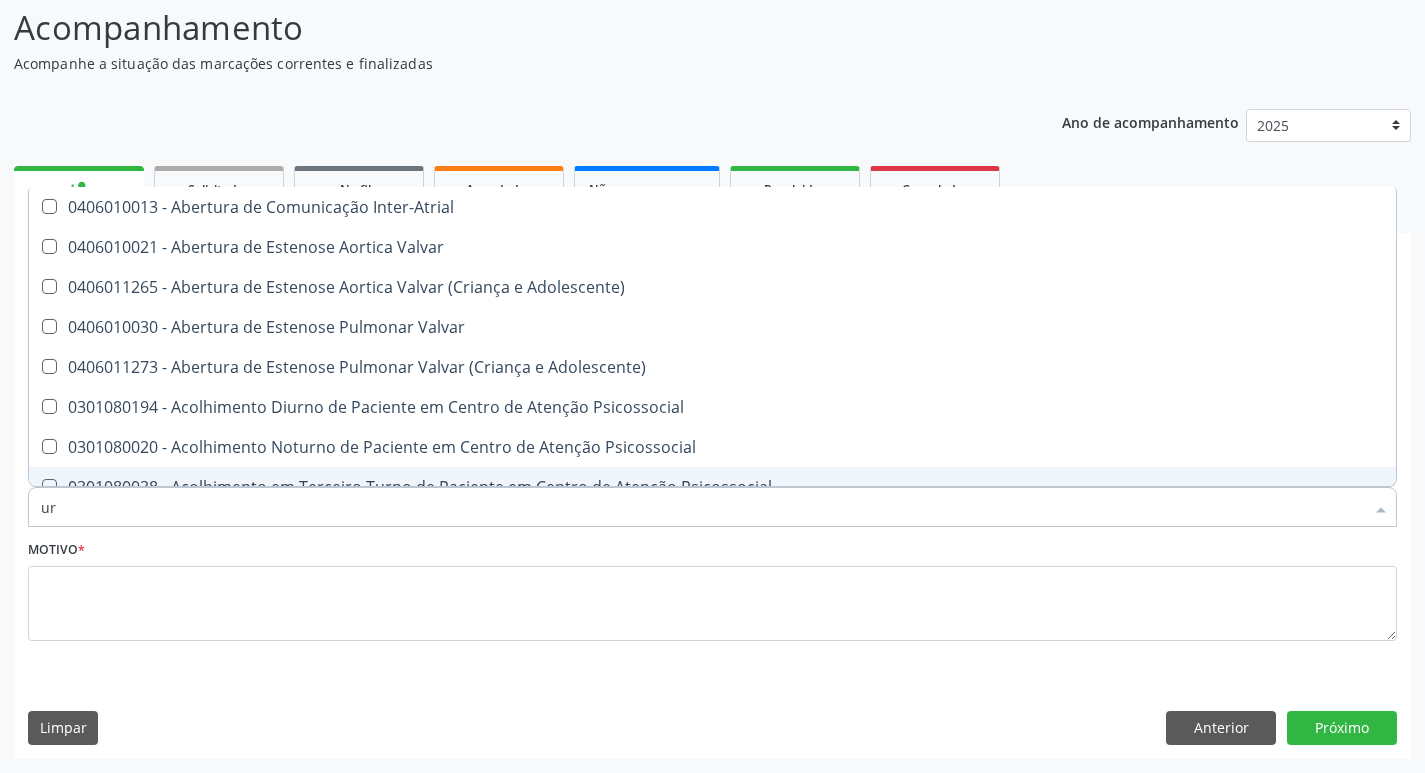 type on "u" 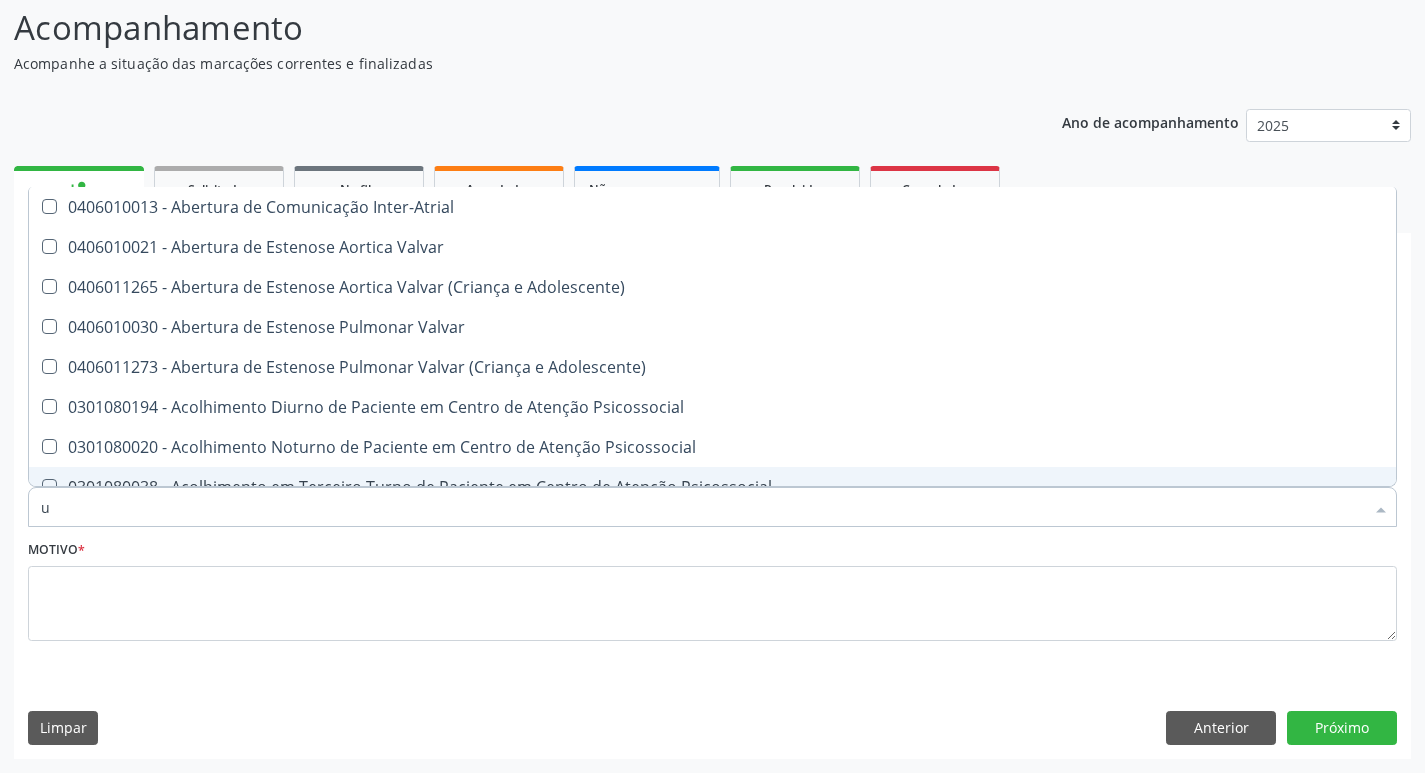 type 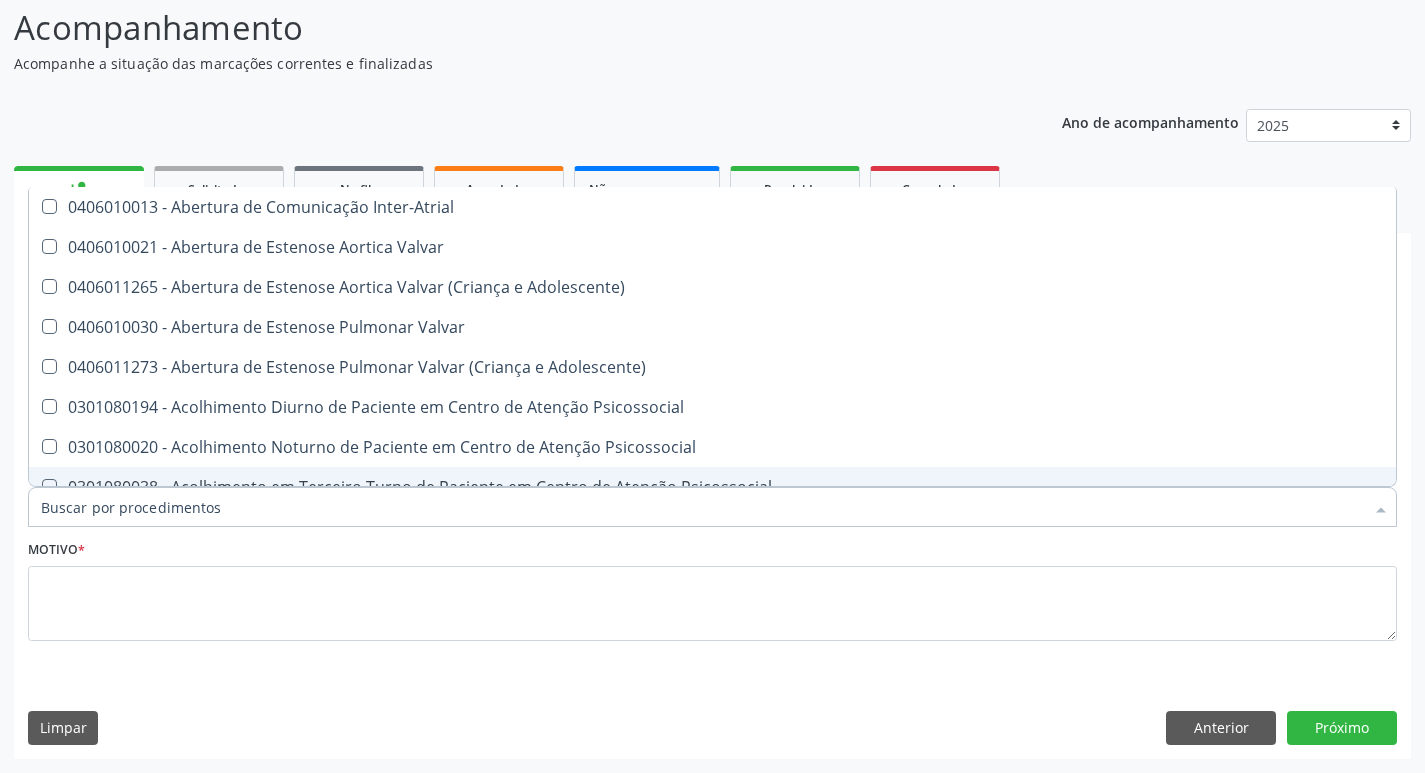 checkbox on "false" 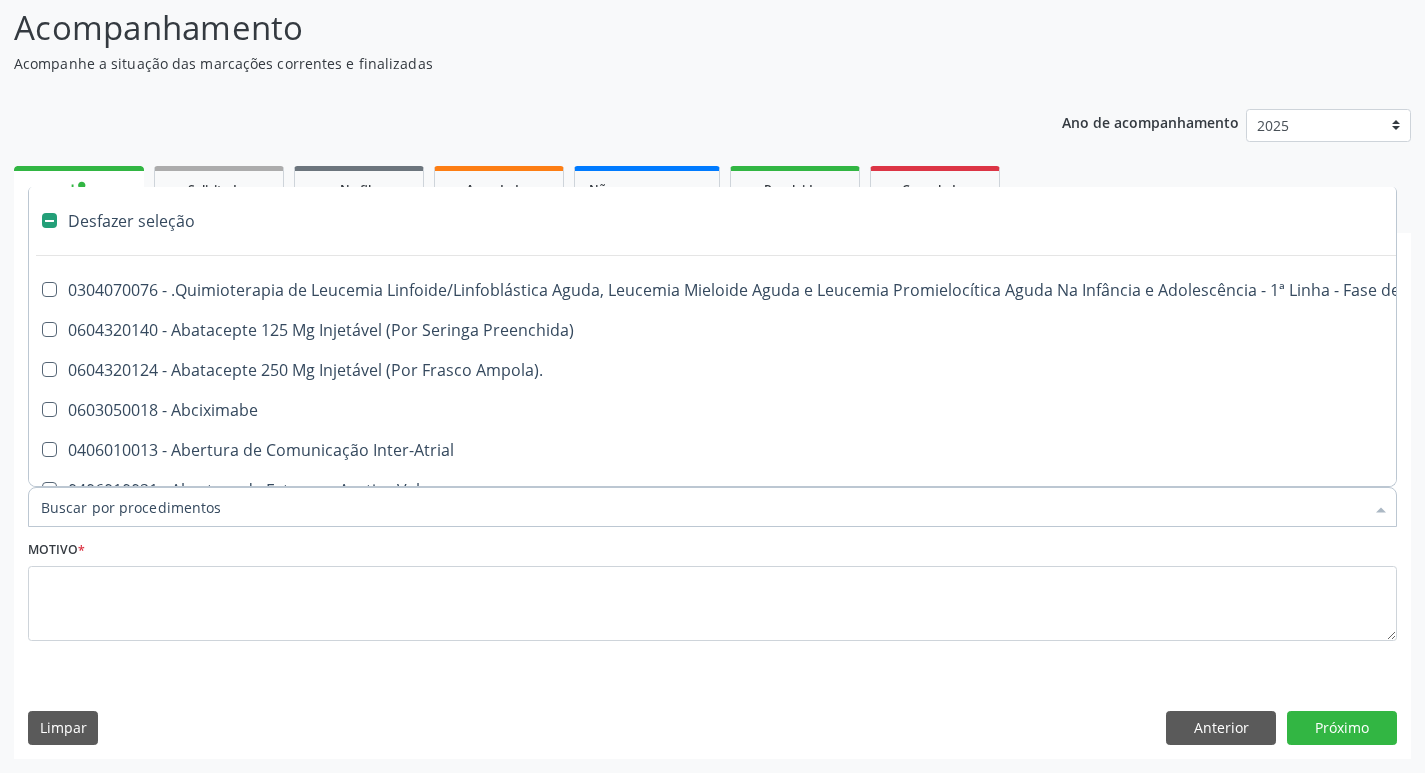 type on "t" 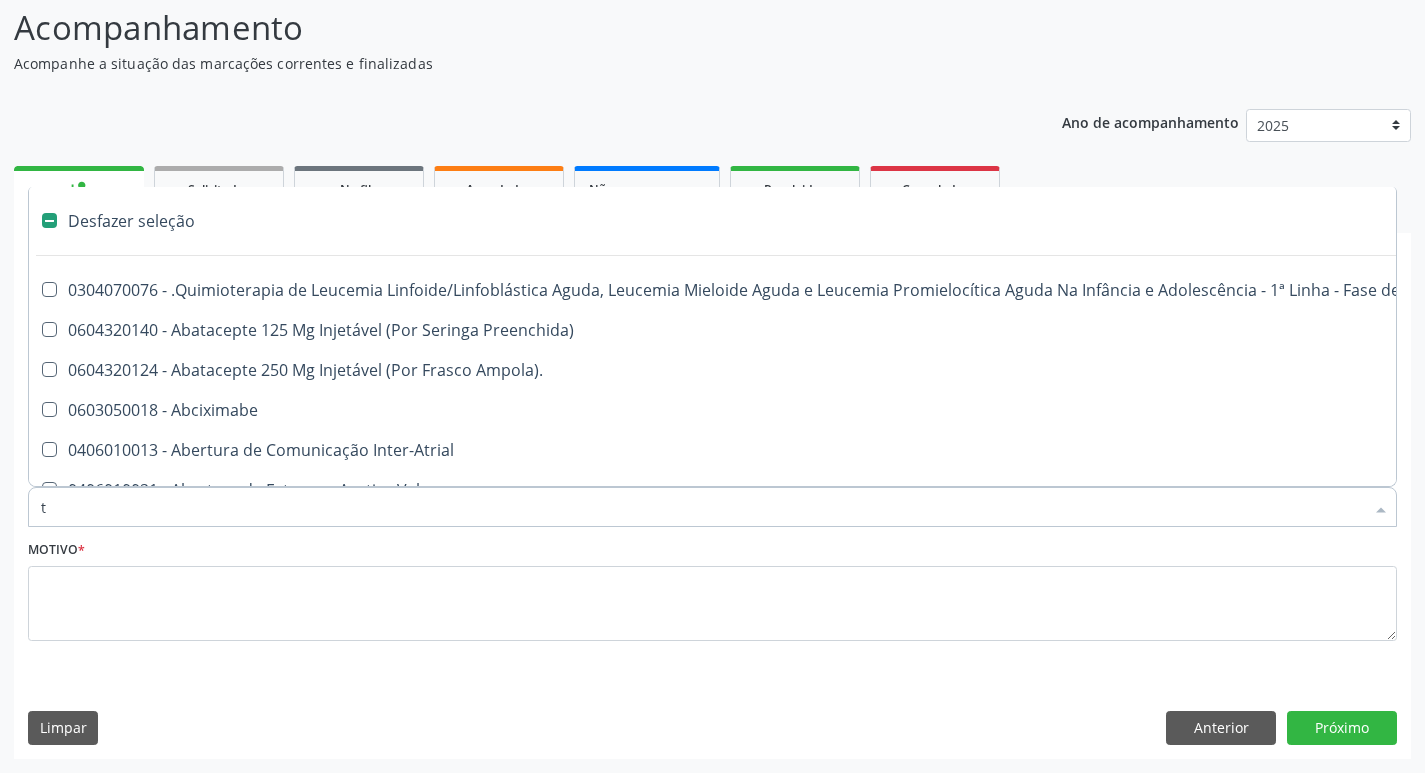 checkbox on "true" 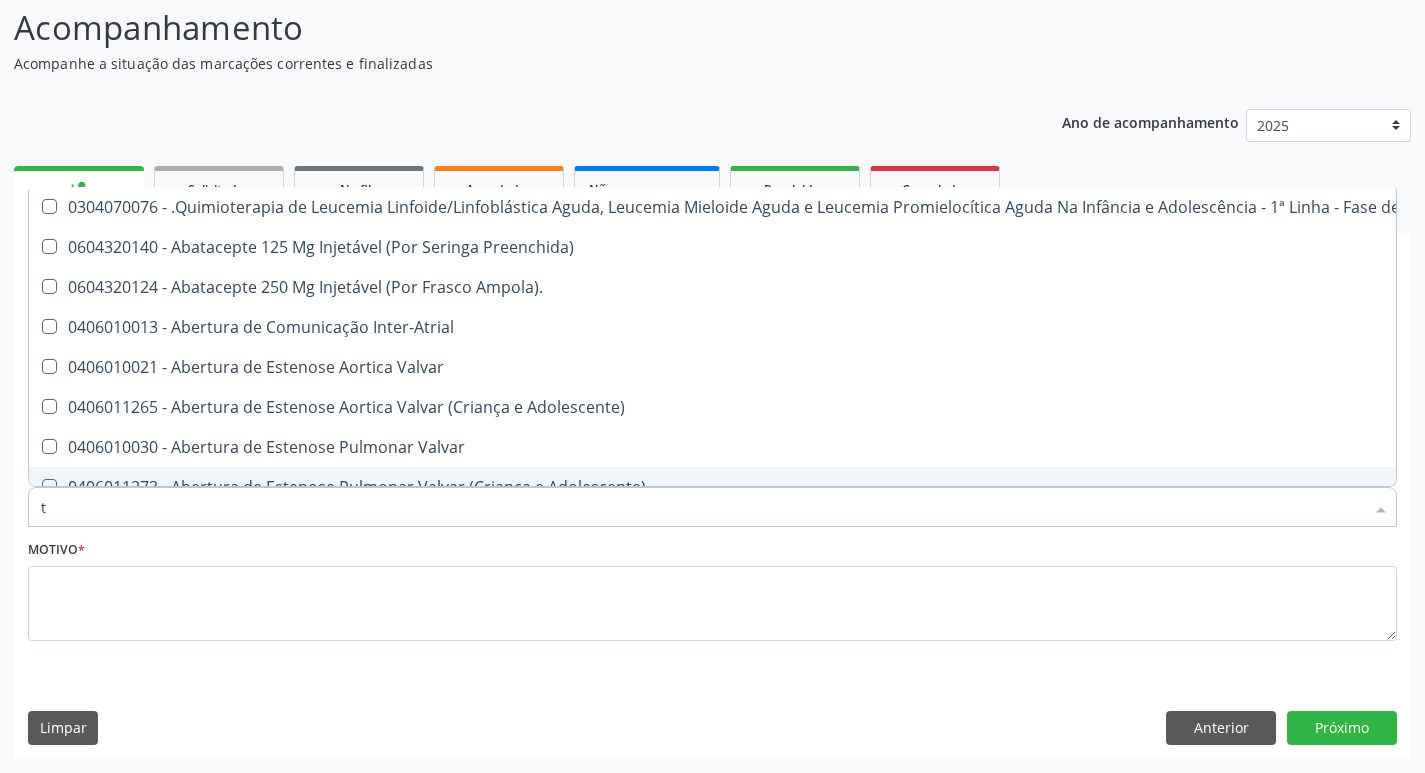 type on "tr" 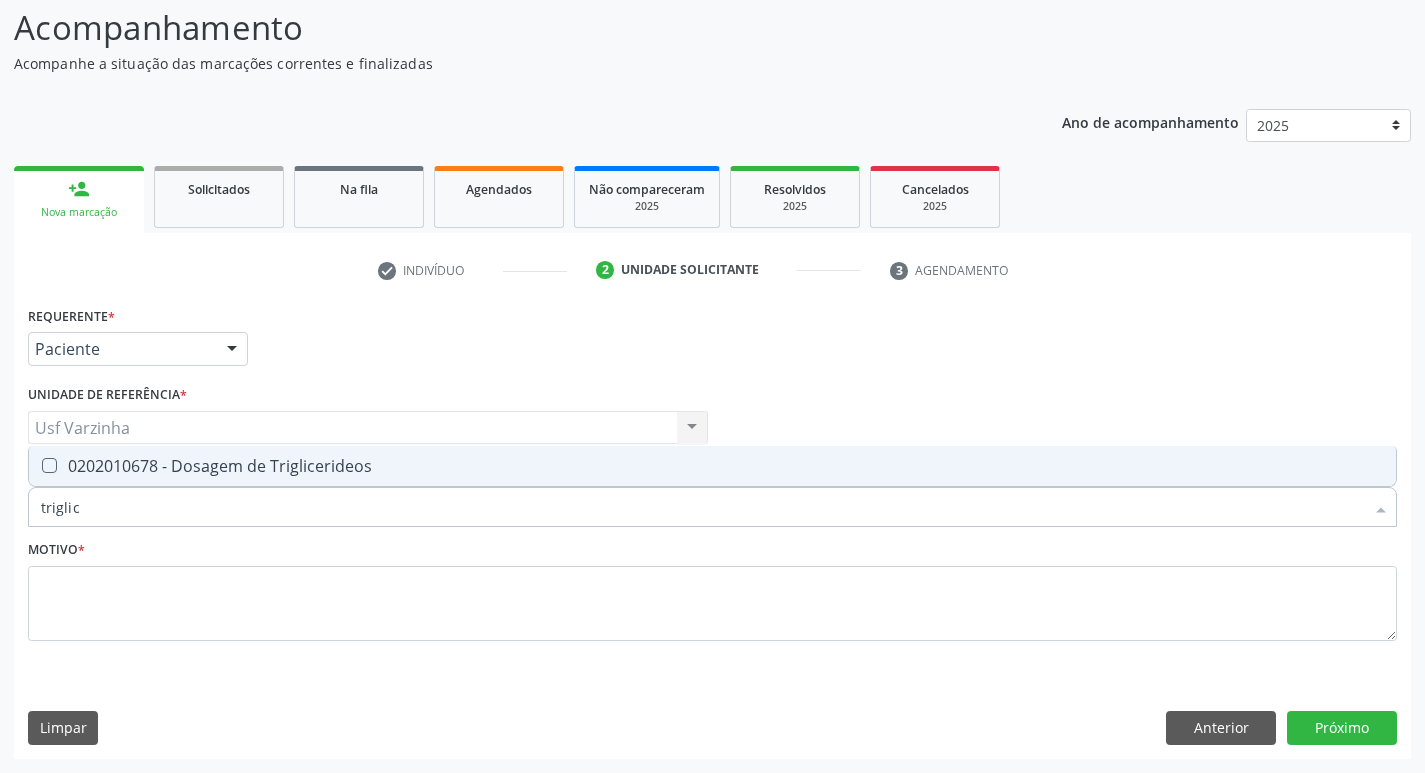 type on "triglice" 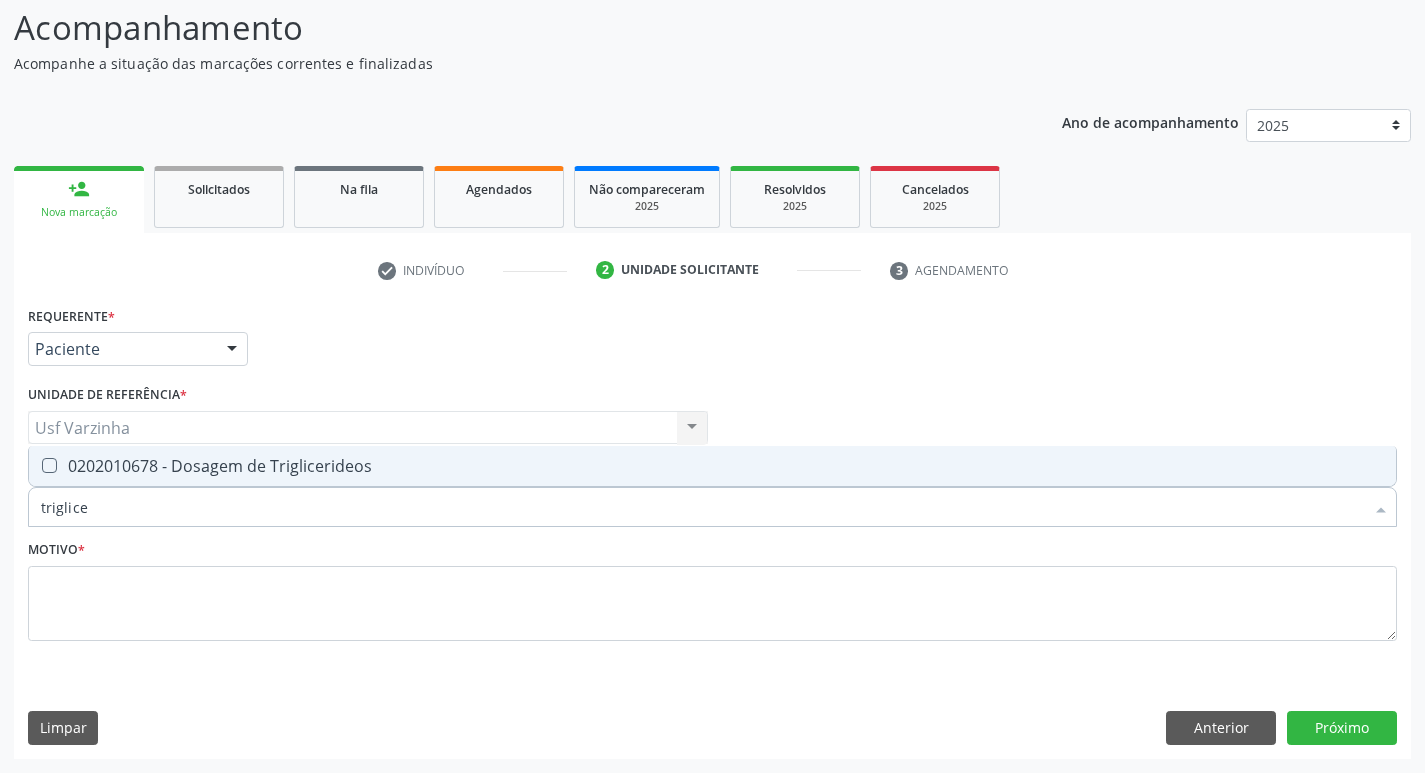 click on "0202010678 - Dosagem de Triglicerideos" at bounding box center (712, 466) 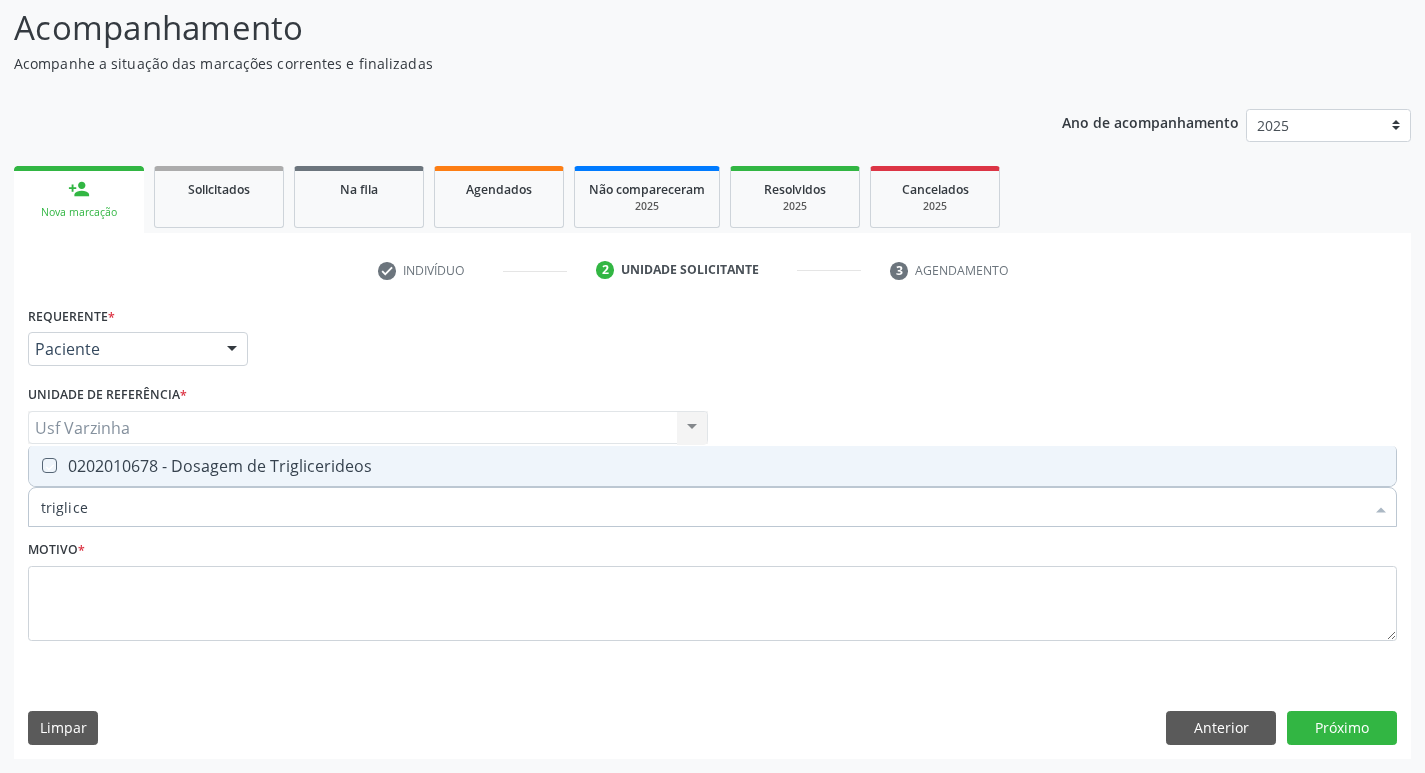 checkbox on "true" 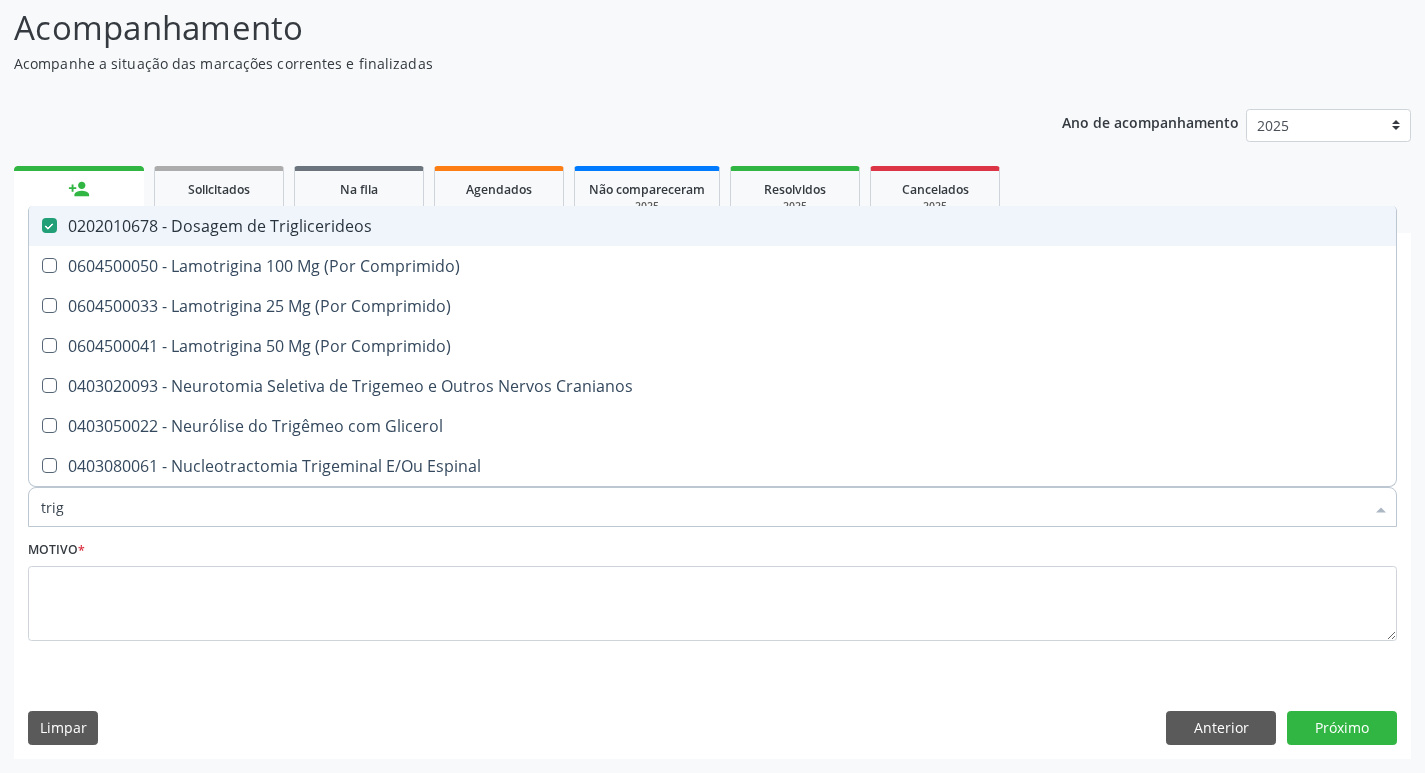 type on "tri" 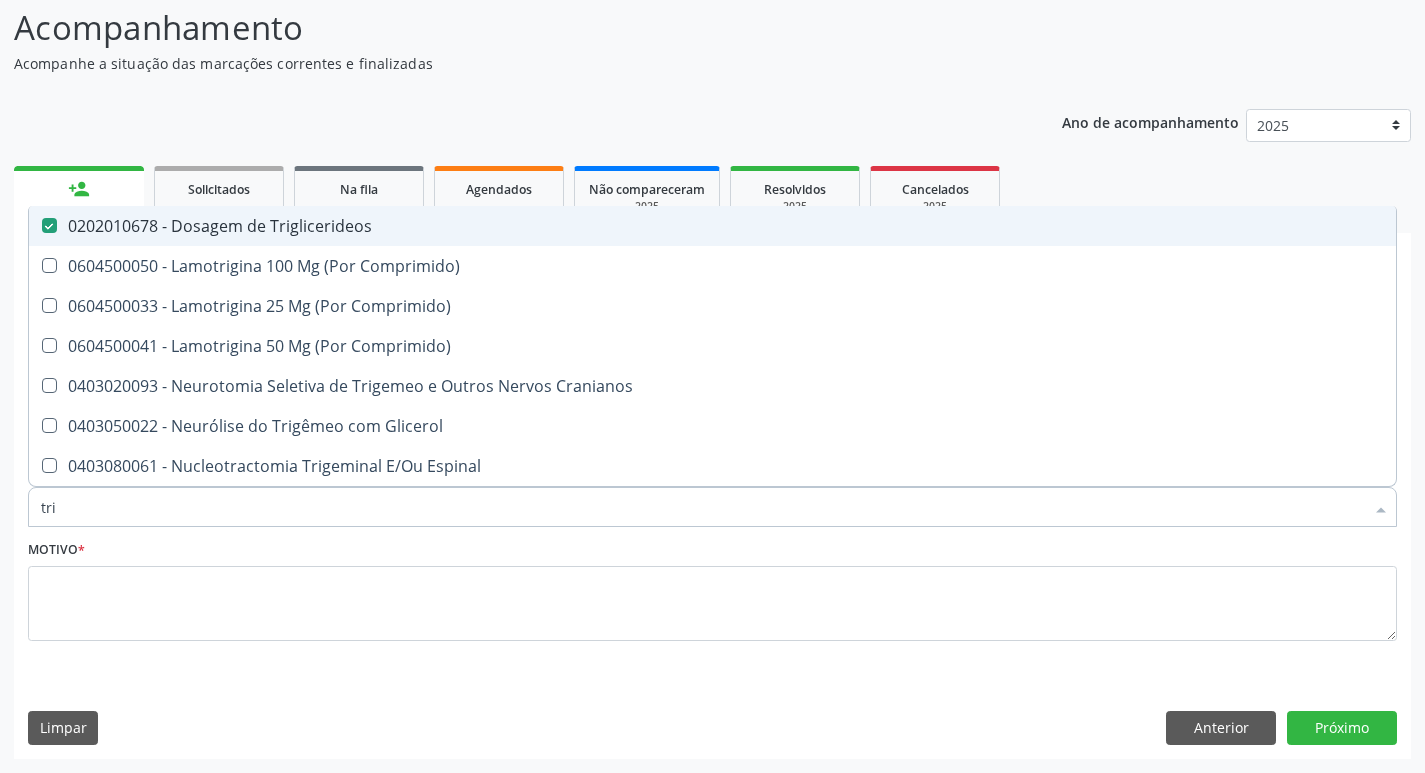 checkbox on "false" 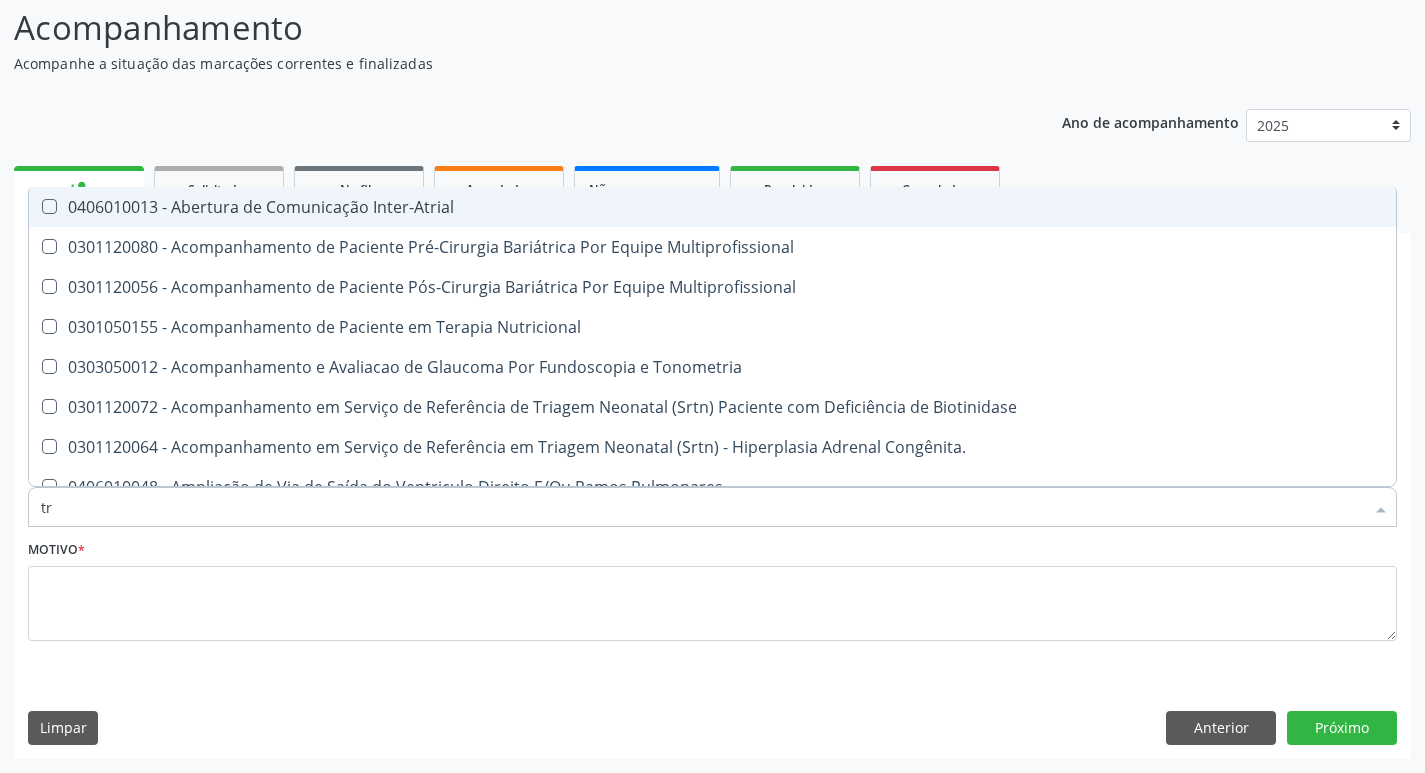 type on "t" 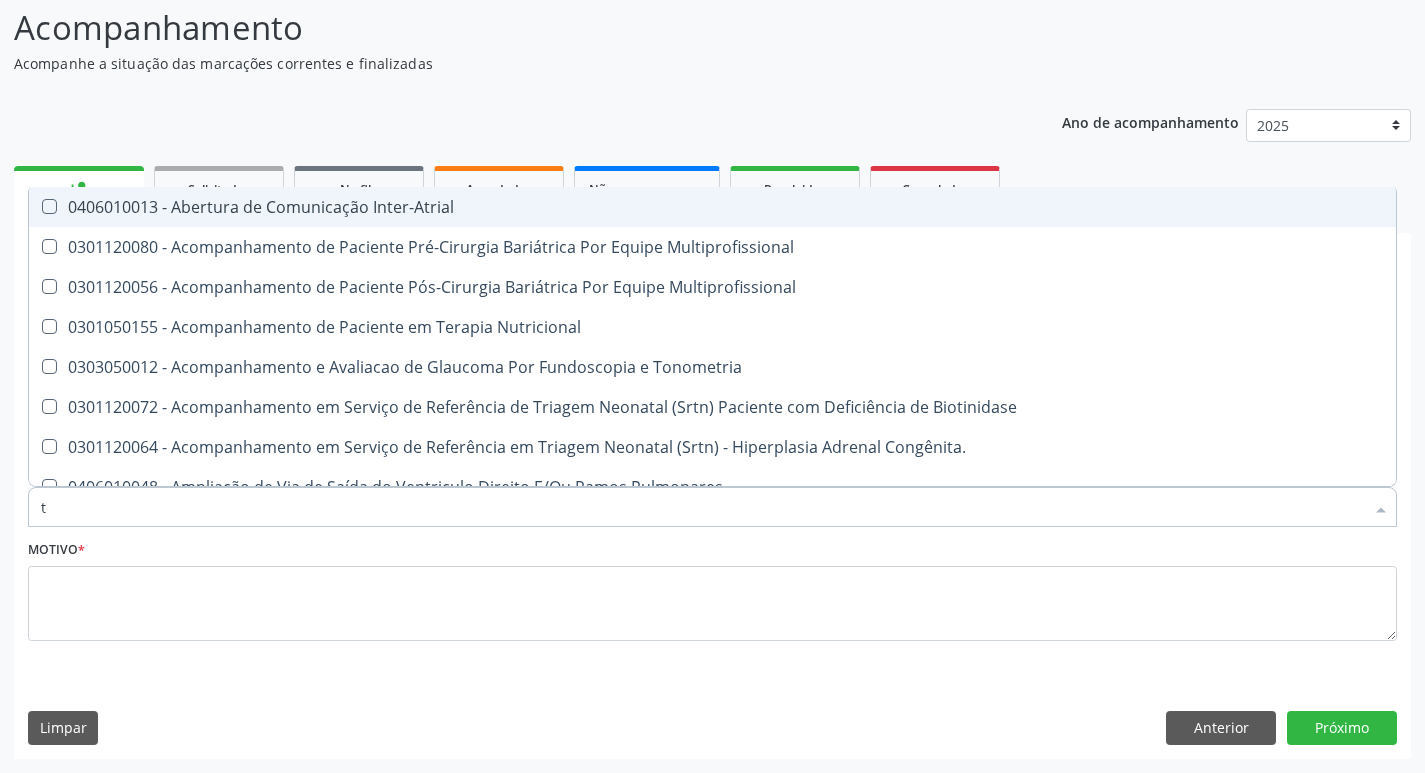 checkbox on "false" 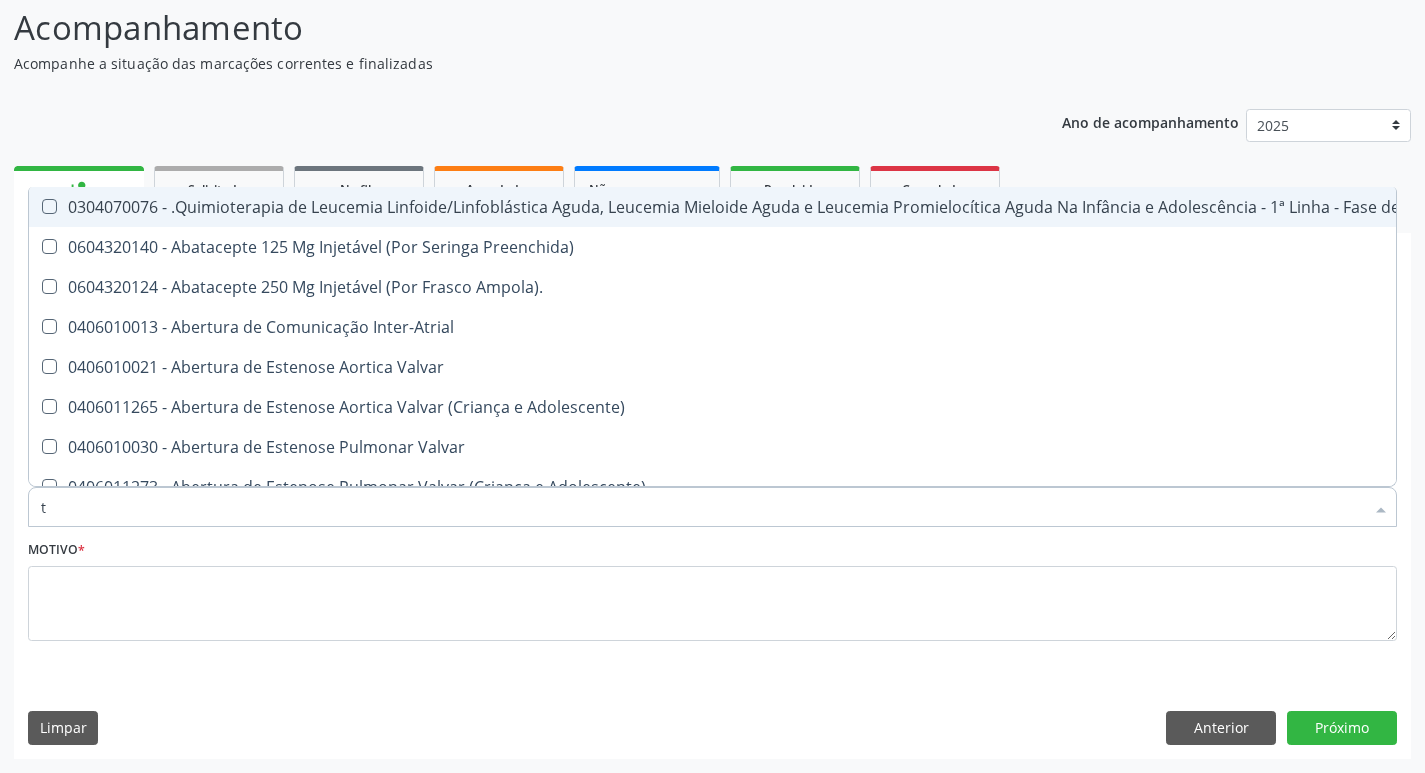 type 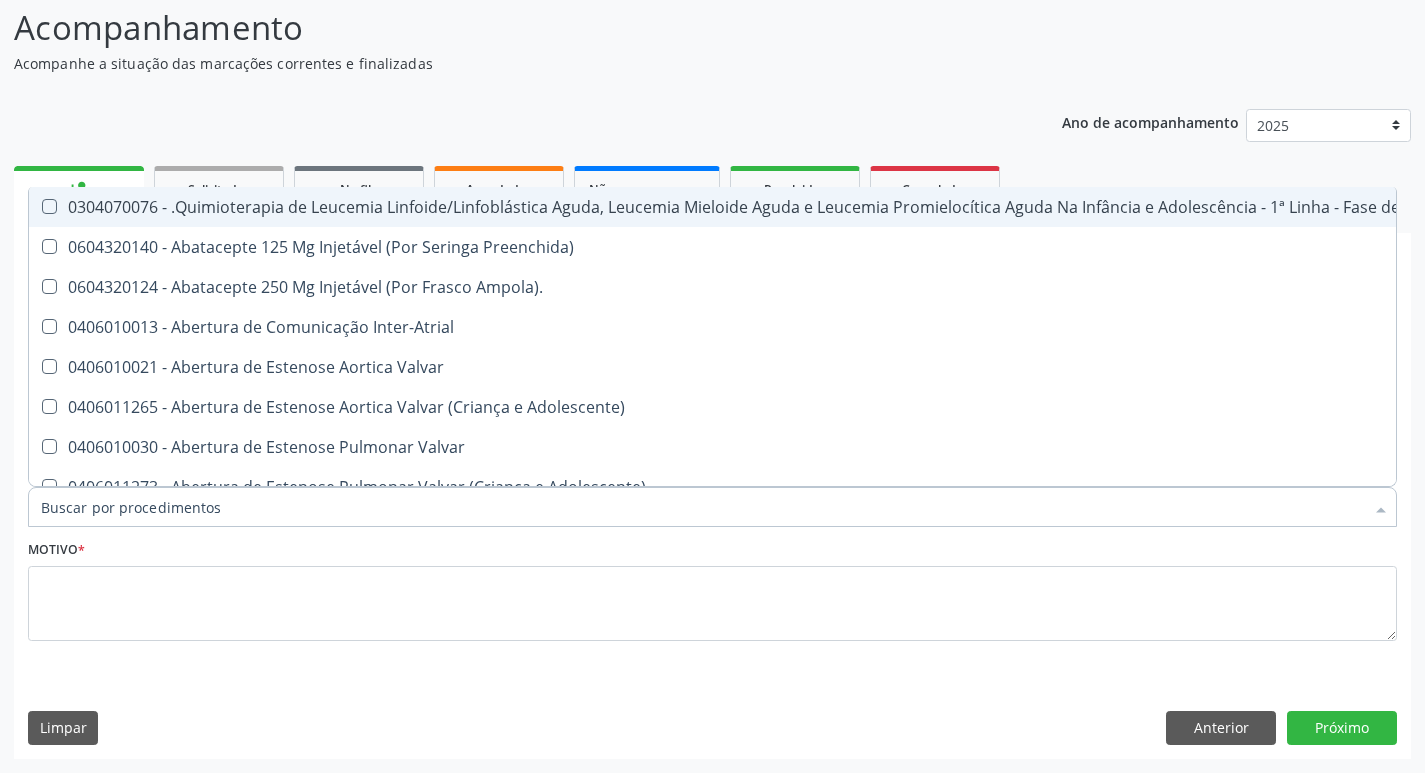 checkbox on "false" 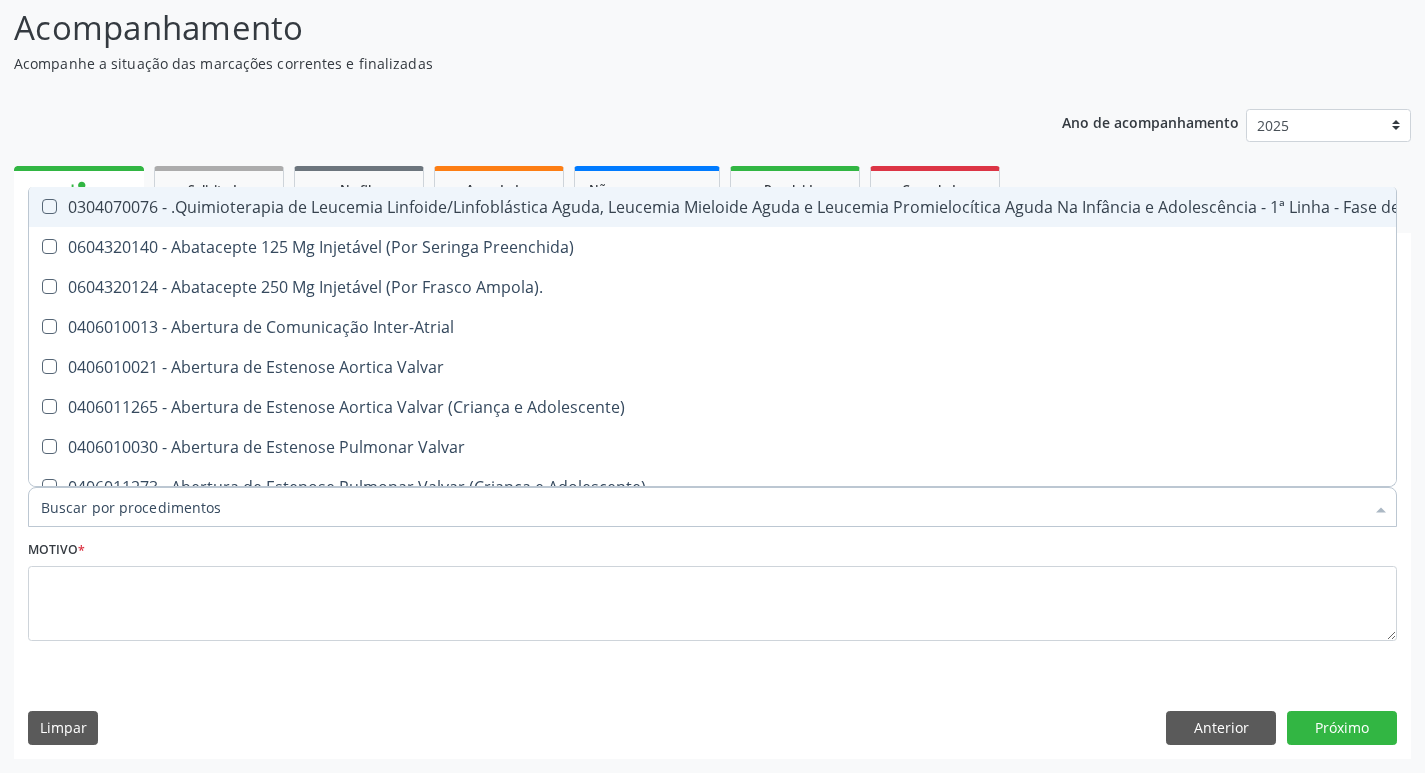 checkbox on "true" 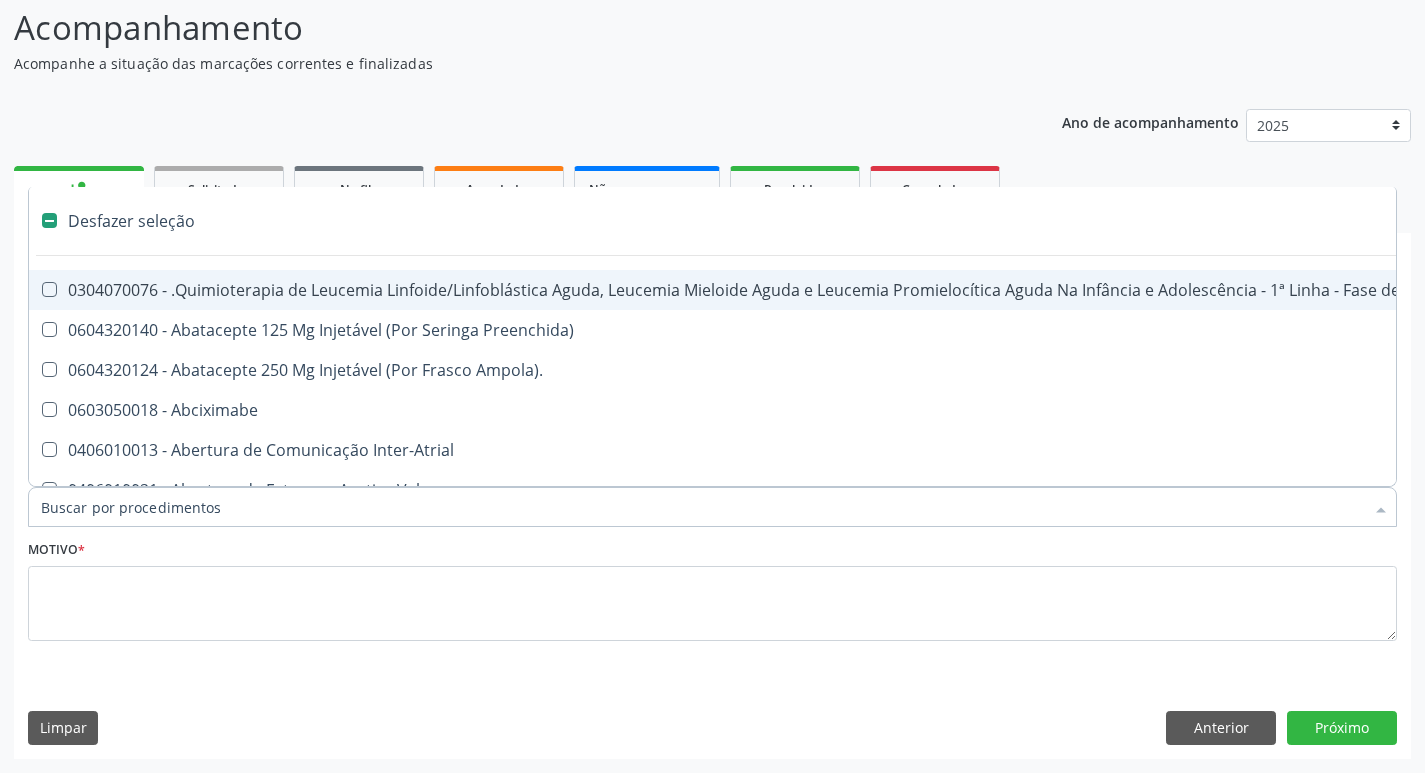 type on "c" 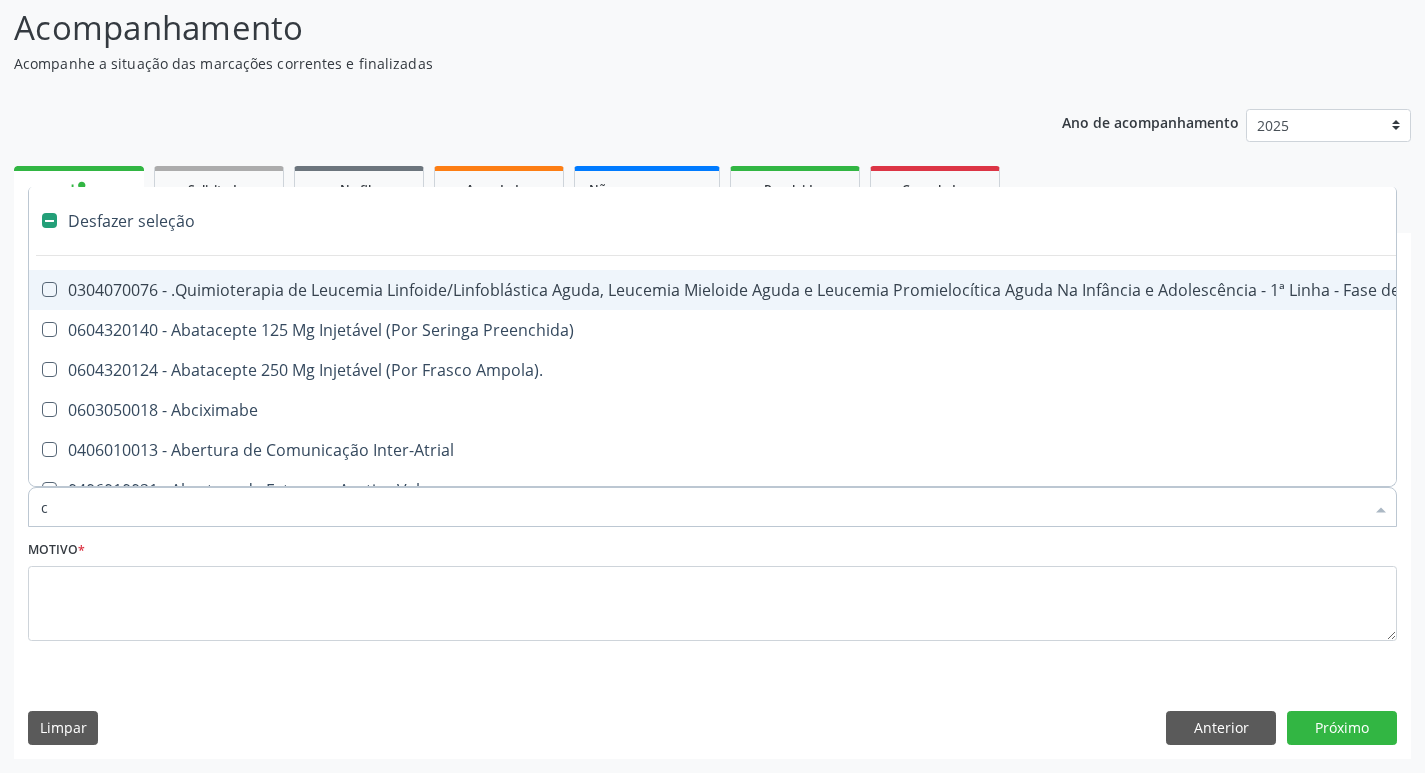 checkbox on "true" 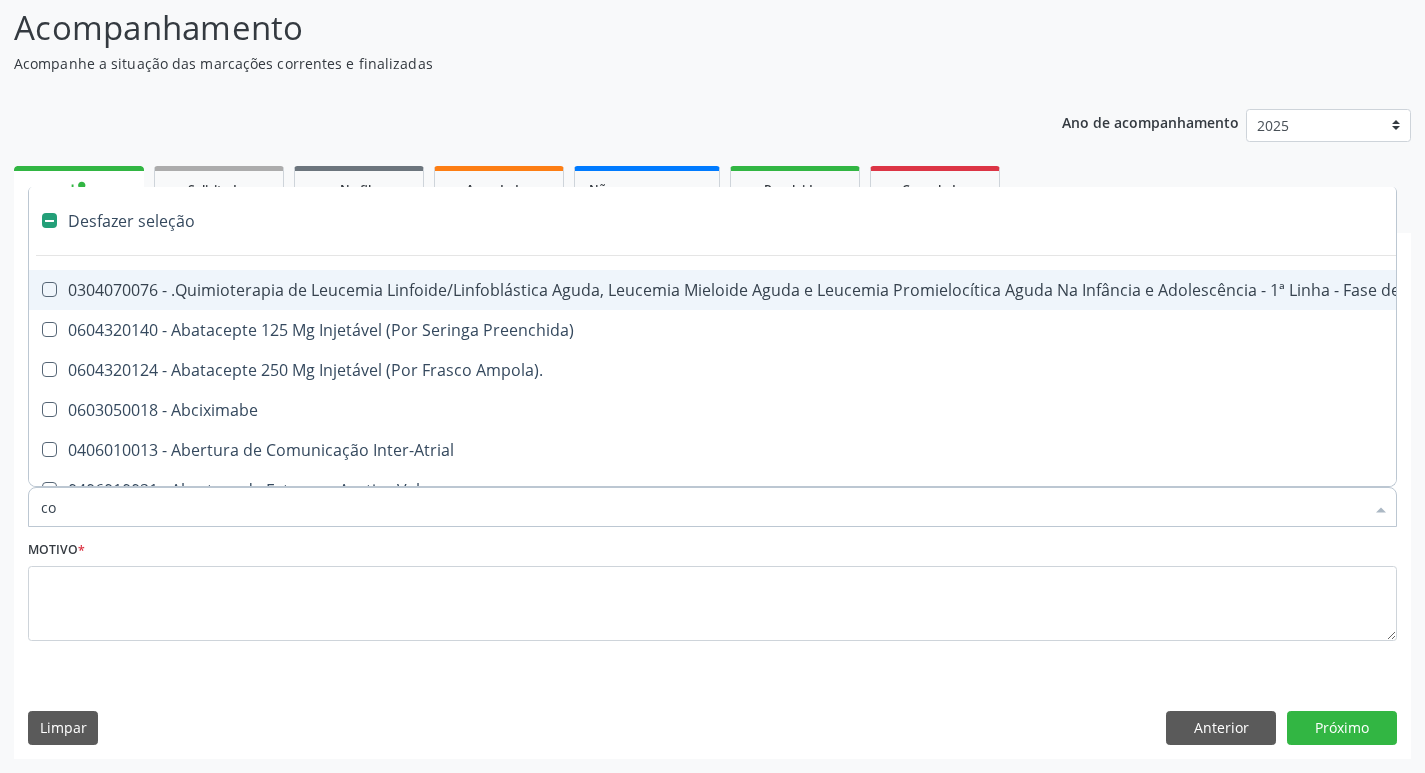 checkbox on "true" 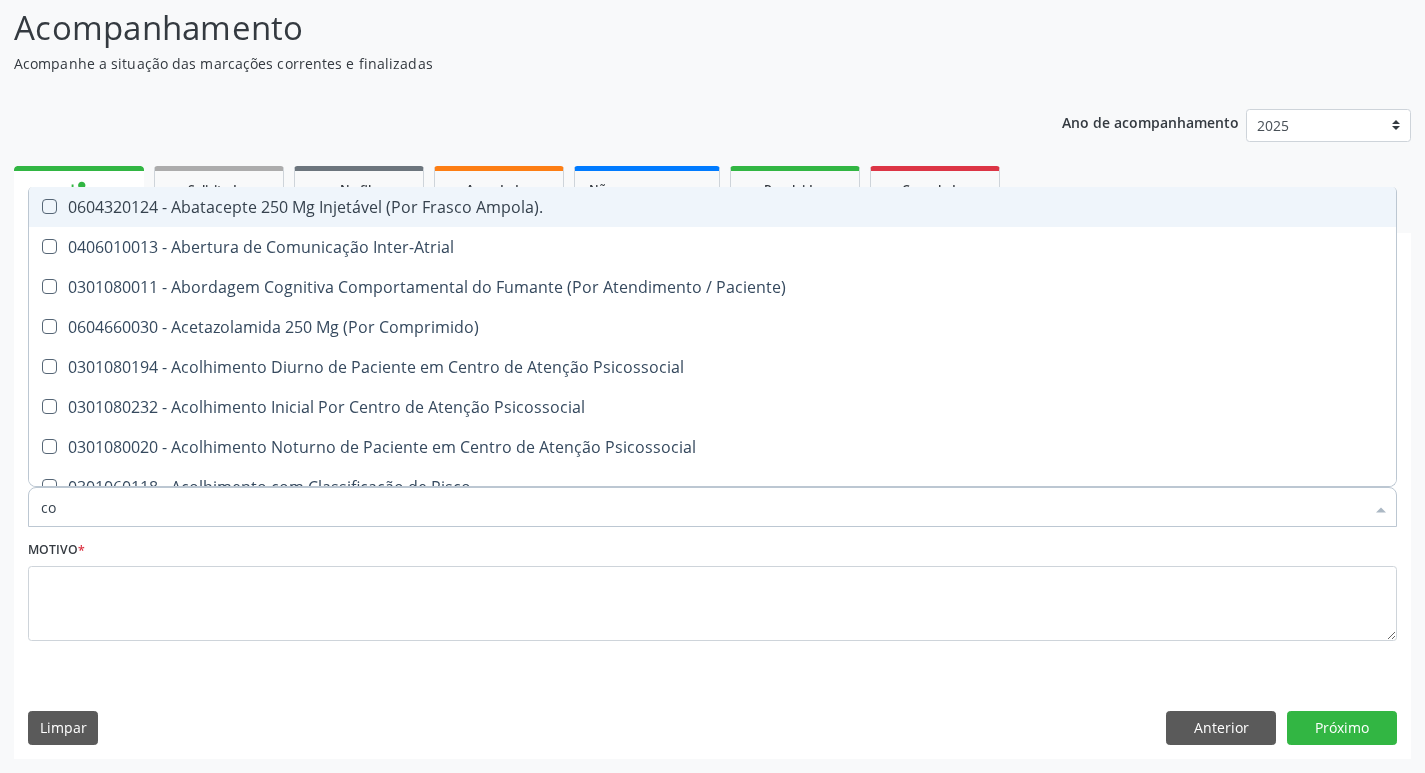 type on "col" 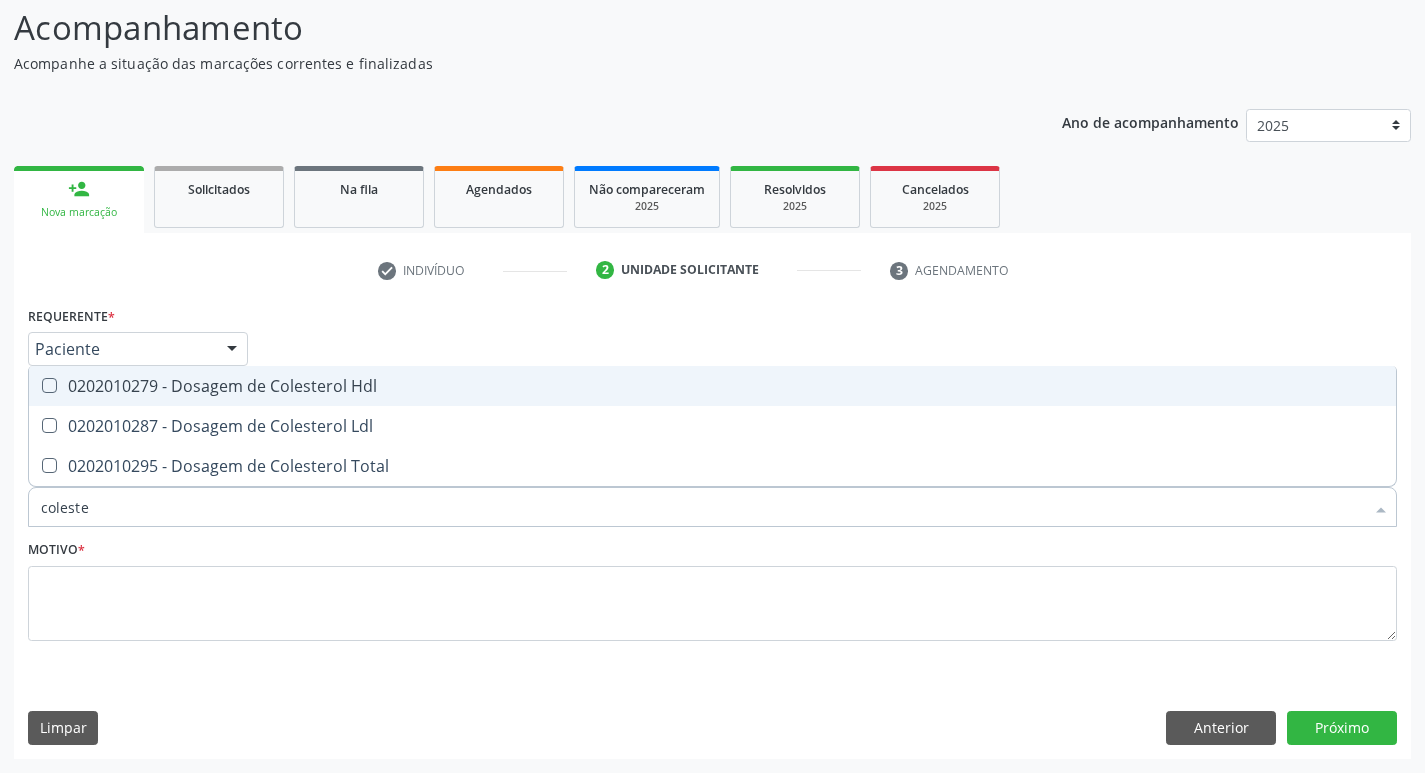 type on "colester" 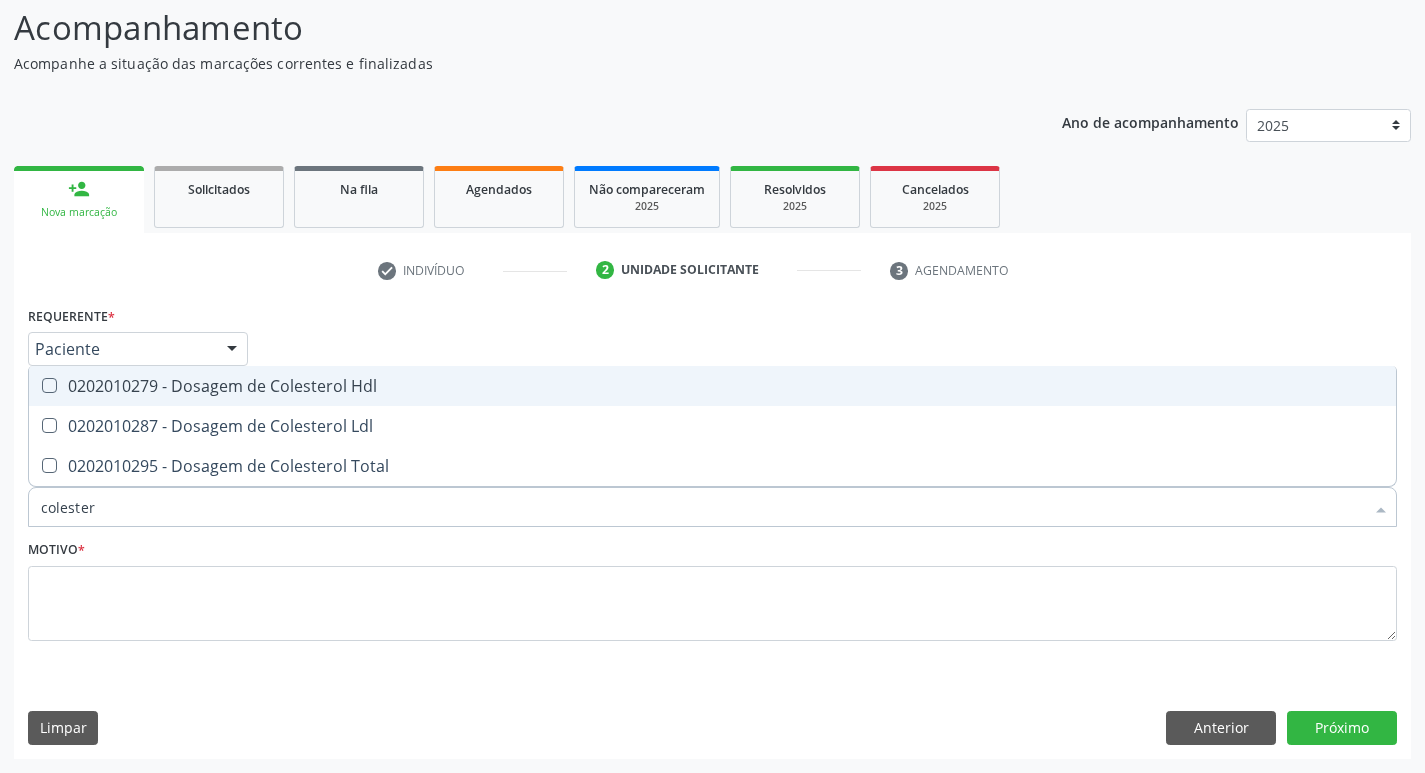 drag, startPoint x: 203, startPoint y: 390, endPoint x: 203, endPoint y: 403, distance: 13 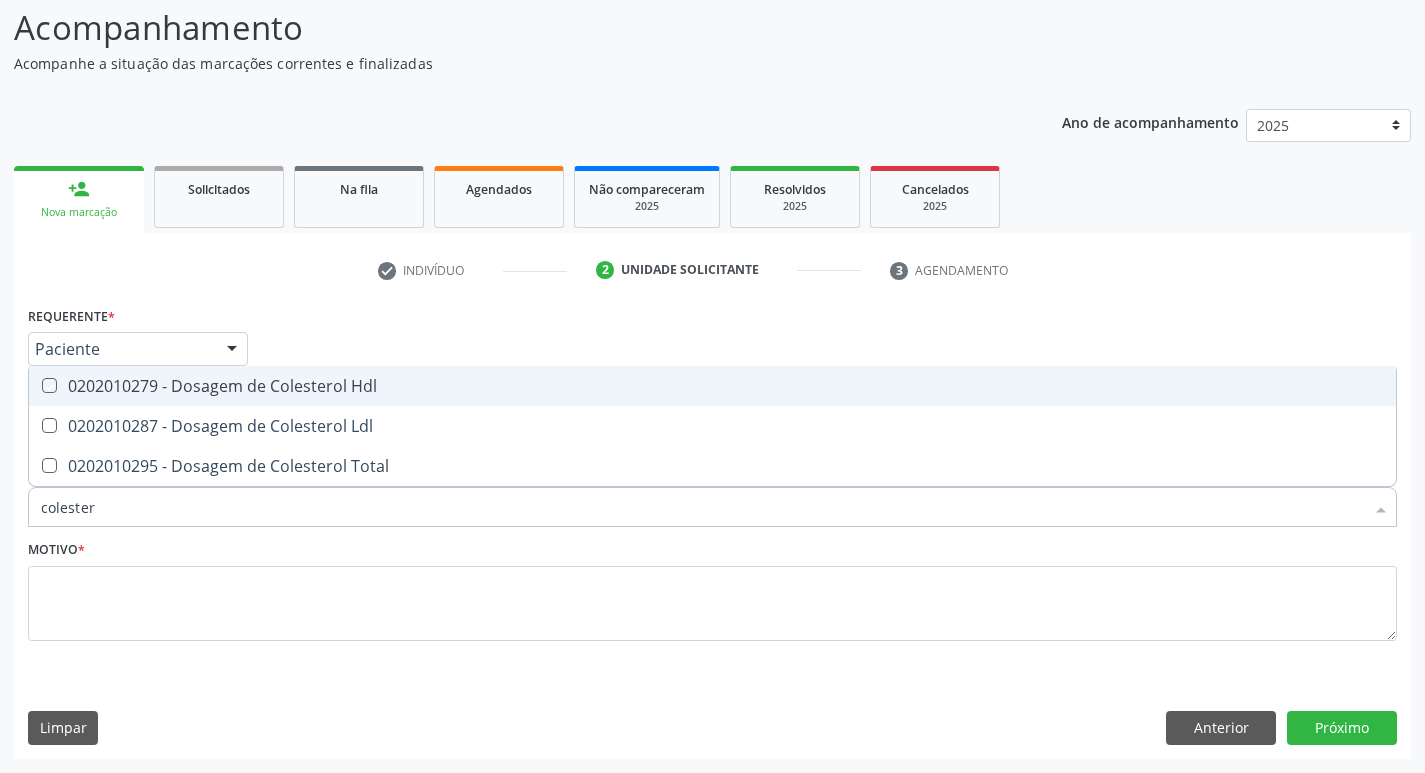 checkbox on "true" 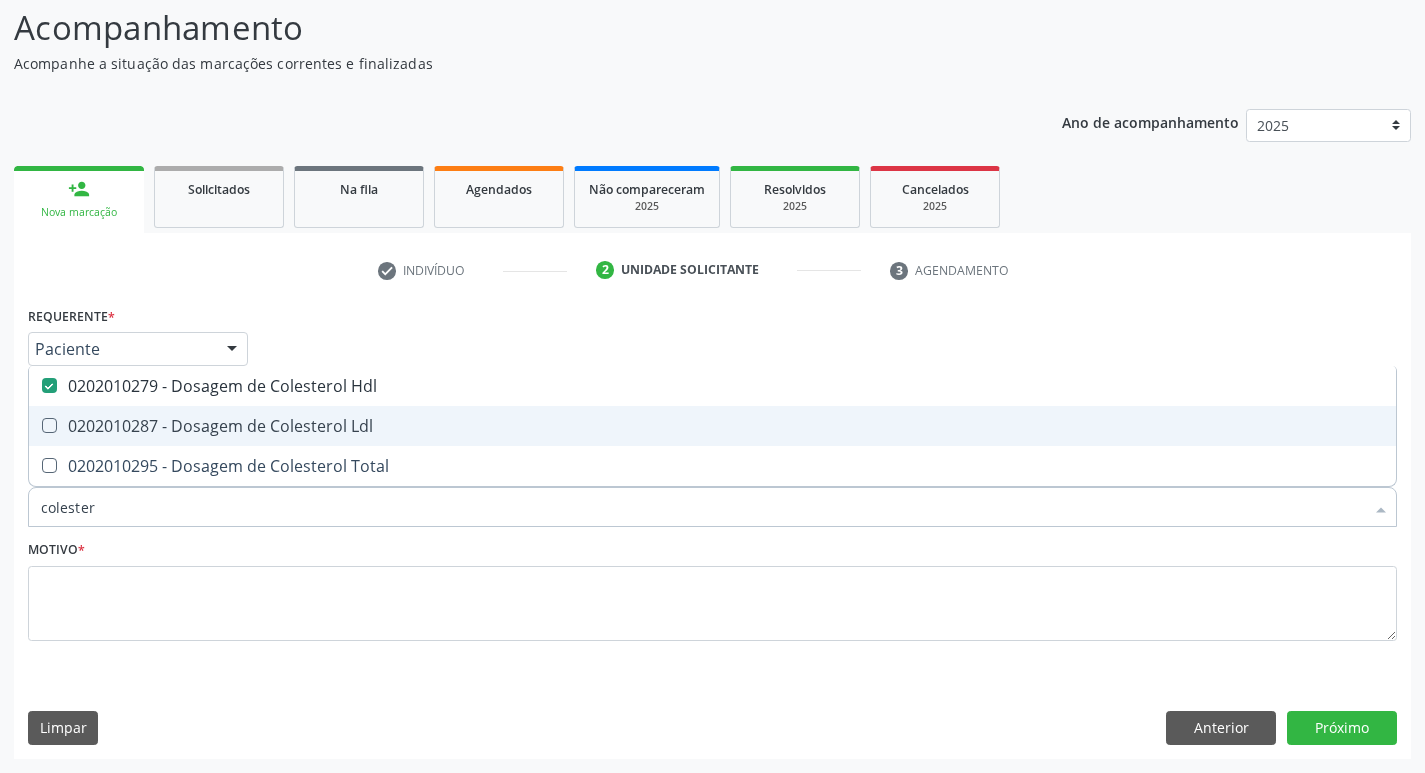 click on "0202010287 - Dosagem de Colesterol Ldl" at bounding box center (712, 426) 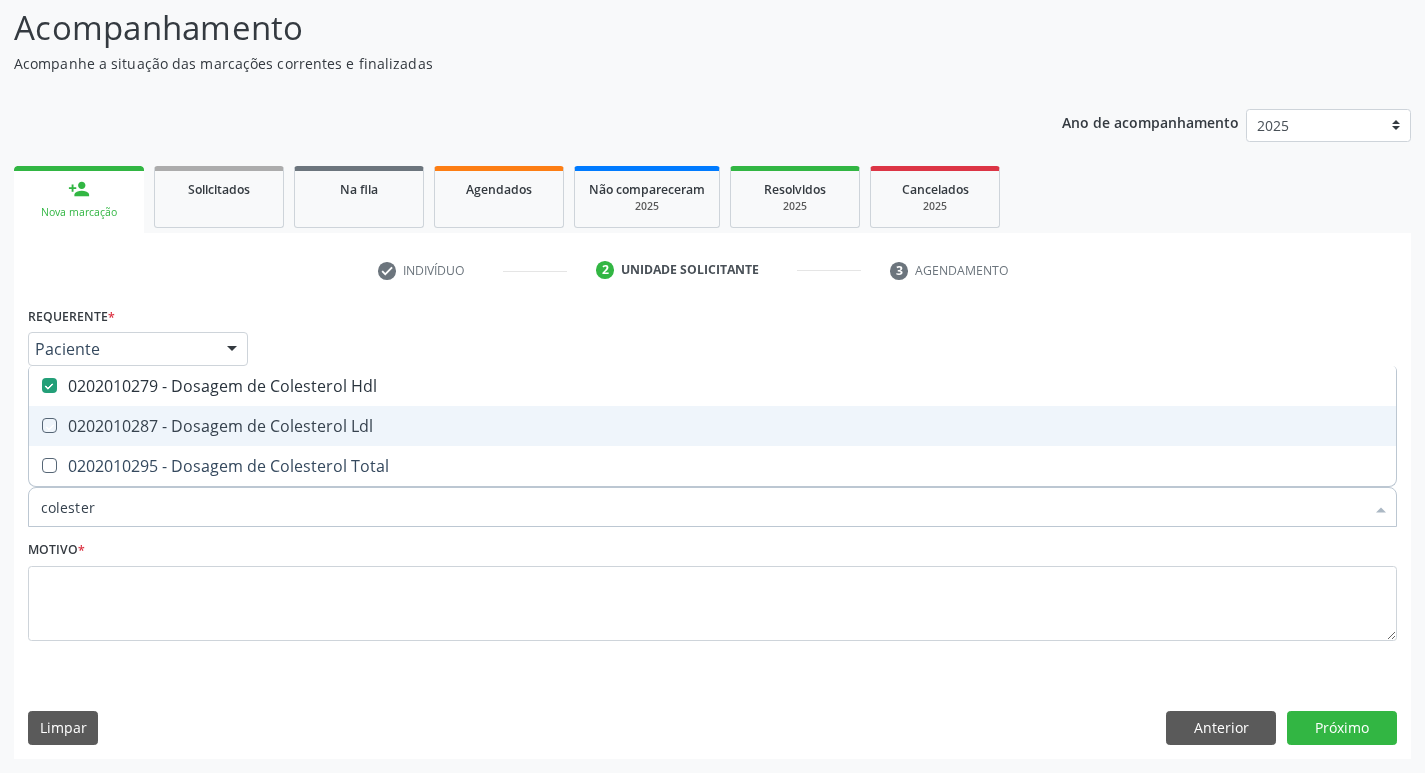 checkbox on "true" 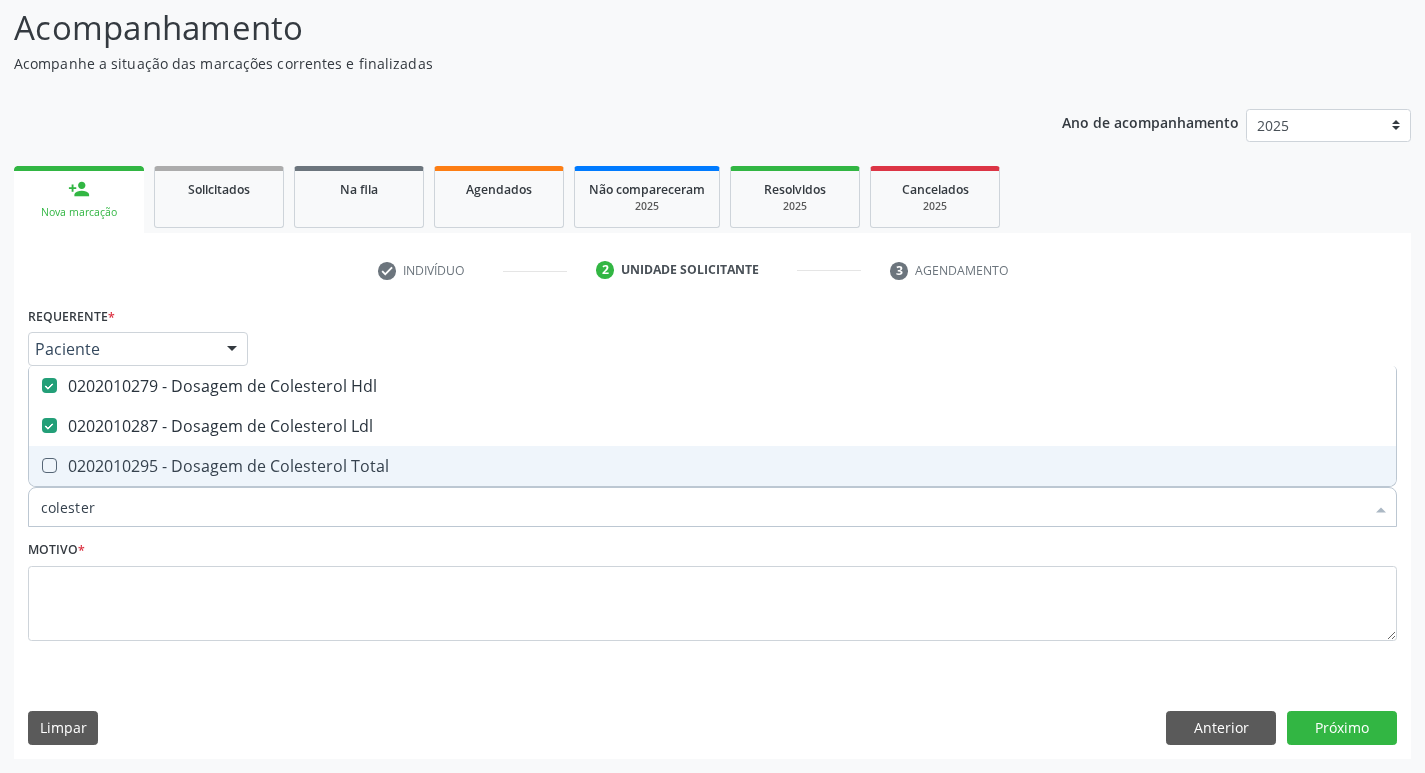 click on "0202010295 - Dosagem de Colesterol Total" at bounding box center [712, 466] 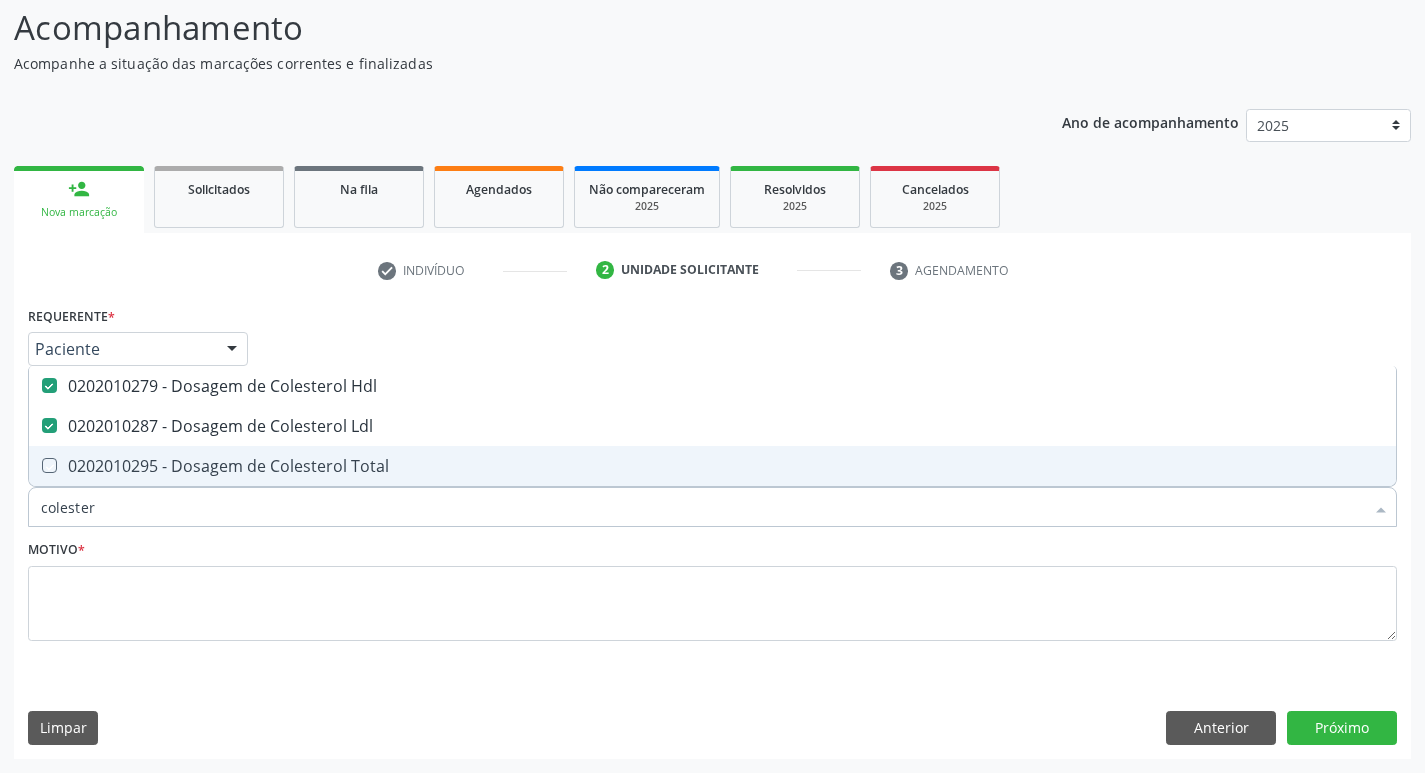 checkbox on "true" 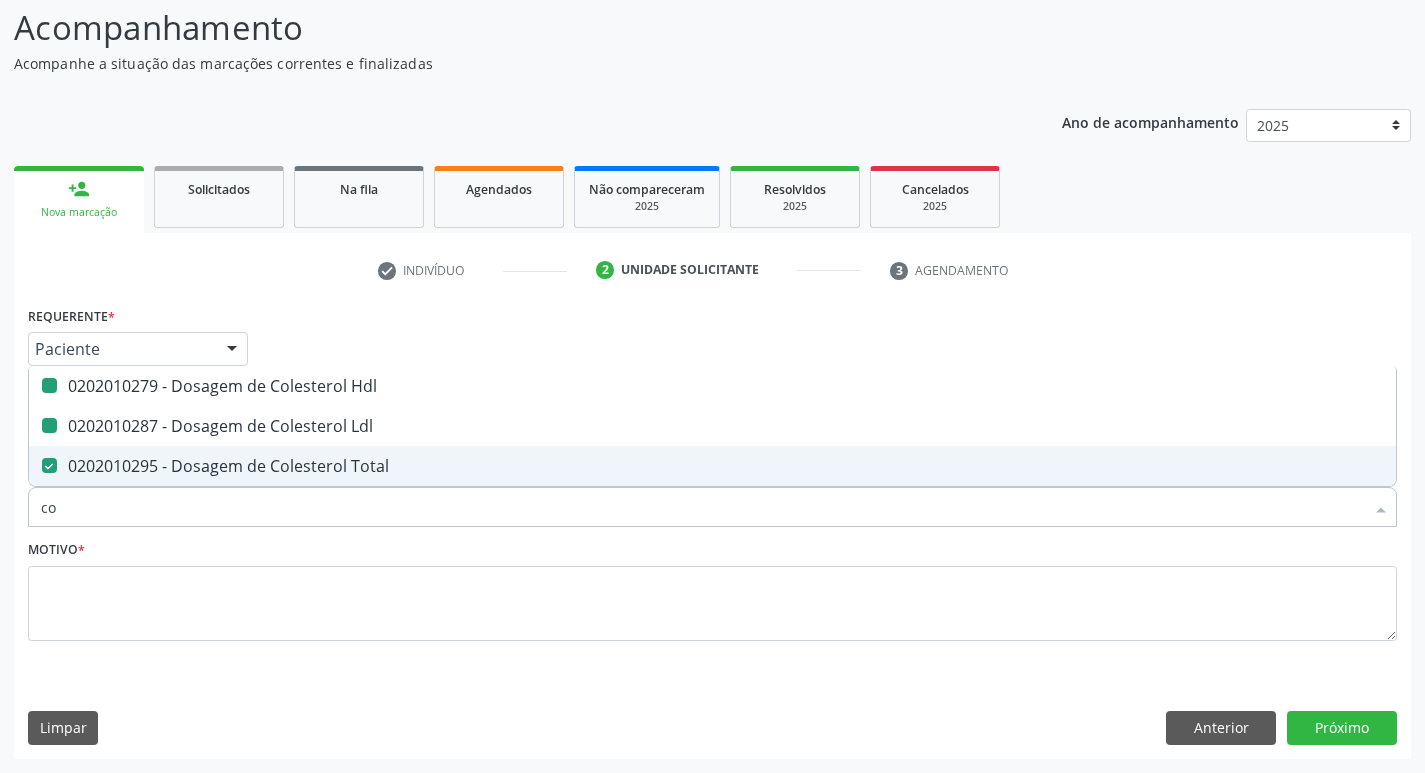 type on "c" 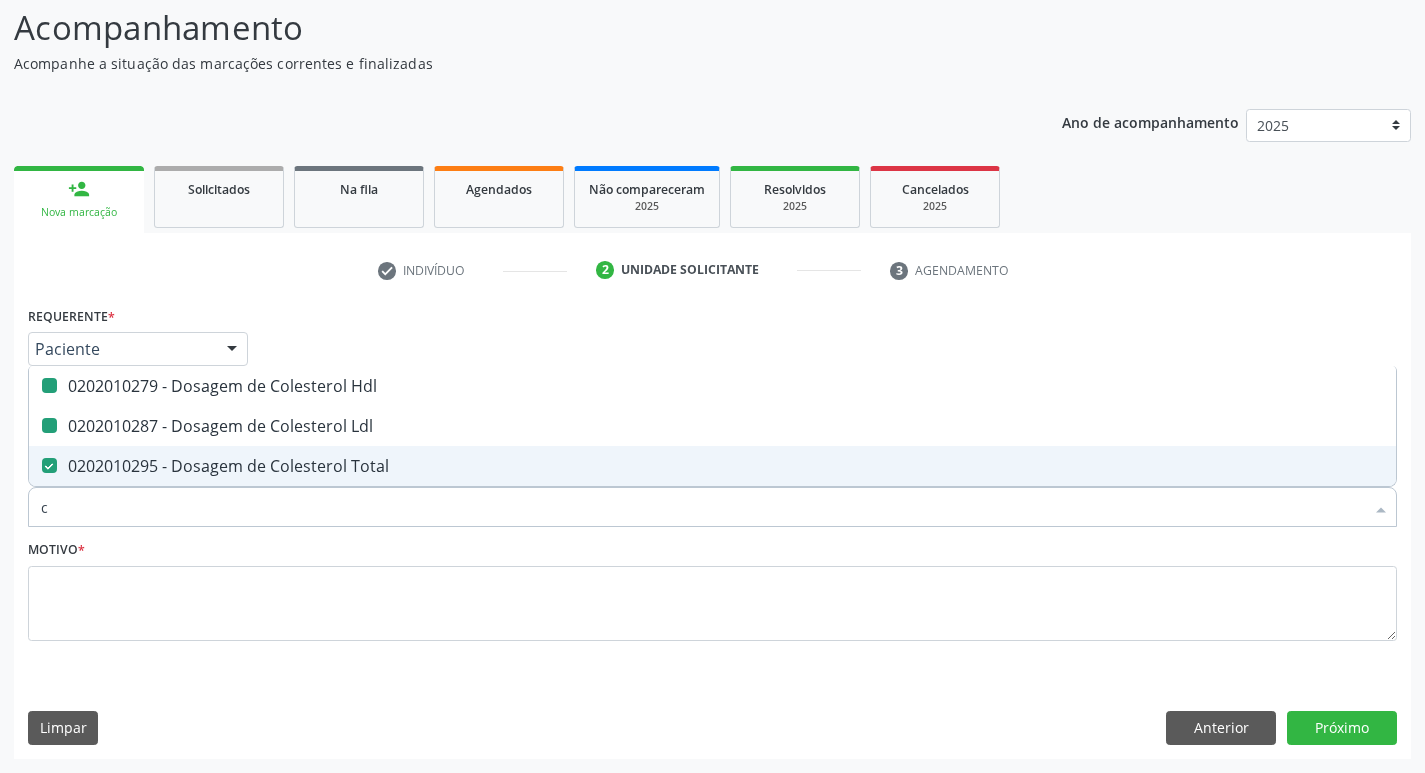 type 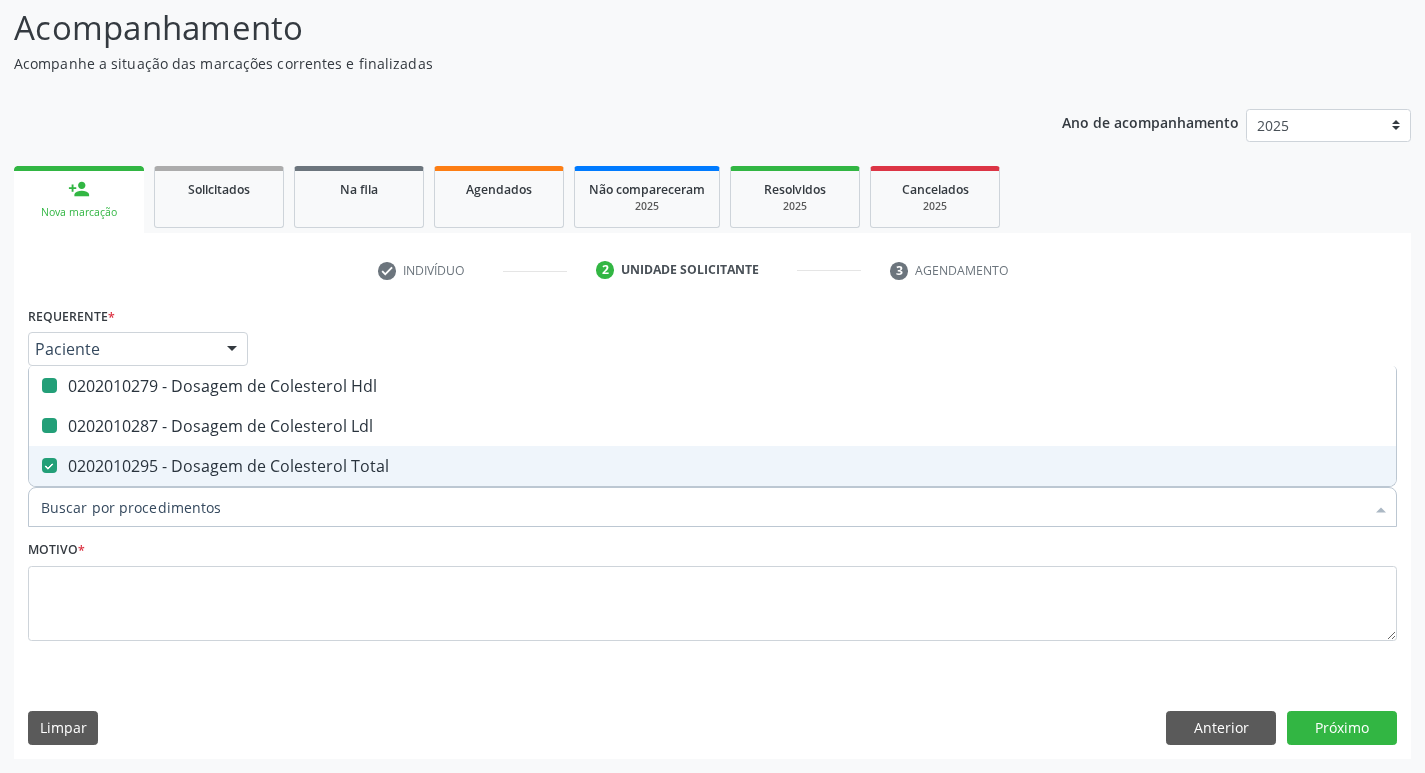 checkbox on "false" 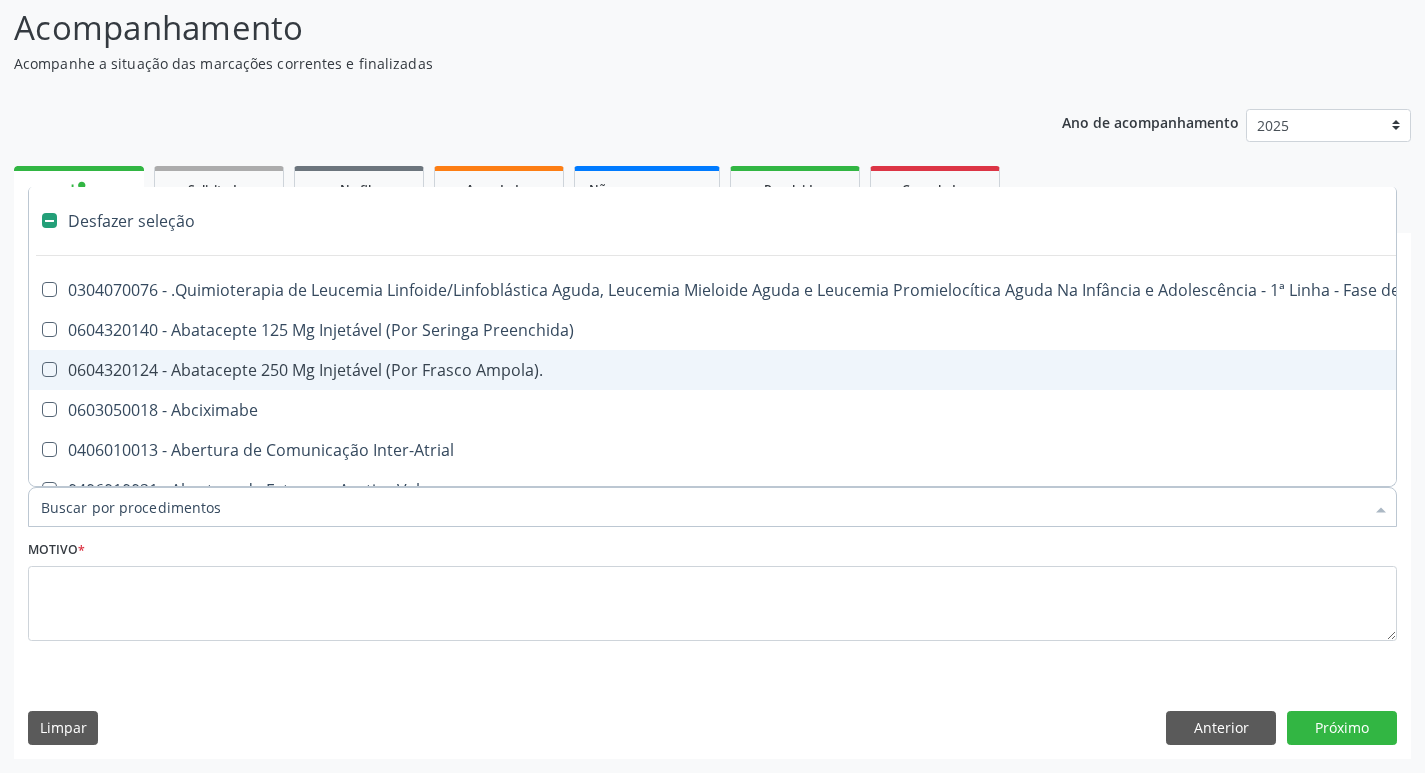 type on "g" 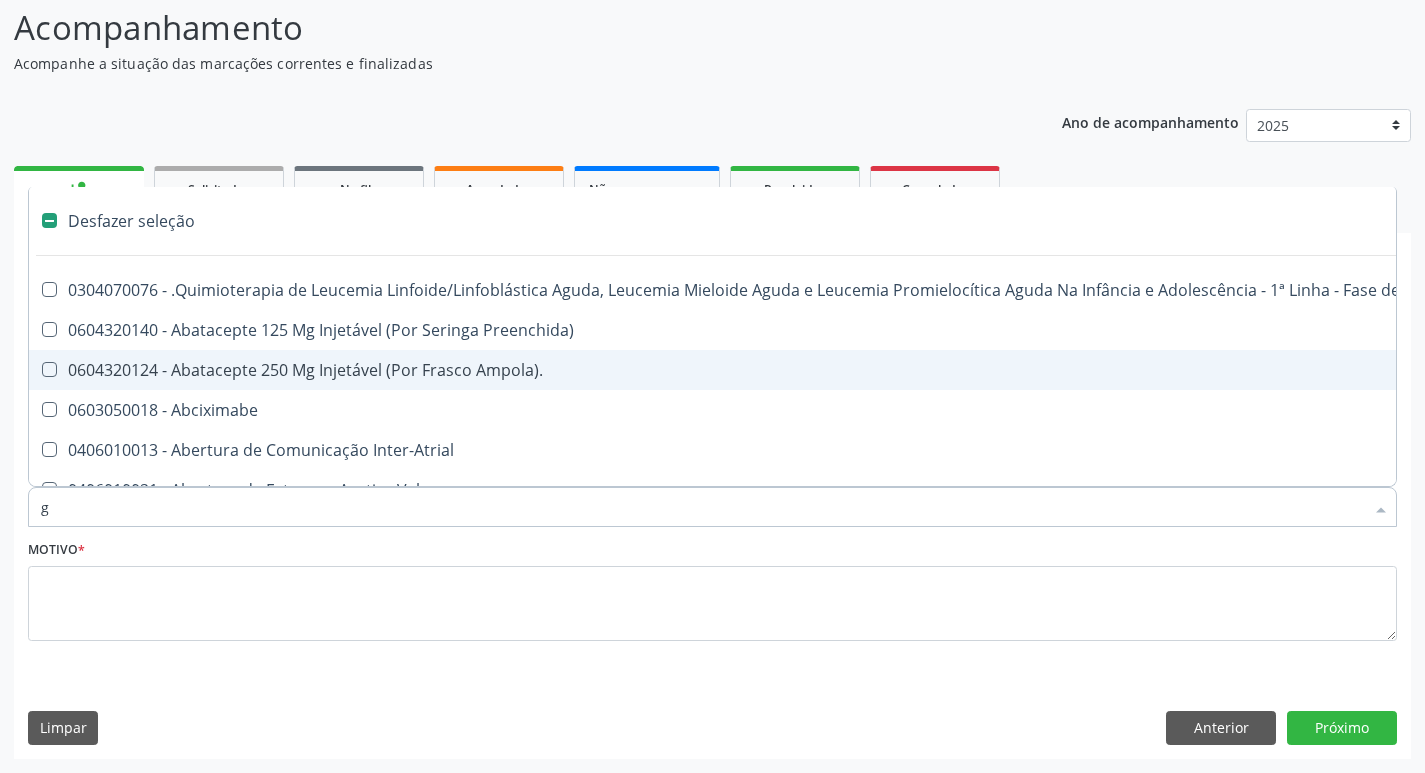 checkbox on "false" 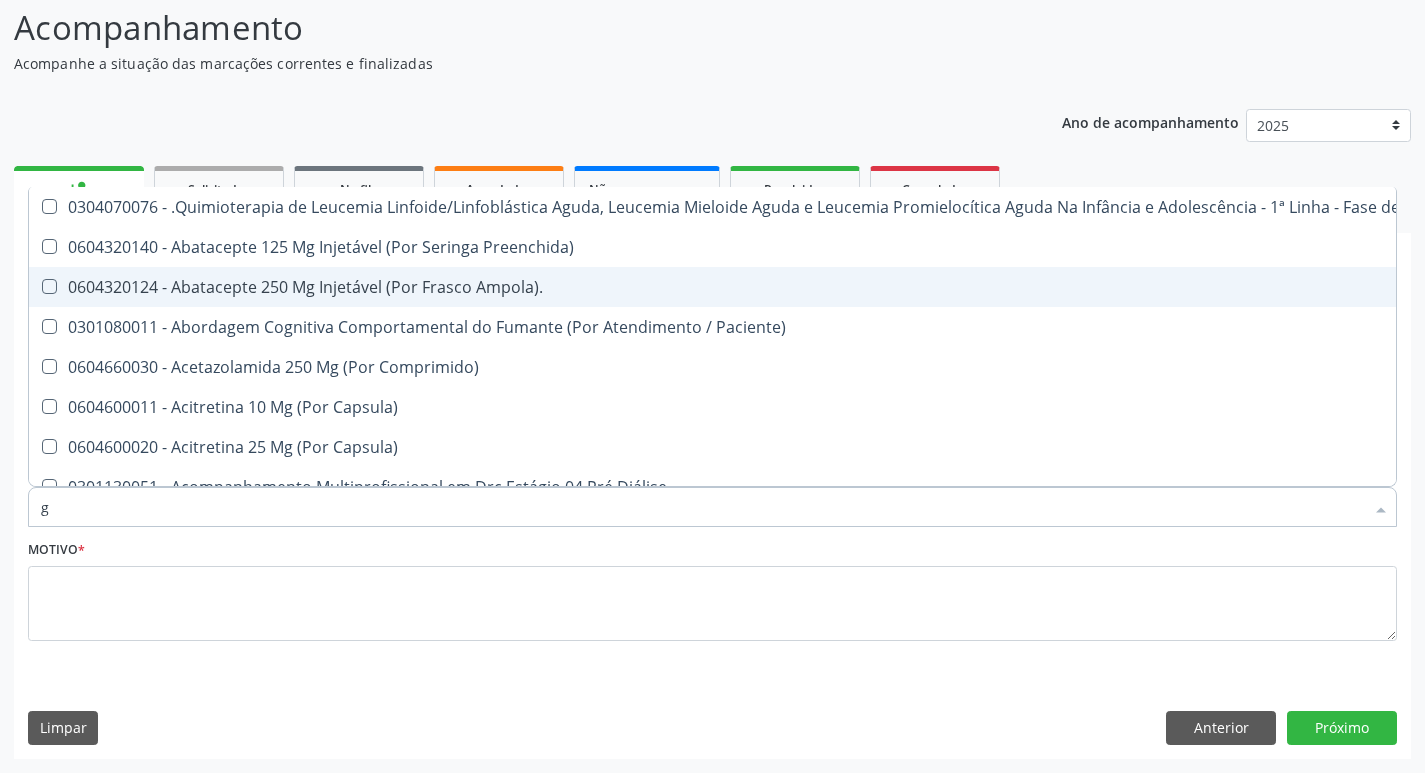 type on "gl" 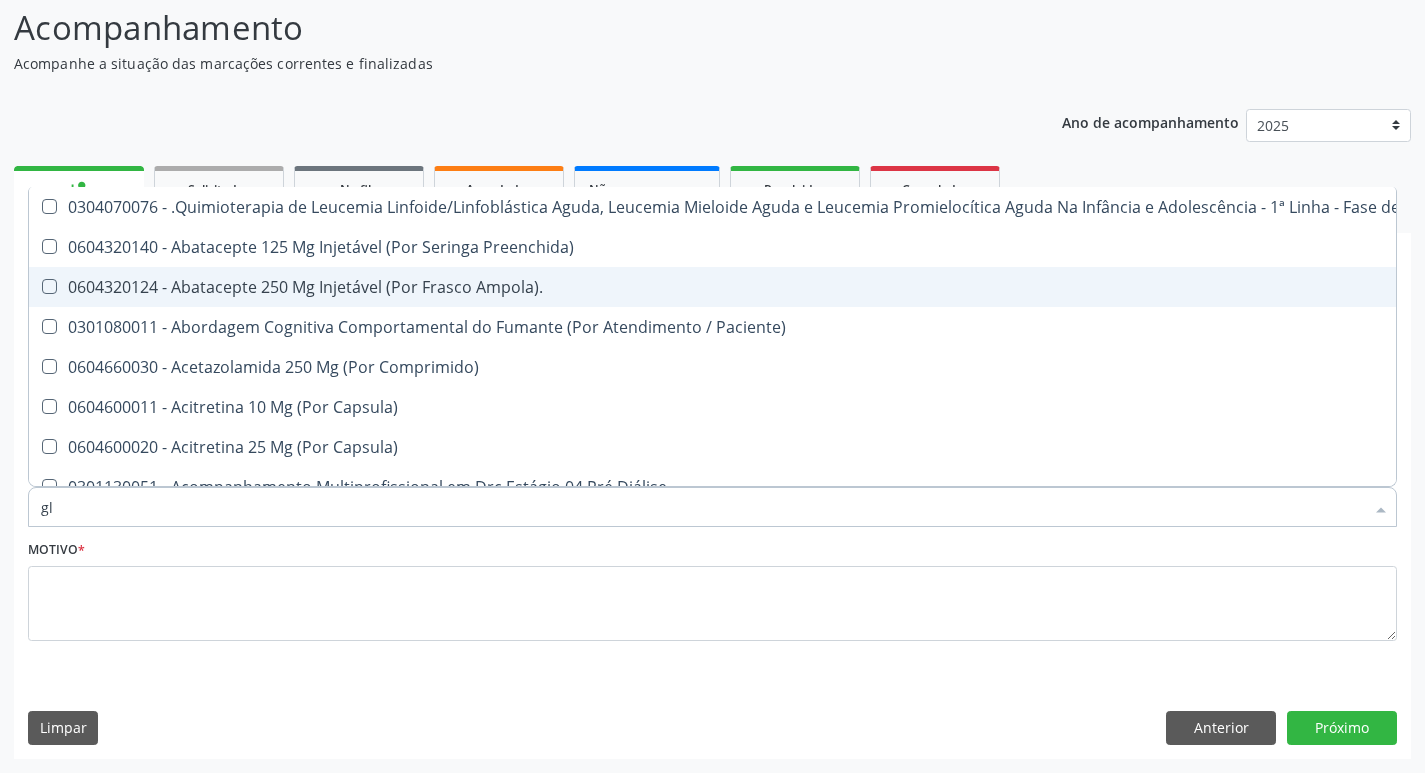 checkbox on "true" 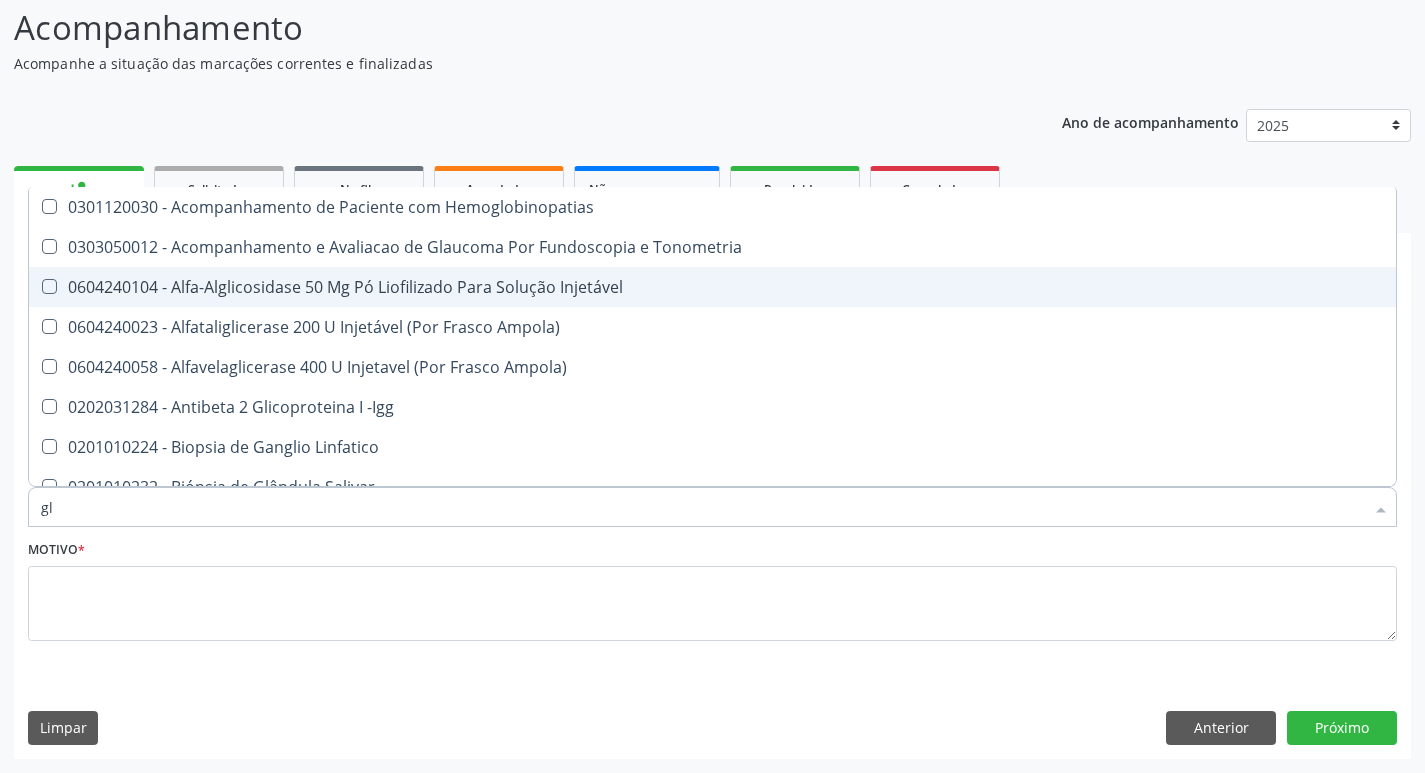 type on "gli" 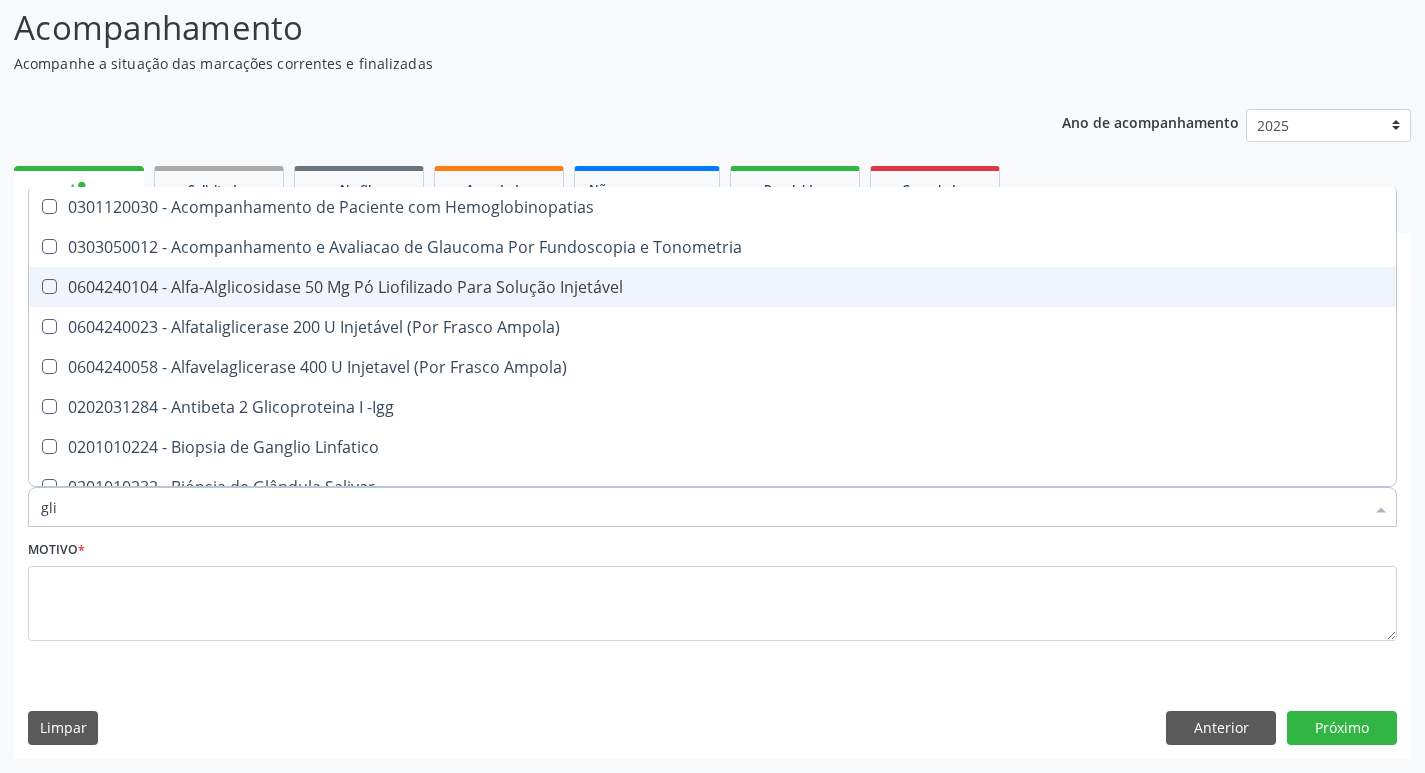 checkbox on "true" 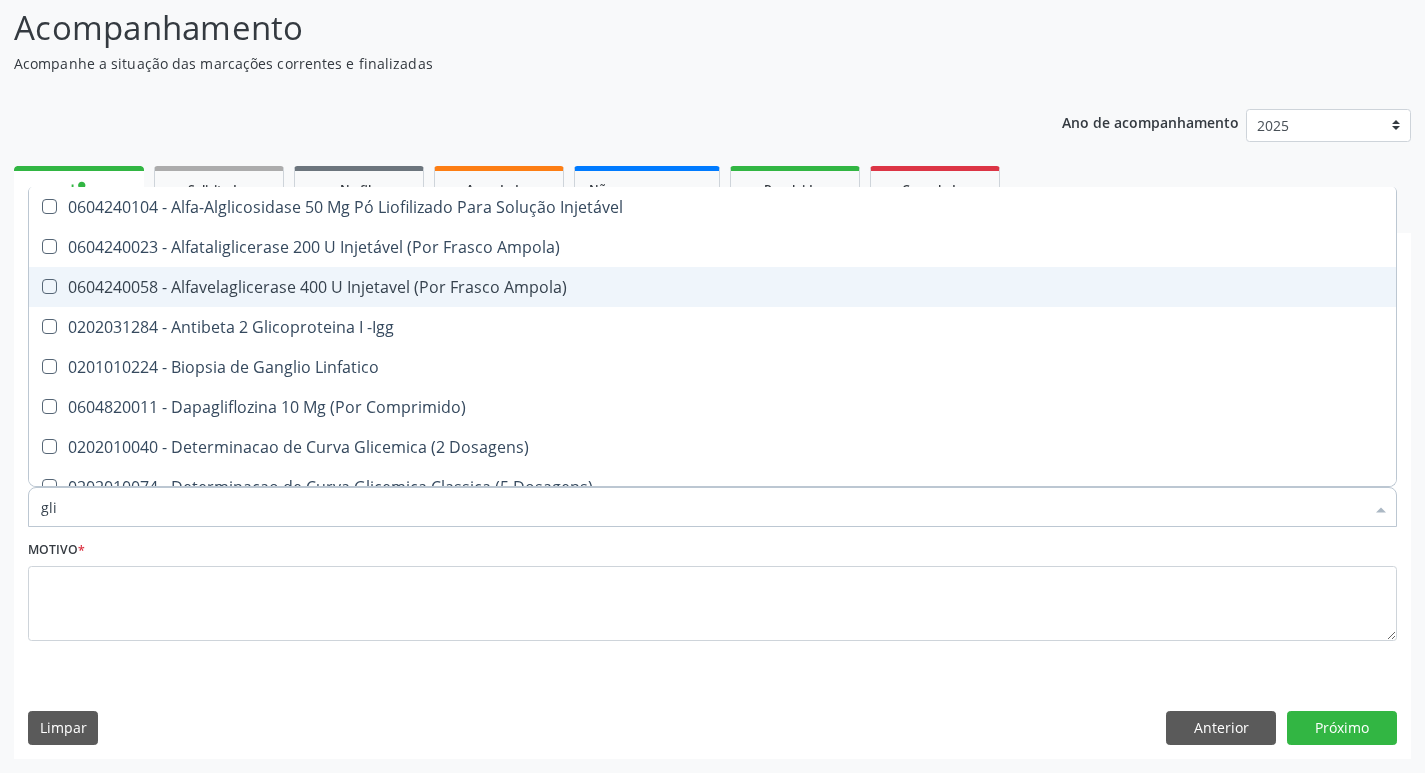 type on "glic" 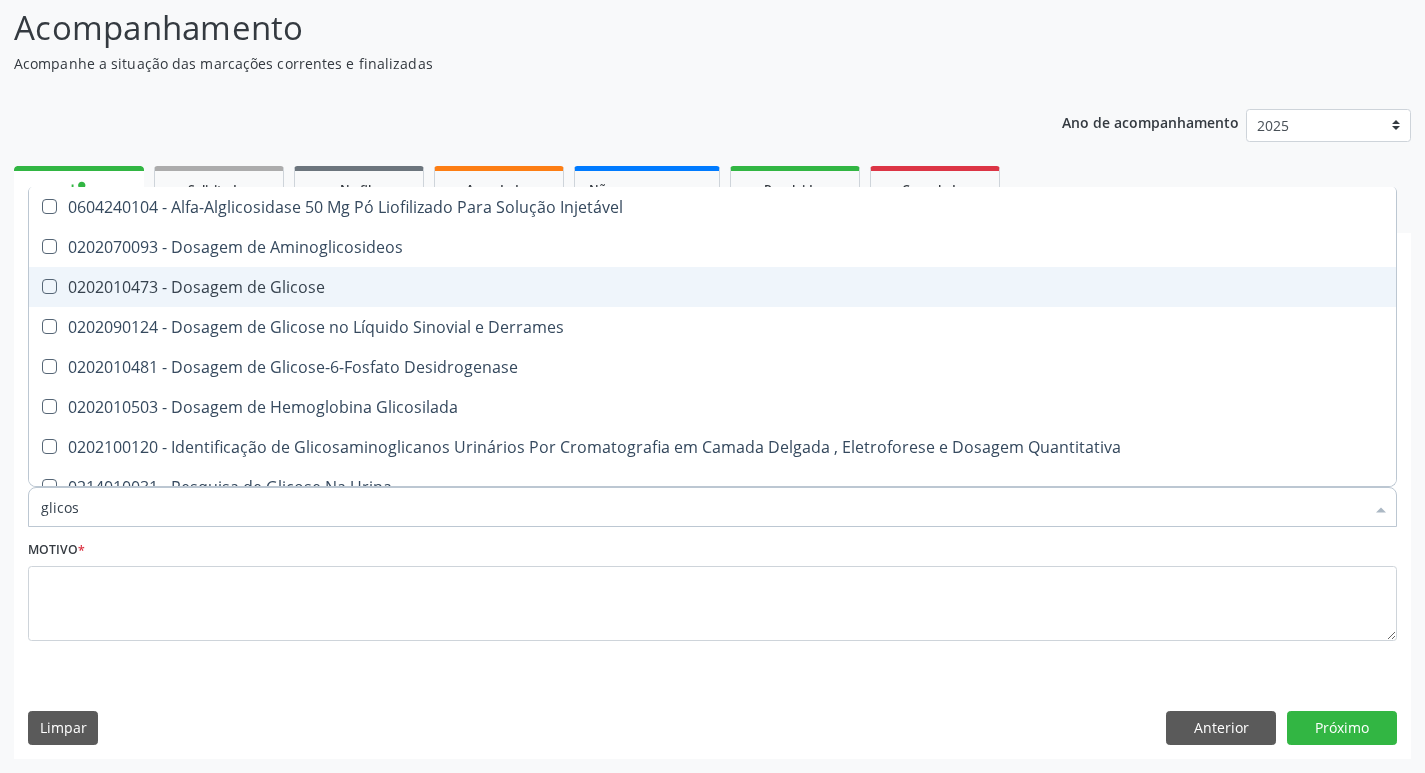 type on "glicose" 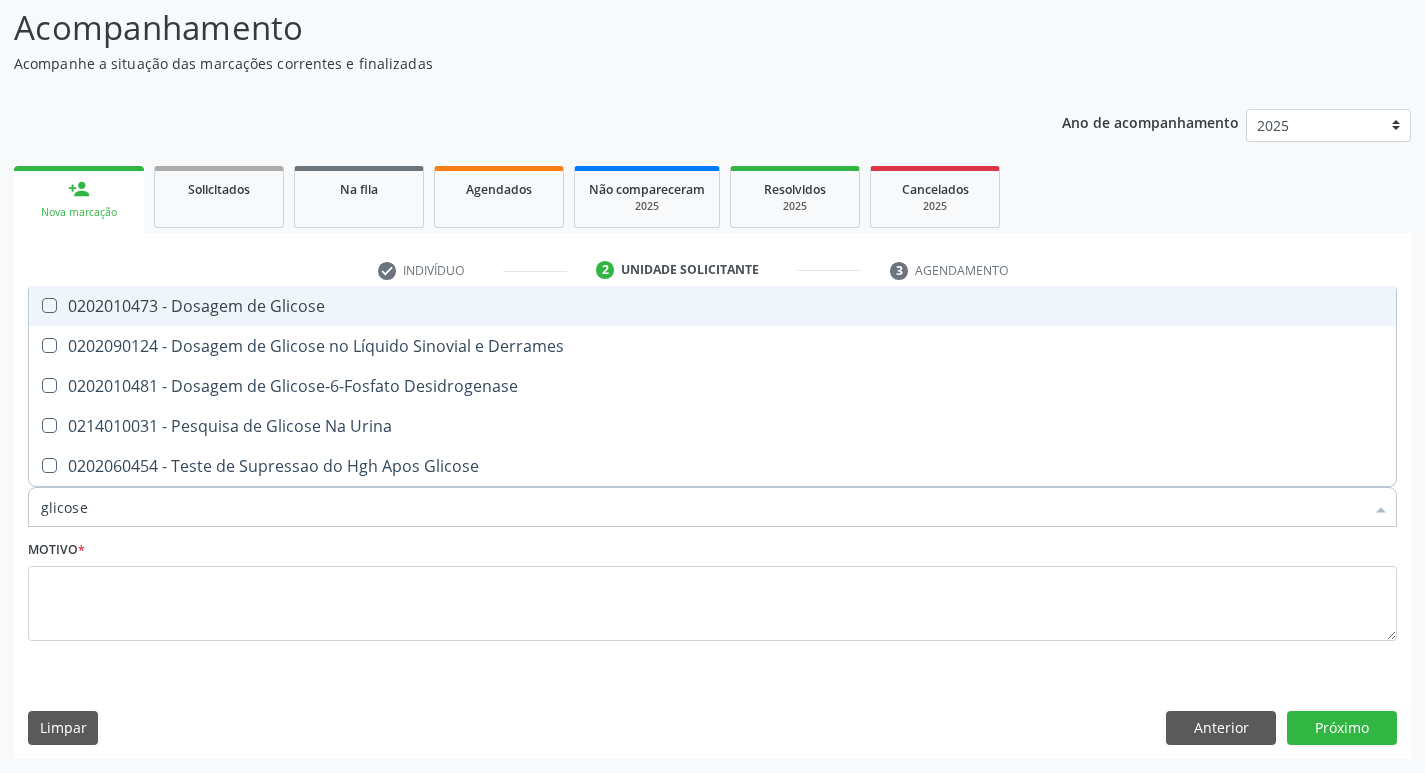 click on "0202010473 - Dosagem de Glicose" at bounding box center [712, 306] 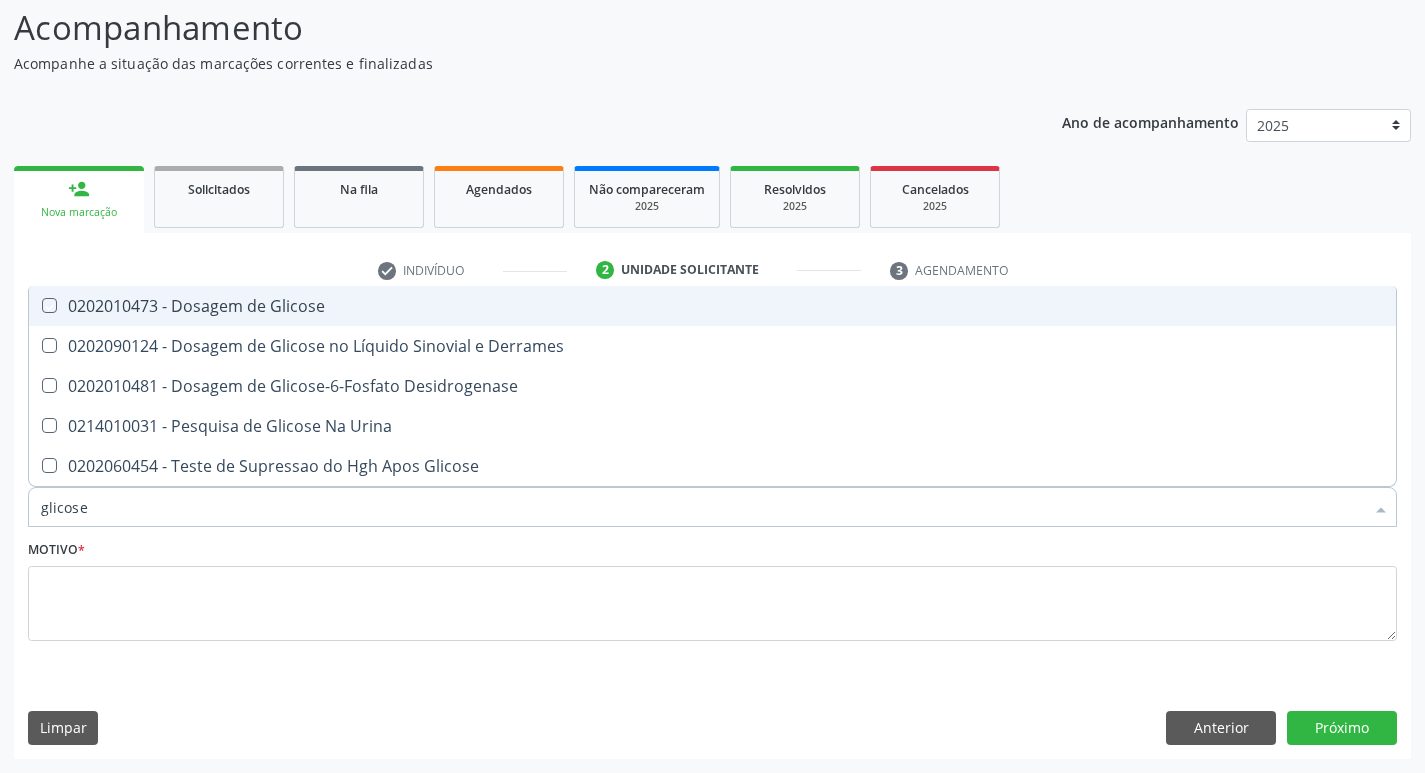 checkbox on "true" 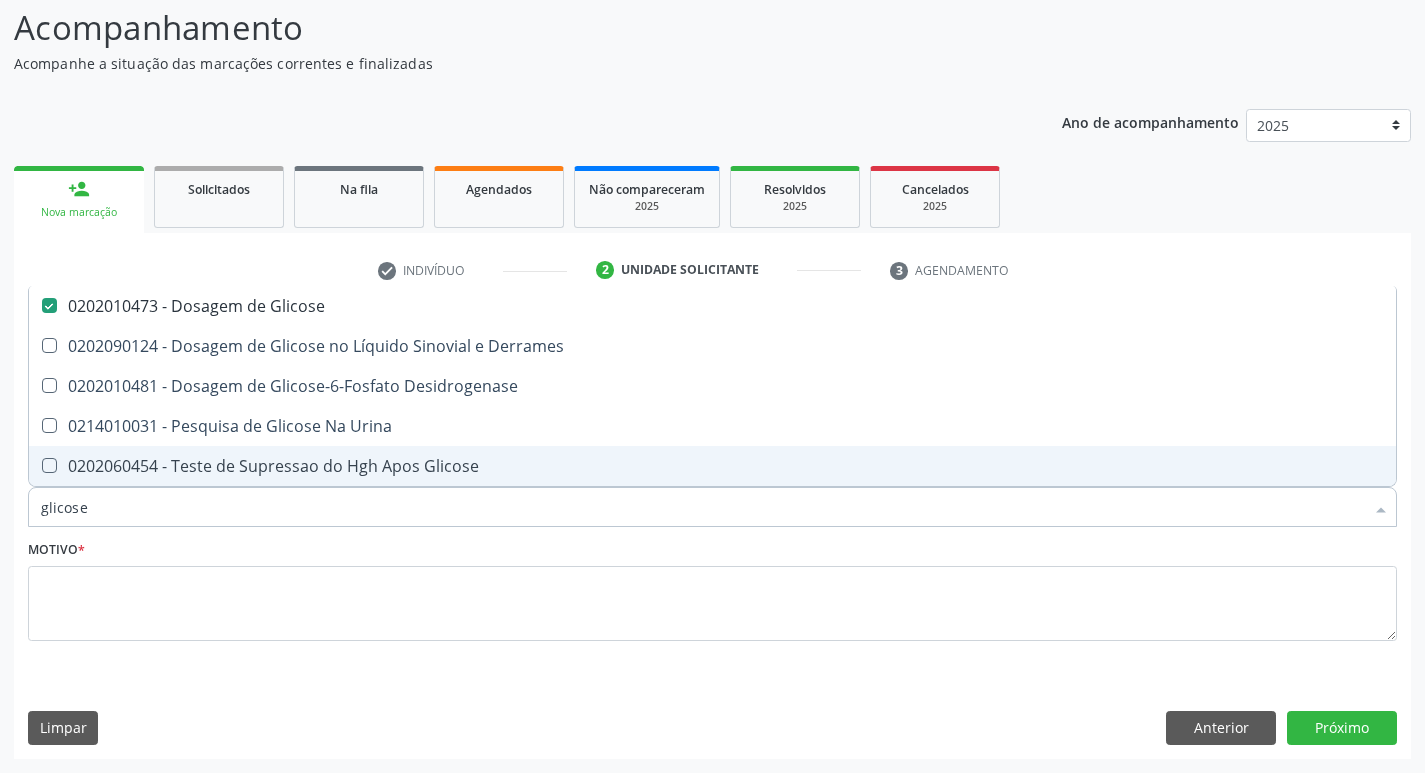 click on "glicose" at bounding box center (702, 507) 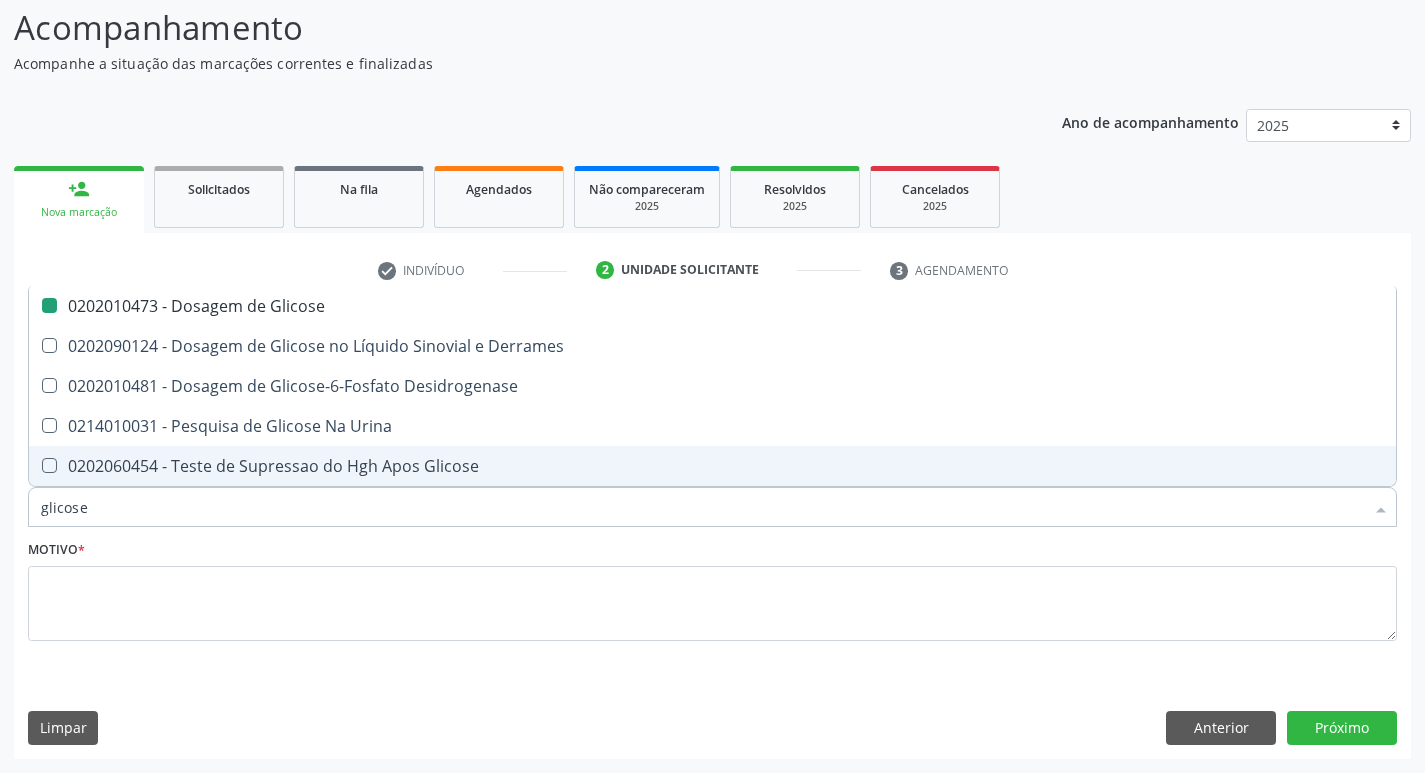 type on "glicos" 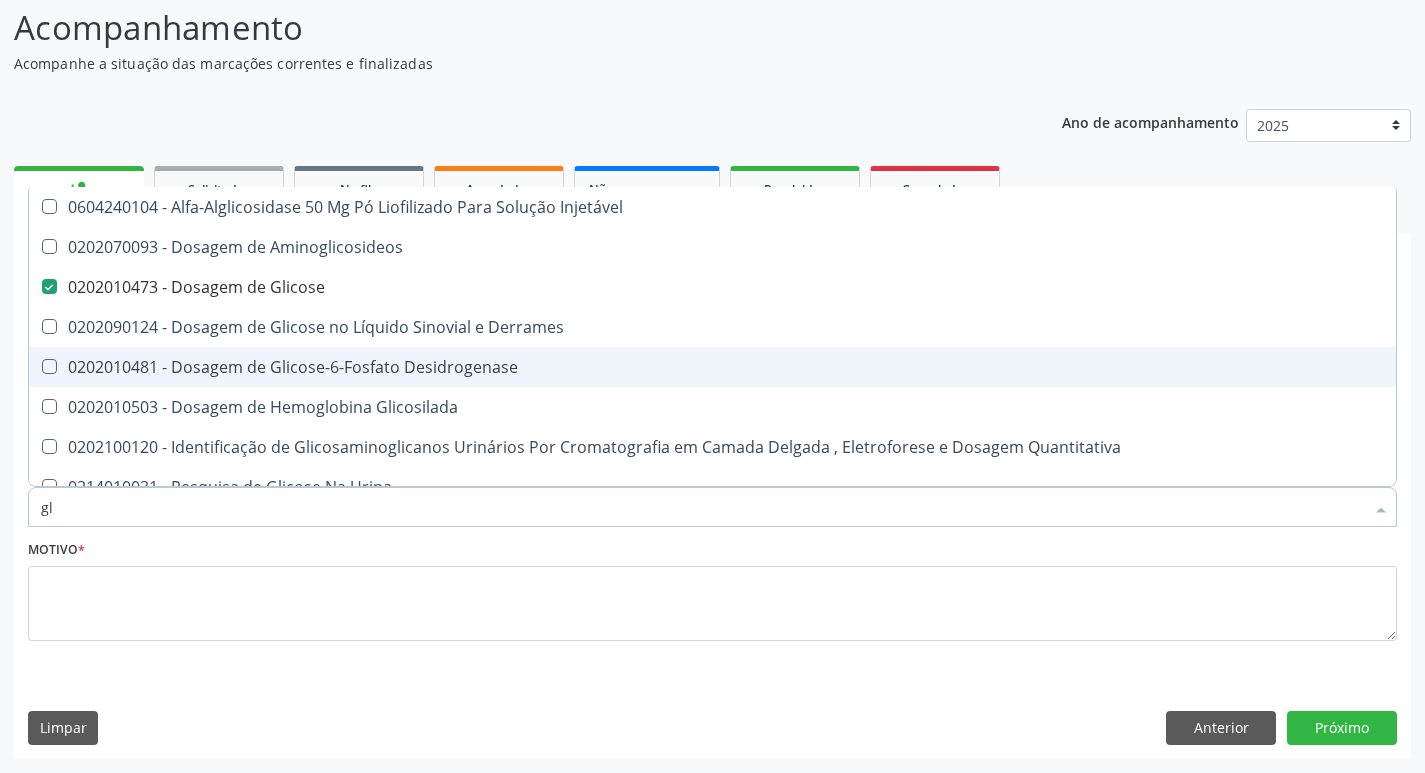 type on "g" 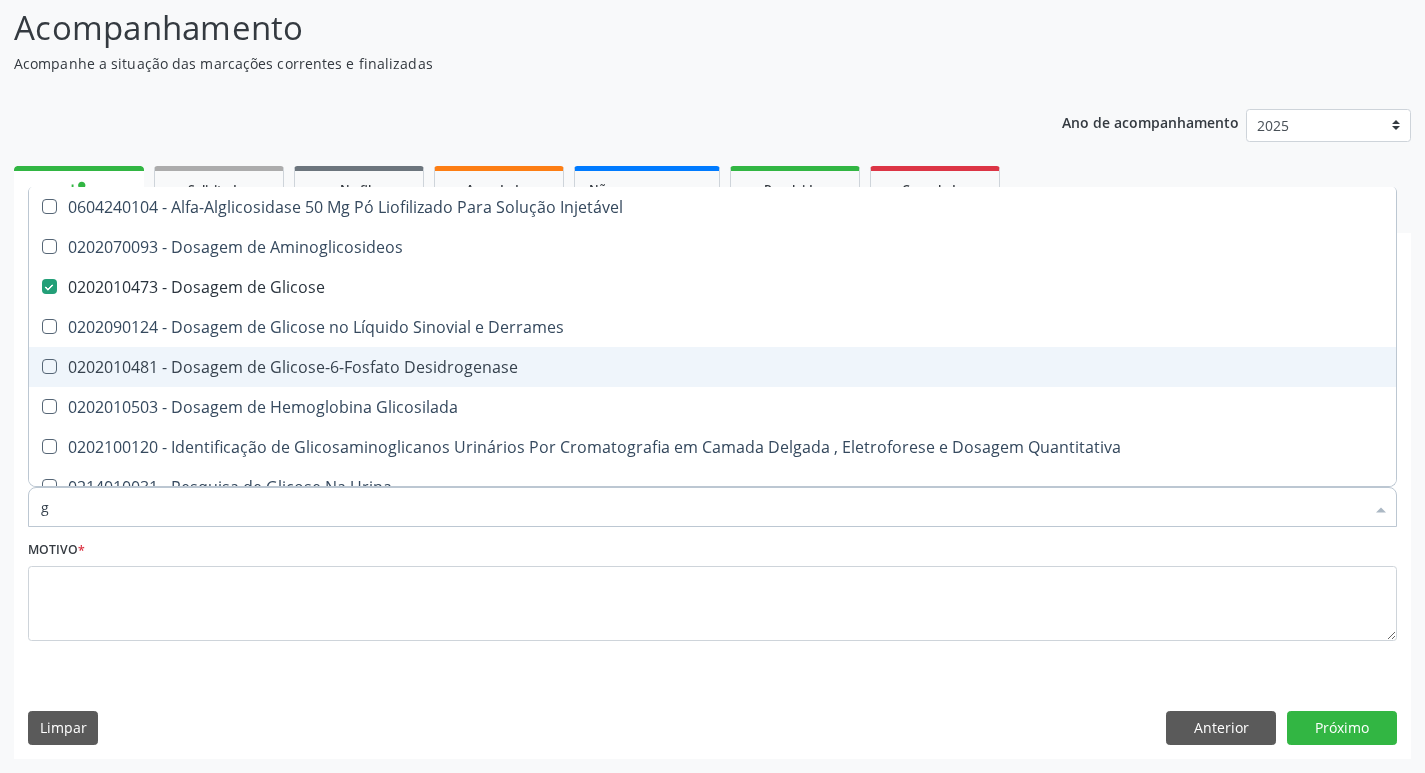 type 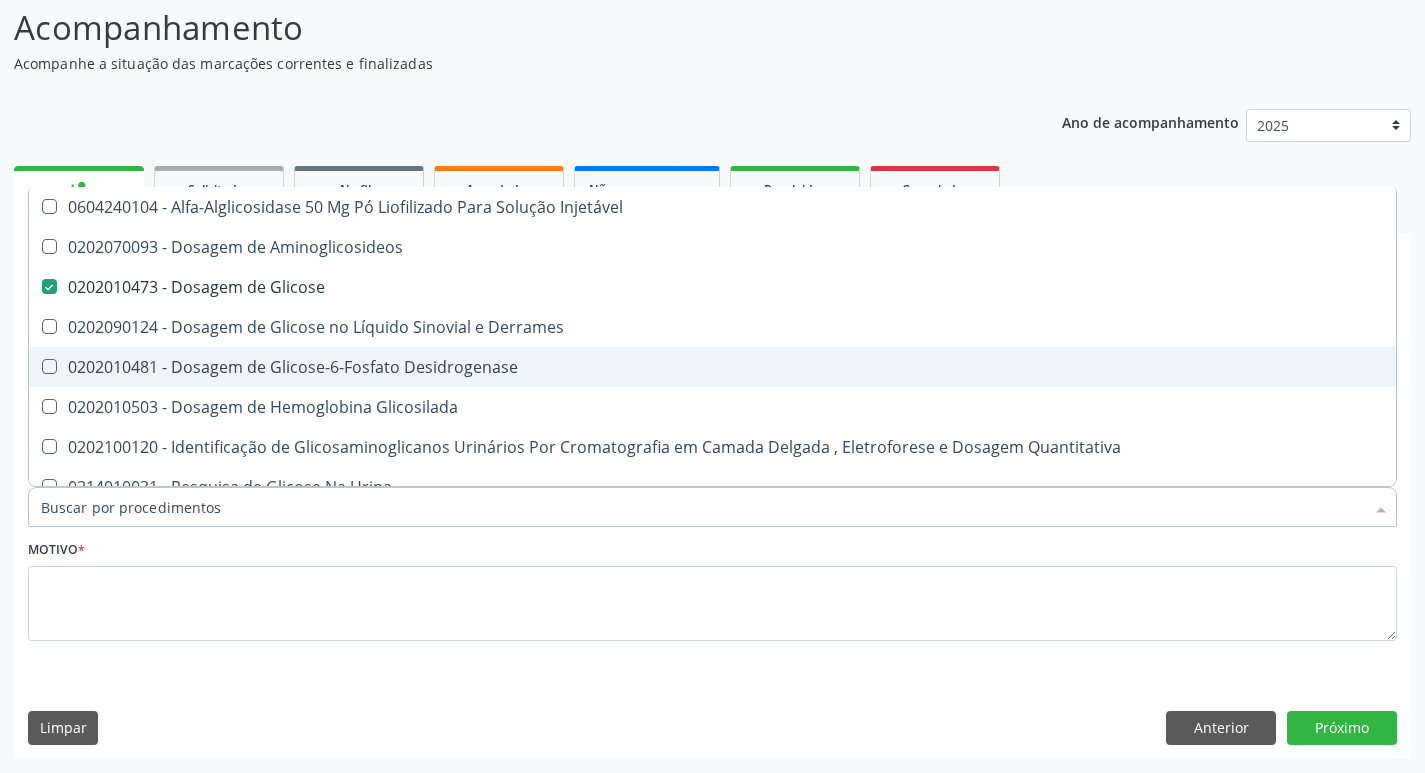 checkbox on "false" 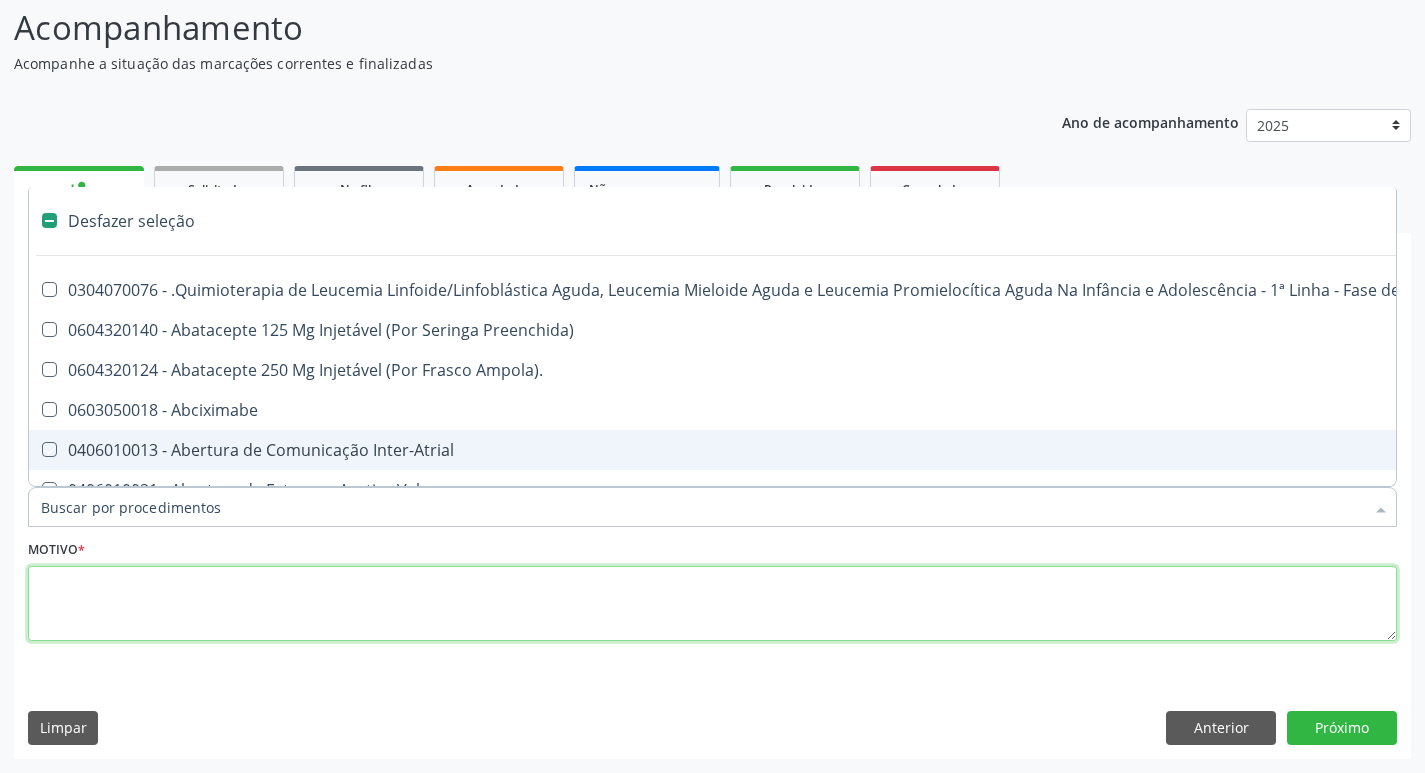 click at bounding box center (712, 604) 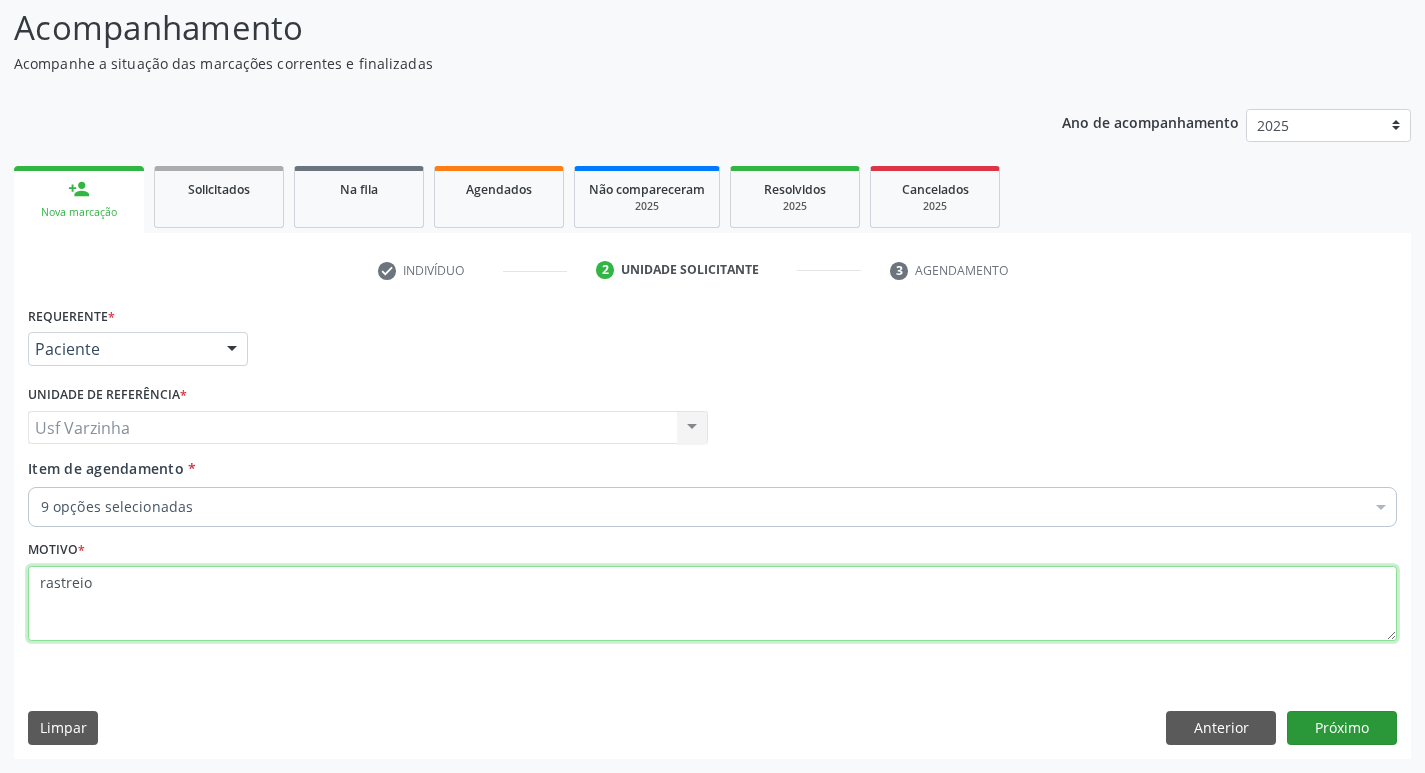 type on "rastreio" 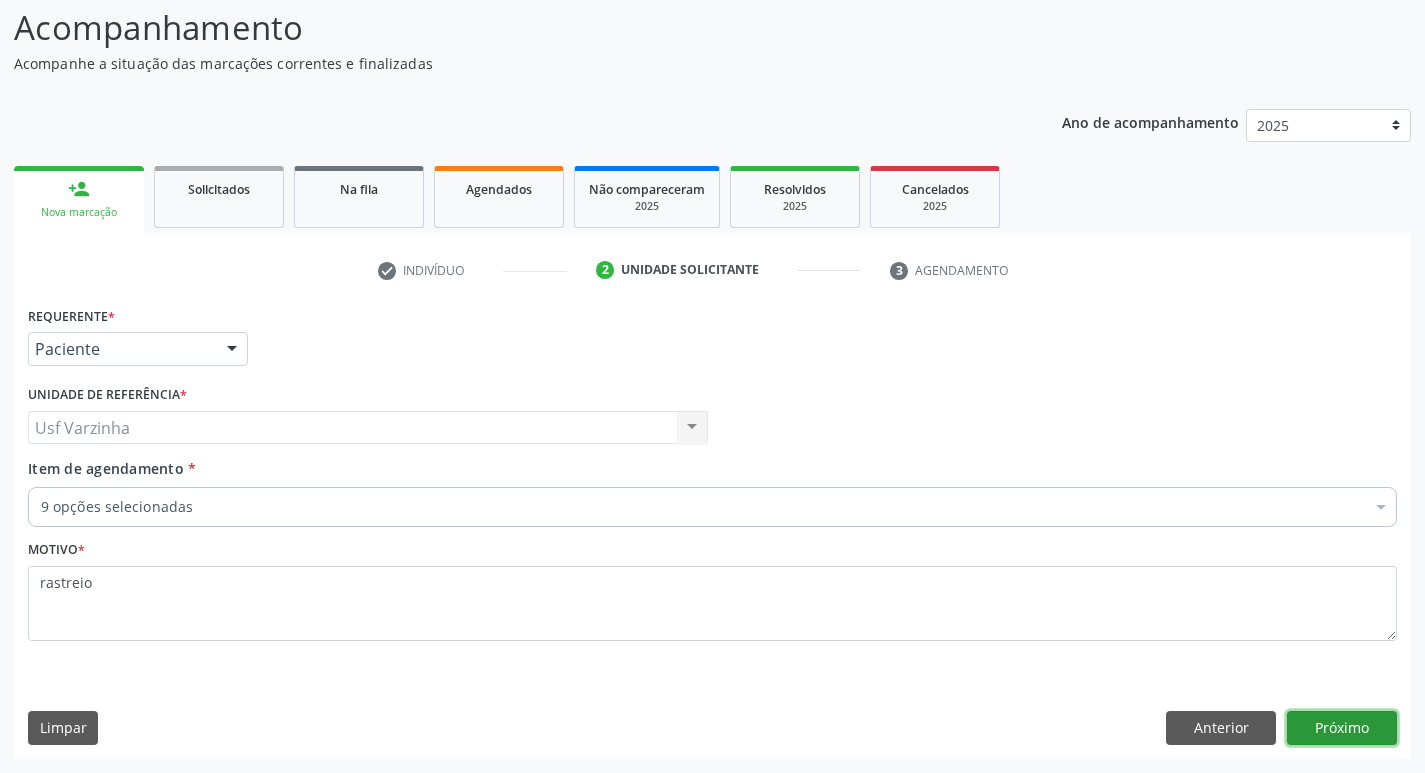 click on "Próximo" at bounding box center (1342, 728) 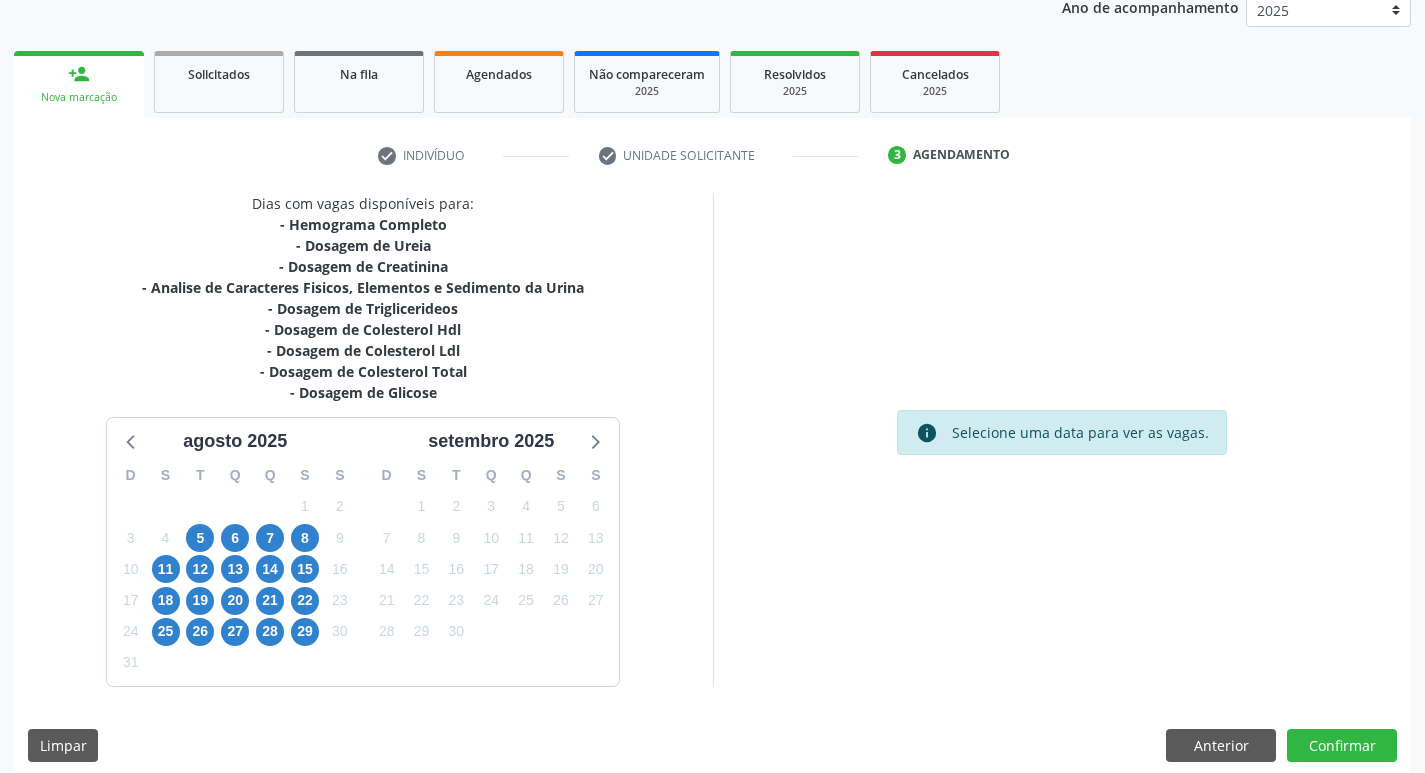 scroll, scrollTop: 265, scrollLeft: 0, axis: vertical 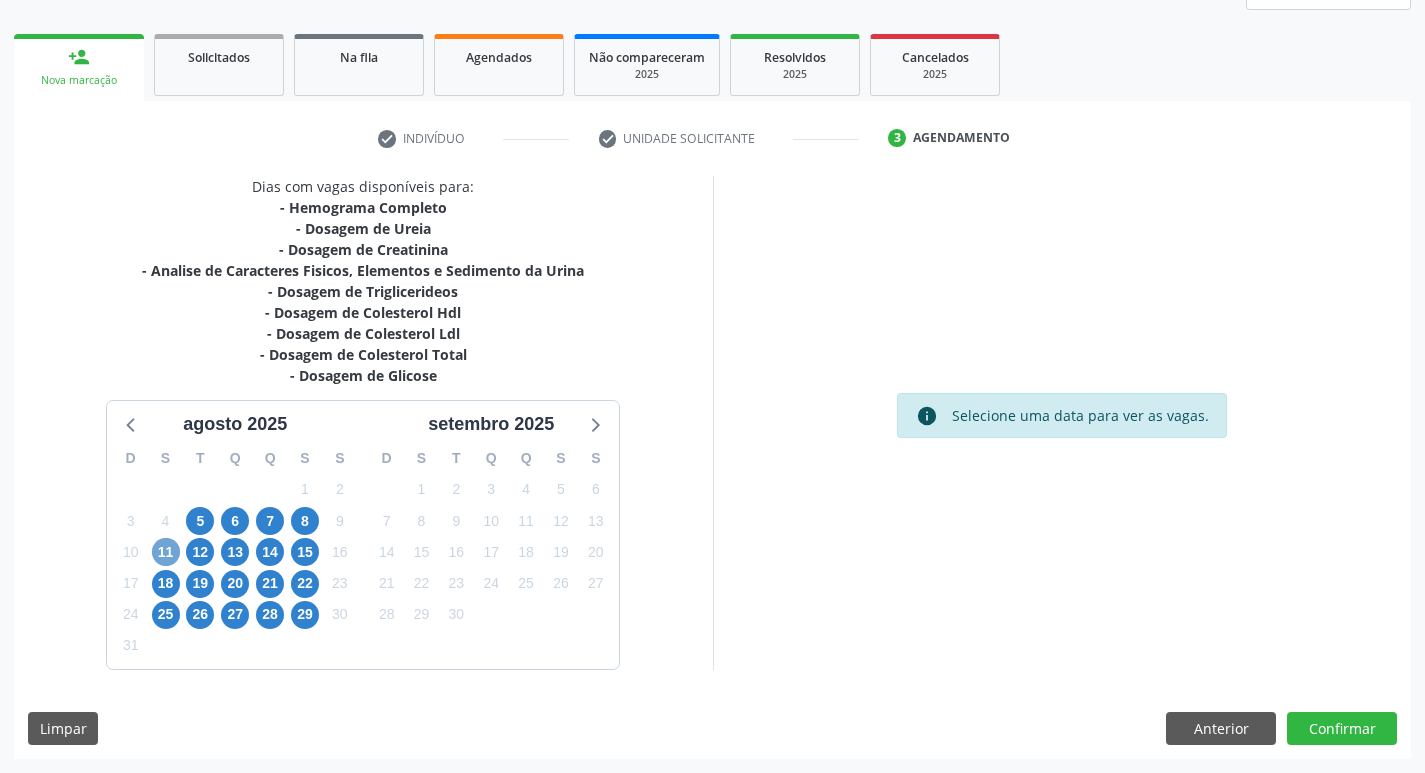 click on "11" at bounding box center [166, 552] 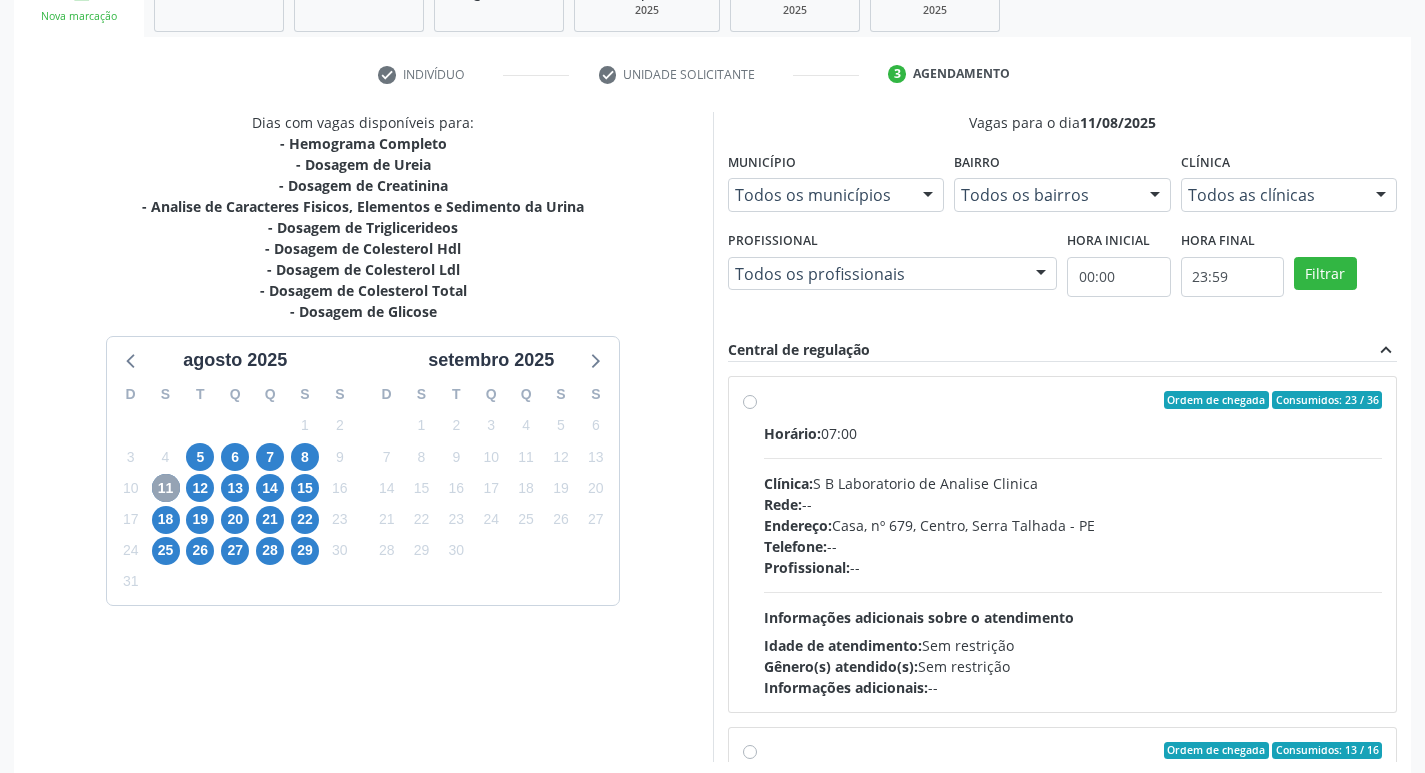 scroll, scrollTop: 365, scrollLeft: 0, axis: vertical 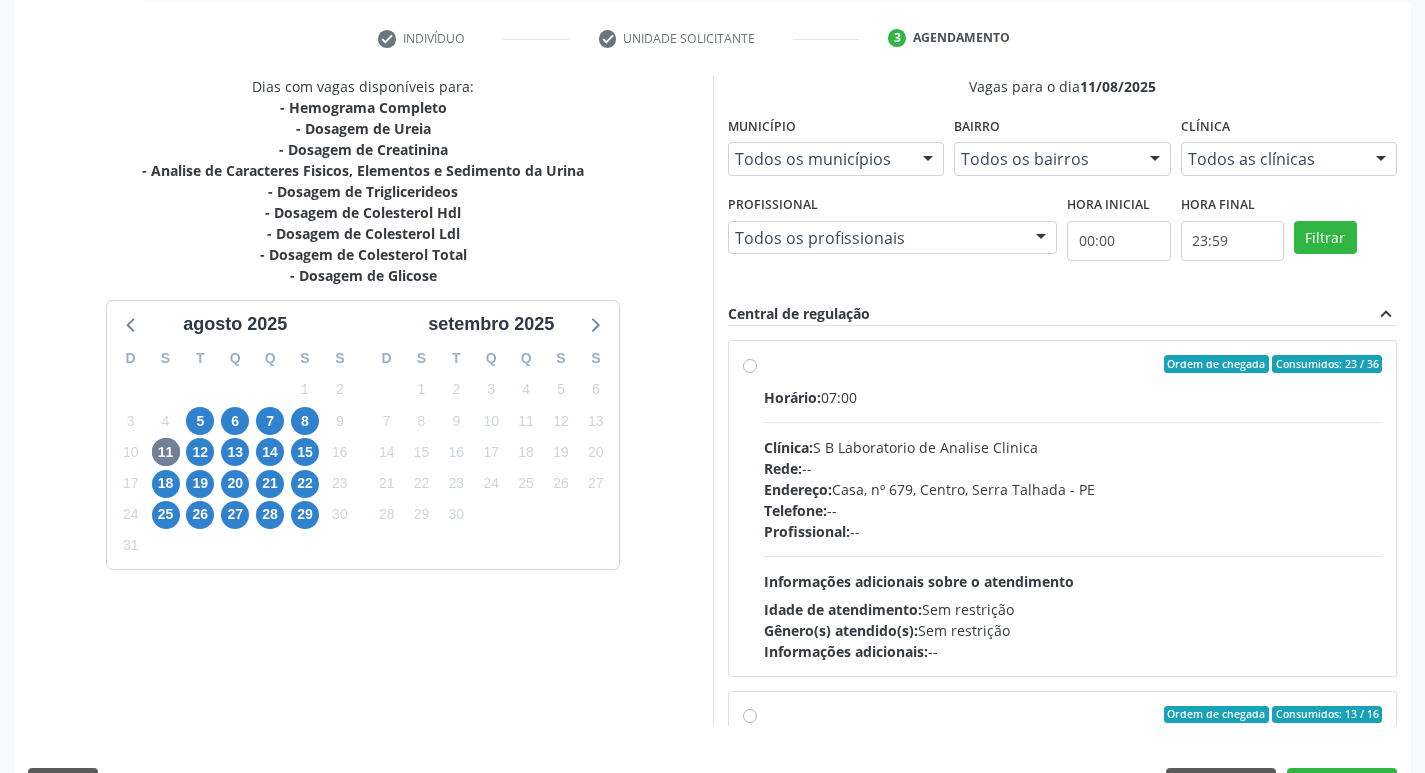 click on "Ordem de chegada
Consumidos: 23 / 36
Horário:   07:00
Clínica:  S B Laboratorio de Analise Clinica
Rede:
--
Endereço:   Casa, nº 679, Centro, Serra Talhada - PE
Telefone:   --
Profissional:
--
Informações adicionais sobre o atendimento
Idade de atendimento:
Sem restrição
Gênero(s) atendido(s):
Sem restrição
Informações adicionais:
--" at bounding box center (1073, 508) 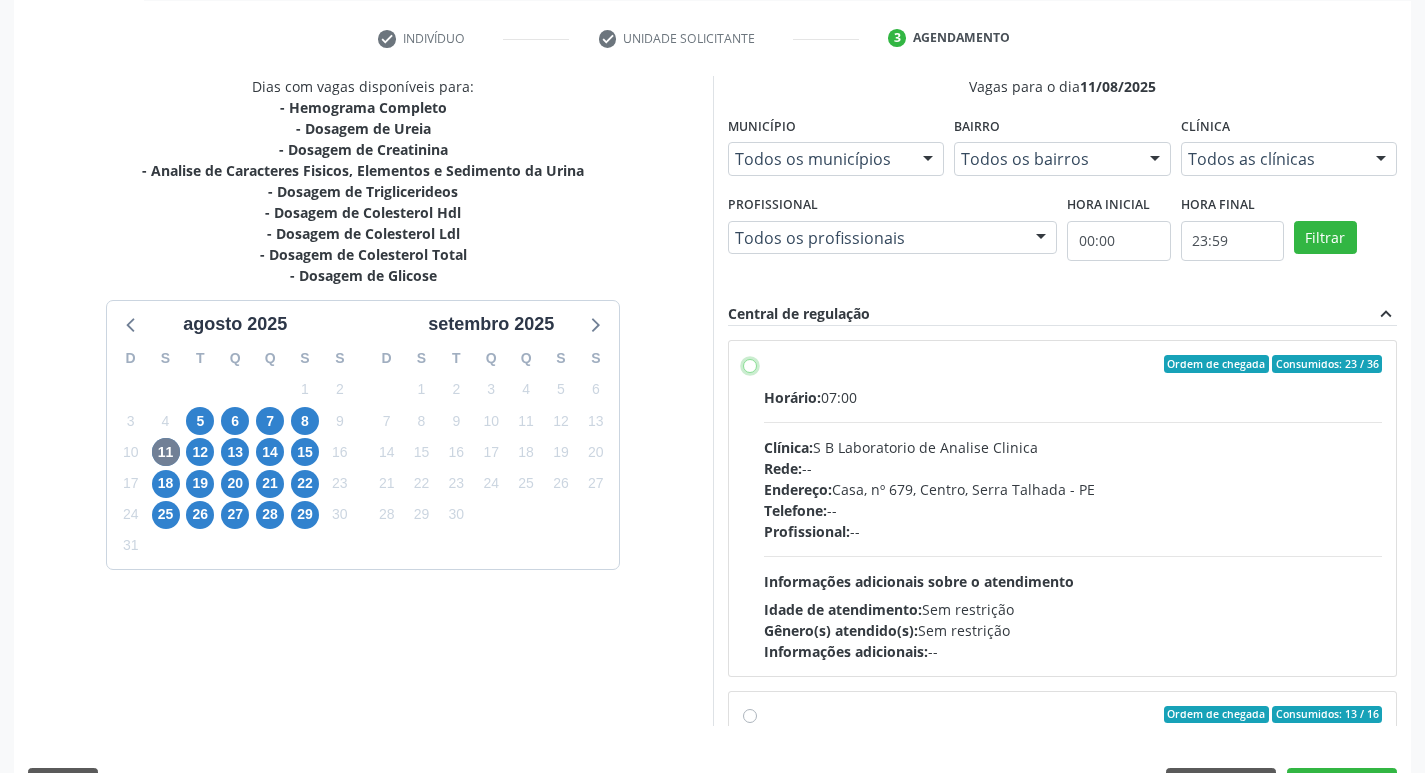 radio on "true" 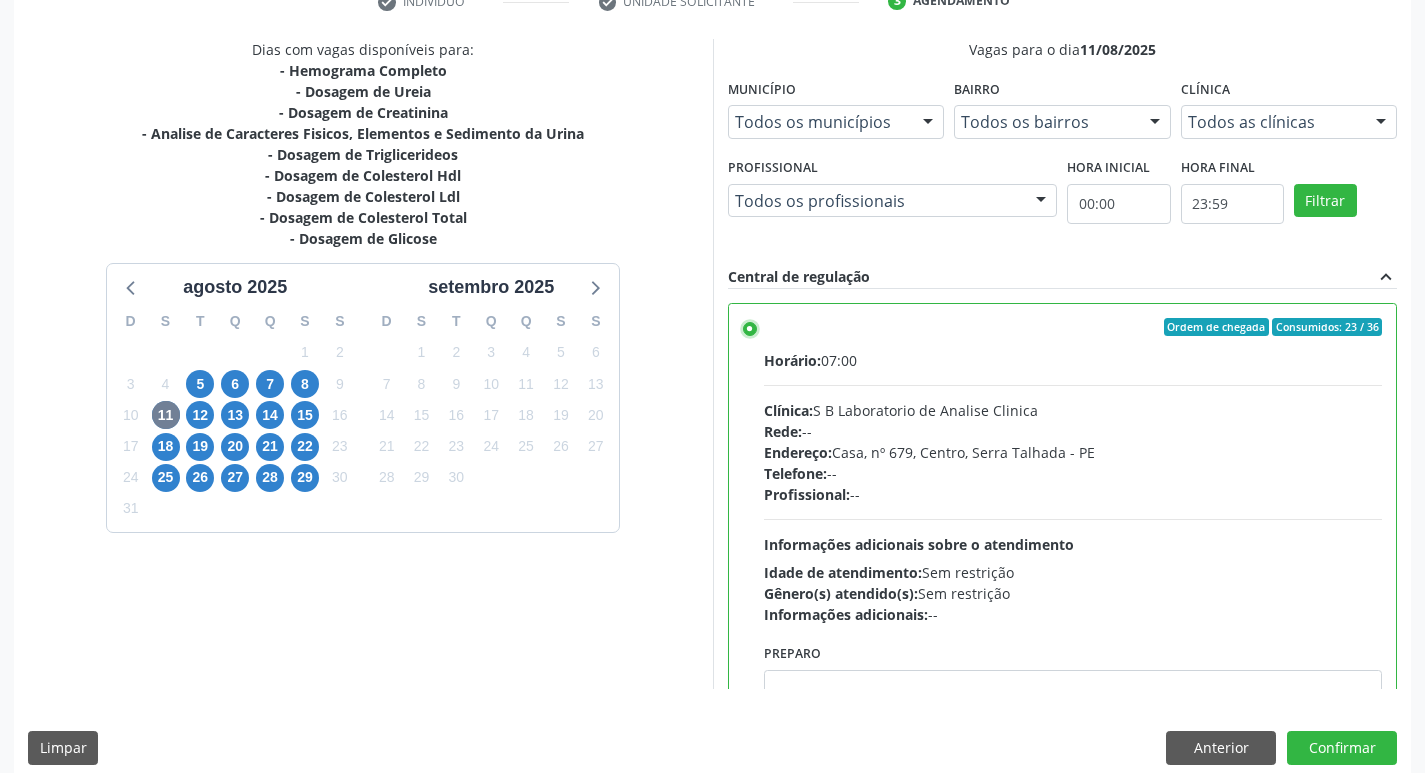 scroll, scrollTop: 422, scrollLeft: 0, axis: vertical 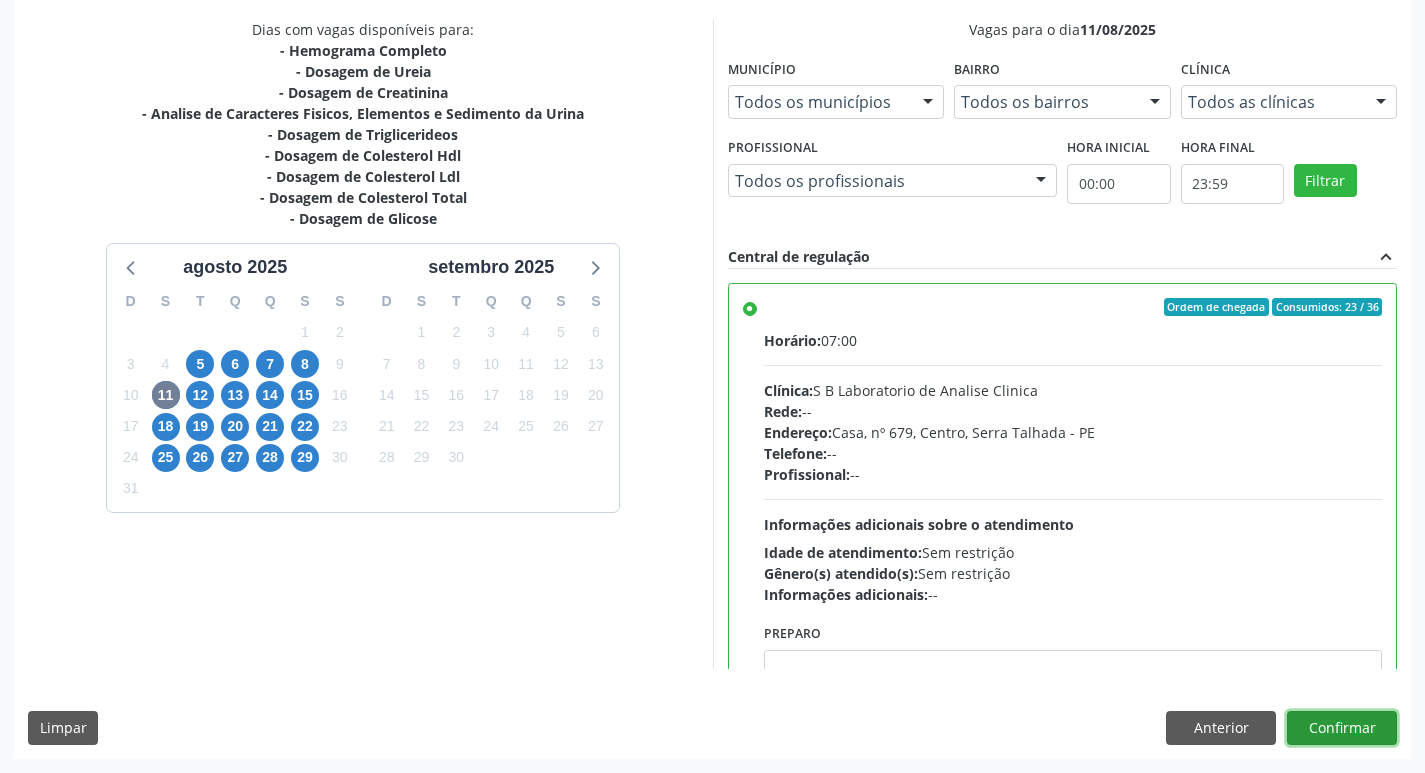 click on "Confirmar" at bounding box center [1342, 728] 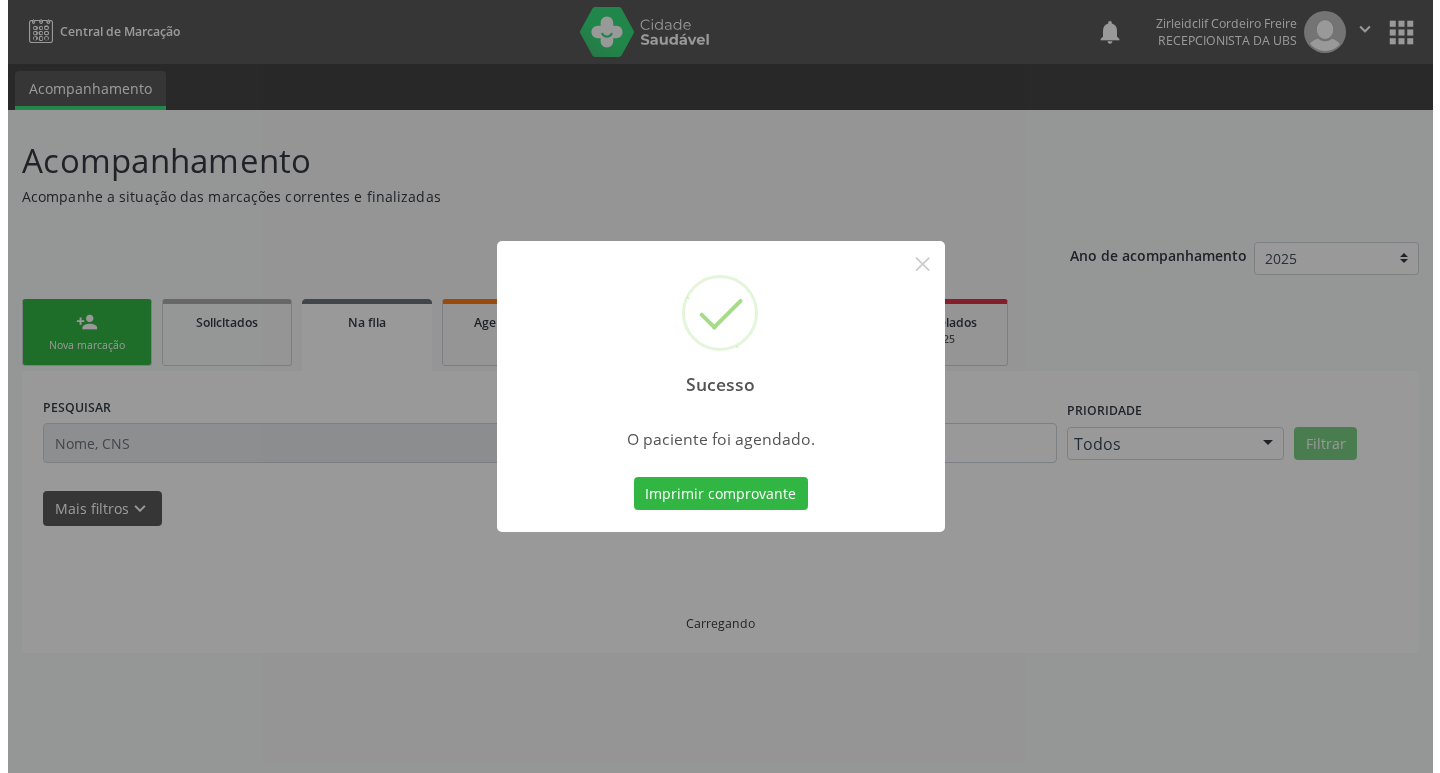 scroll, scrollTop: 0, scrollLeft: 0, axis: both 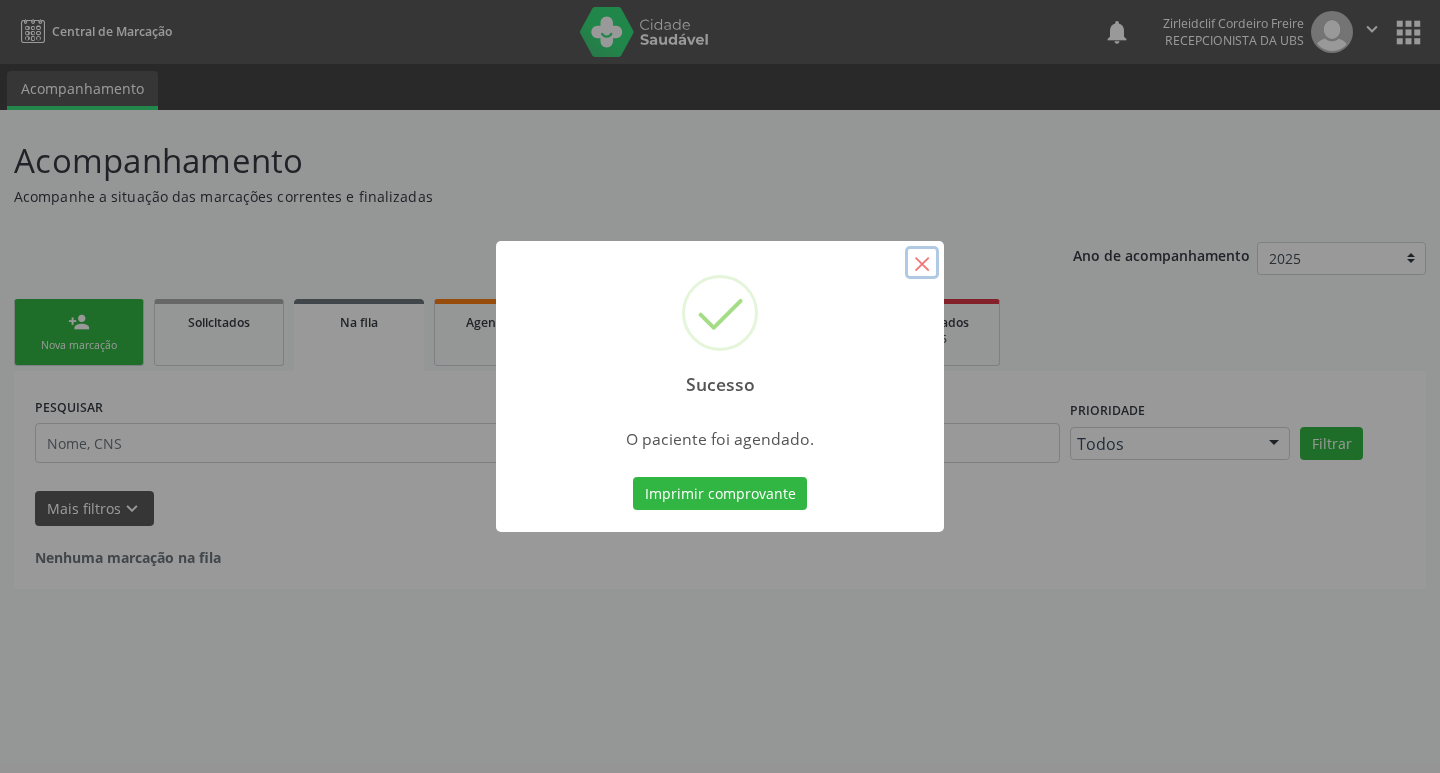 click on "×" at bounding box center (922, 263) 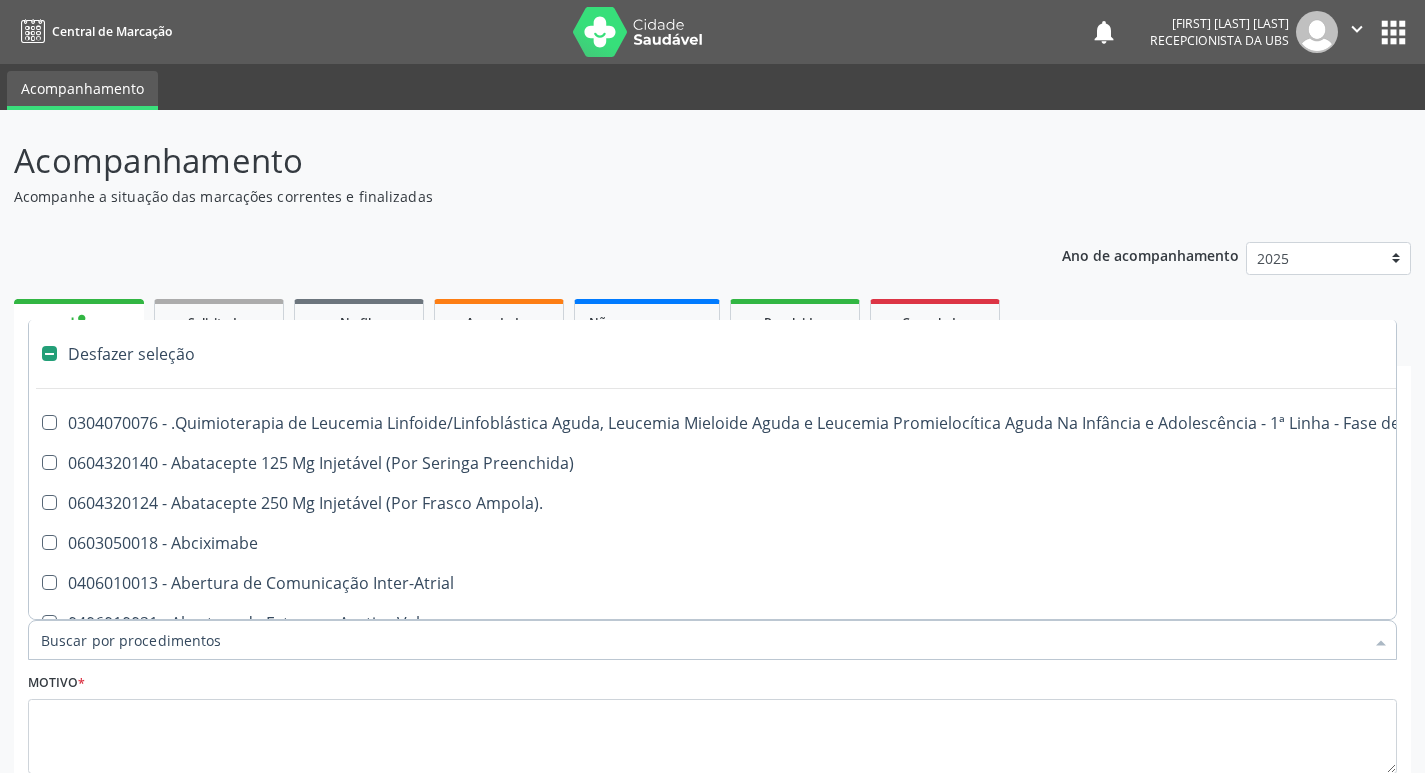 scroll, scrollTop: 133, scrollLeft: 0, axis: vertical 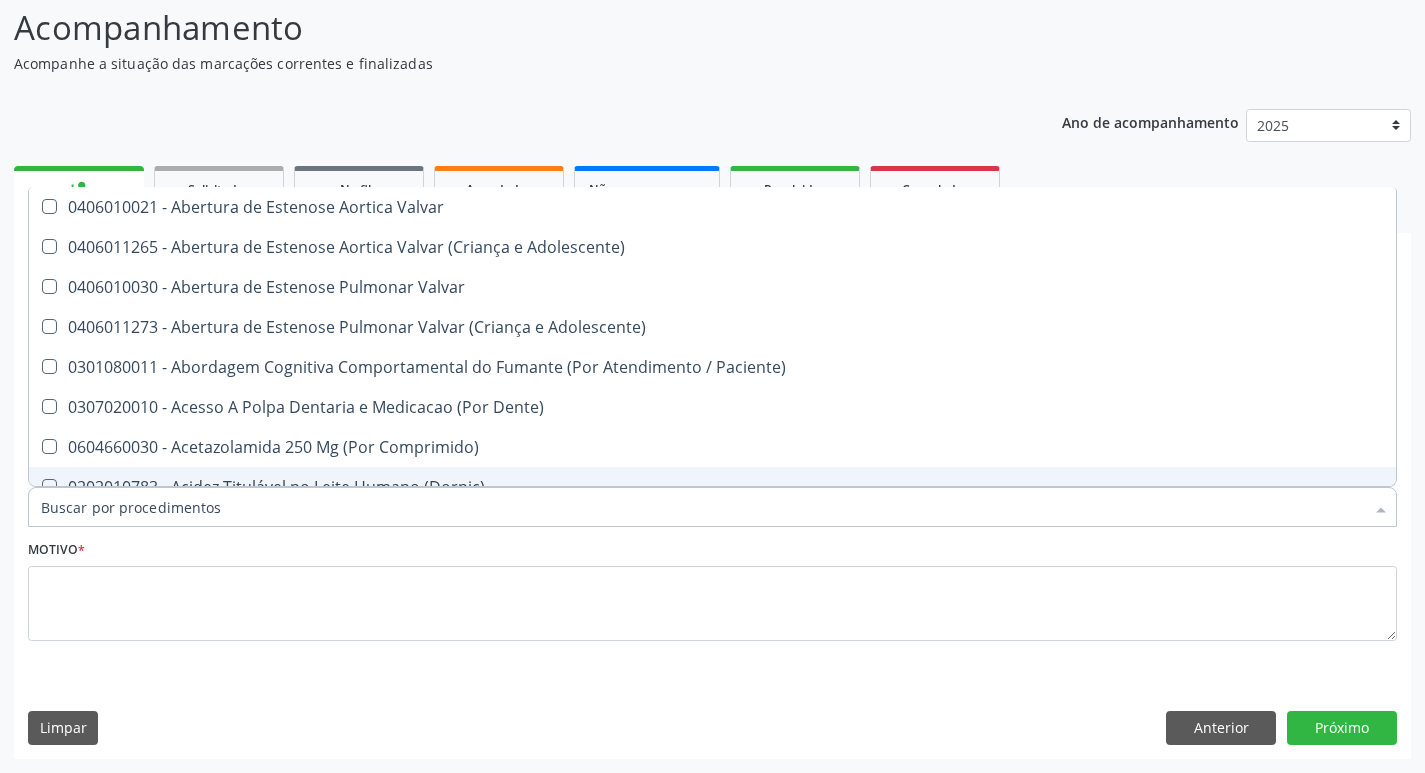 type on "c" 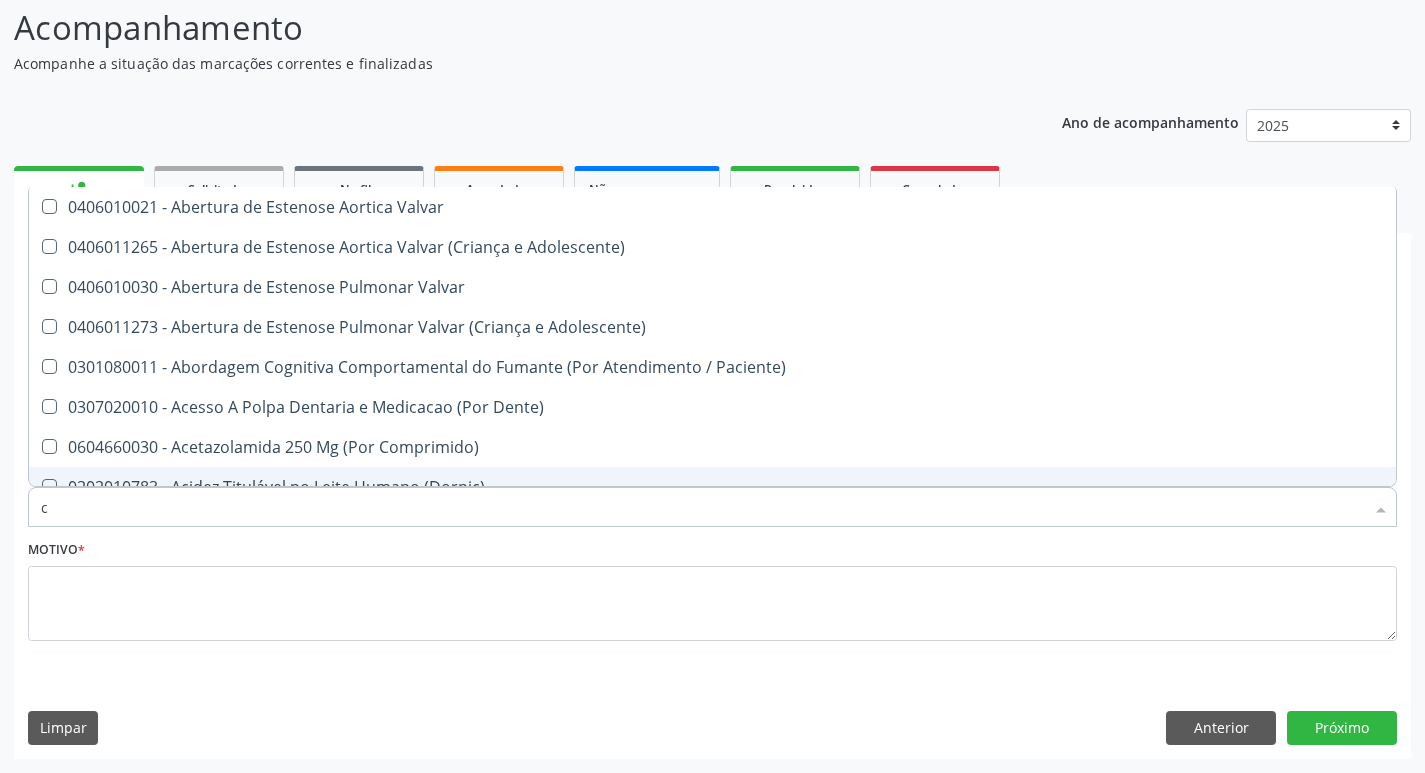 checkbox on "true" 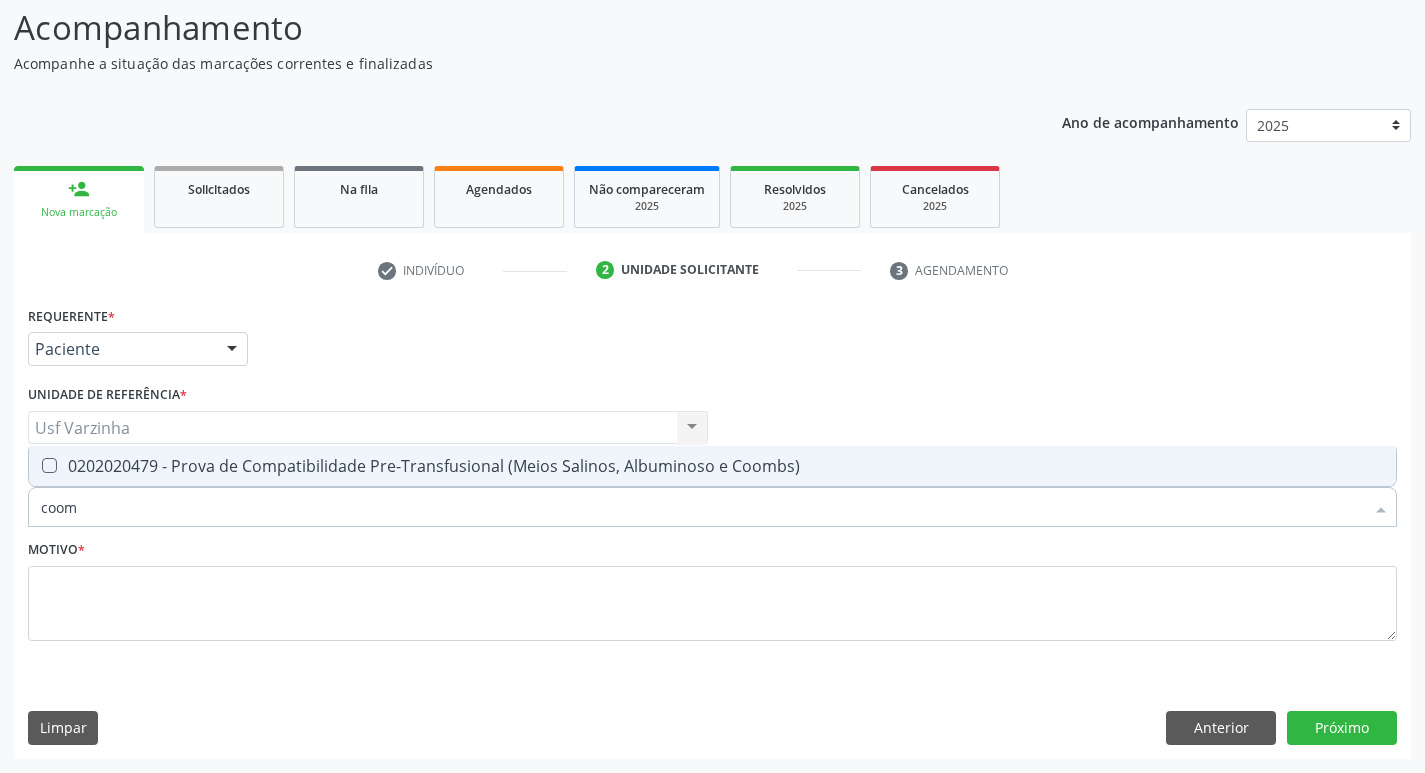 scroll, scrollTop: 0, scrollLeft: 0, axis: both 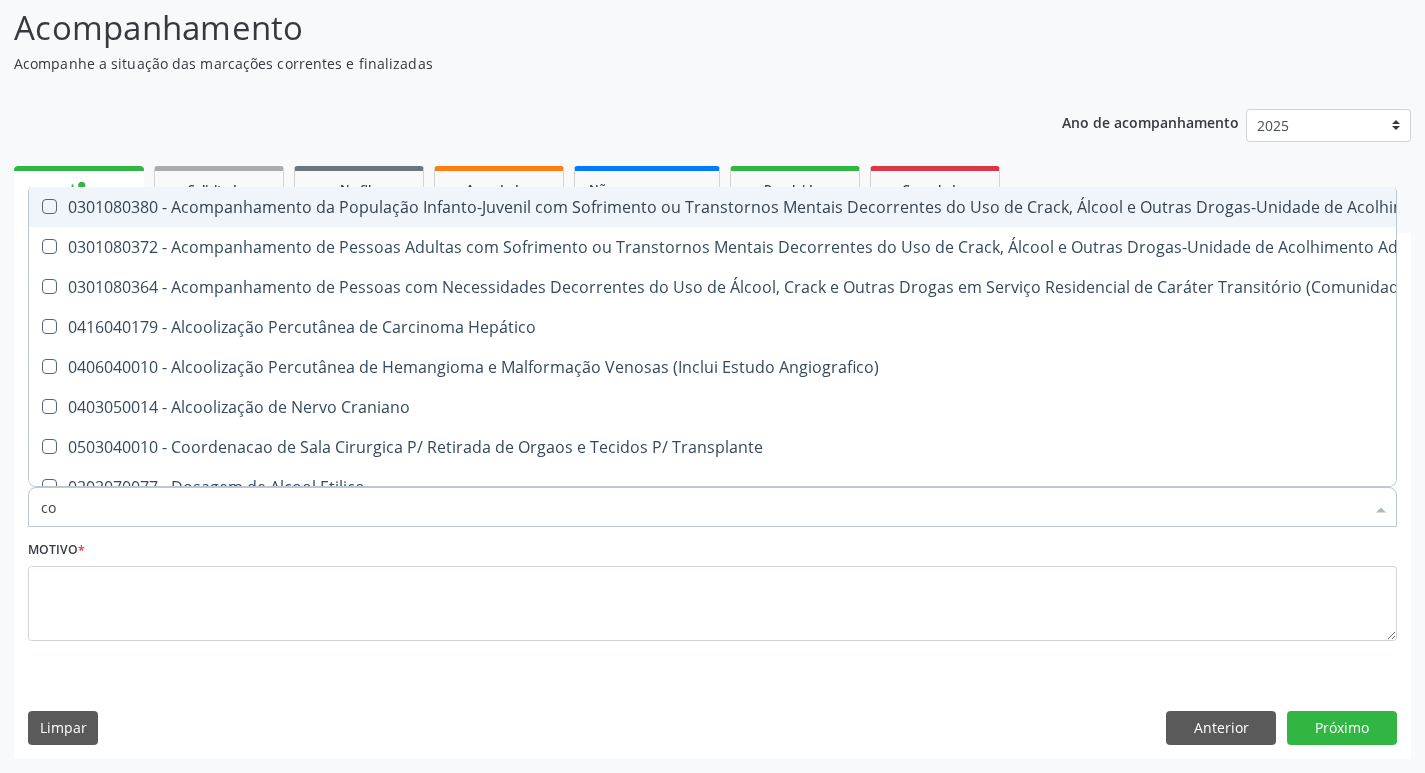 type on "c" 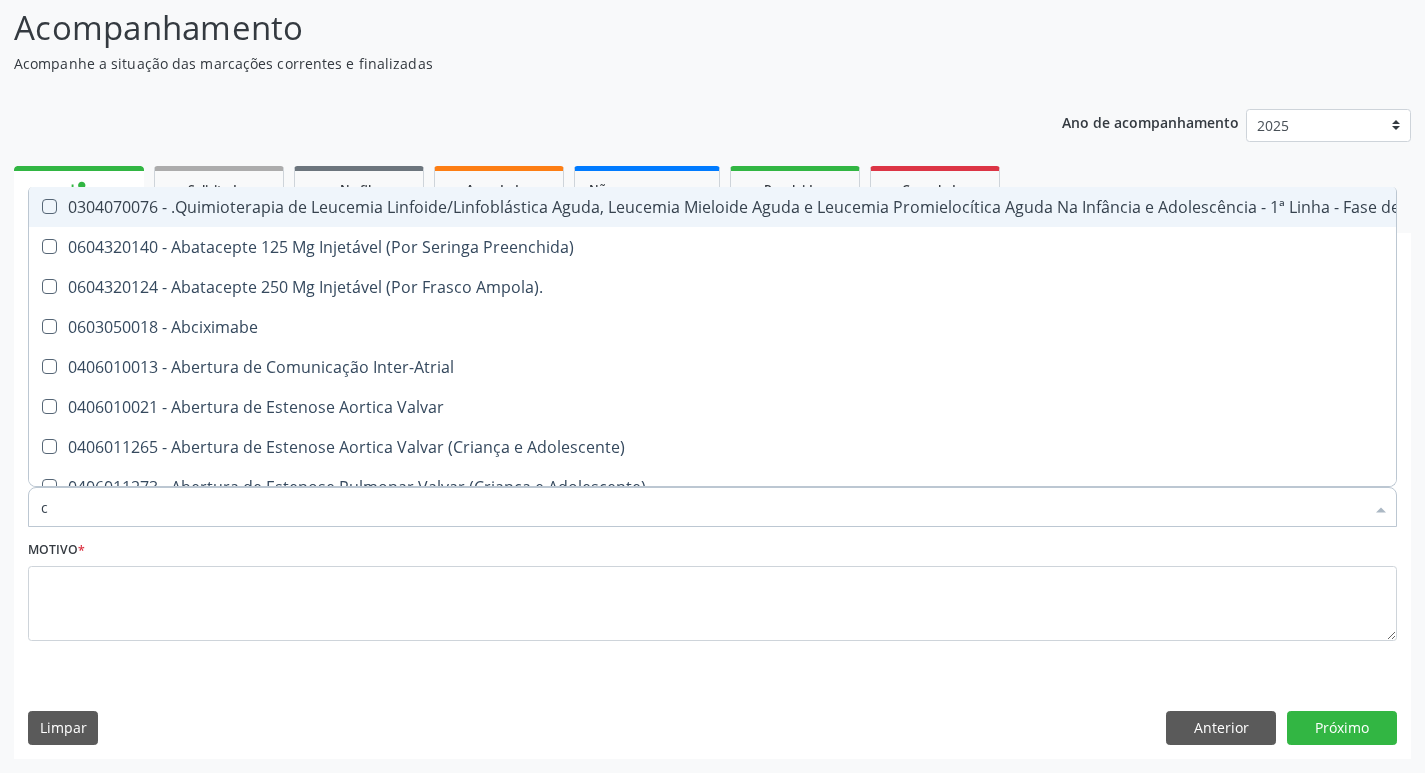 type 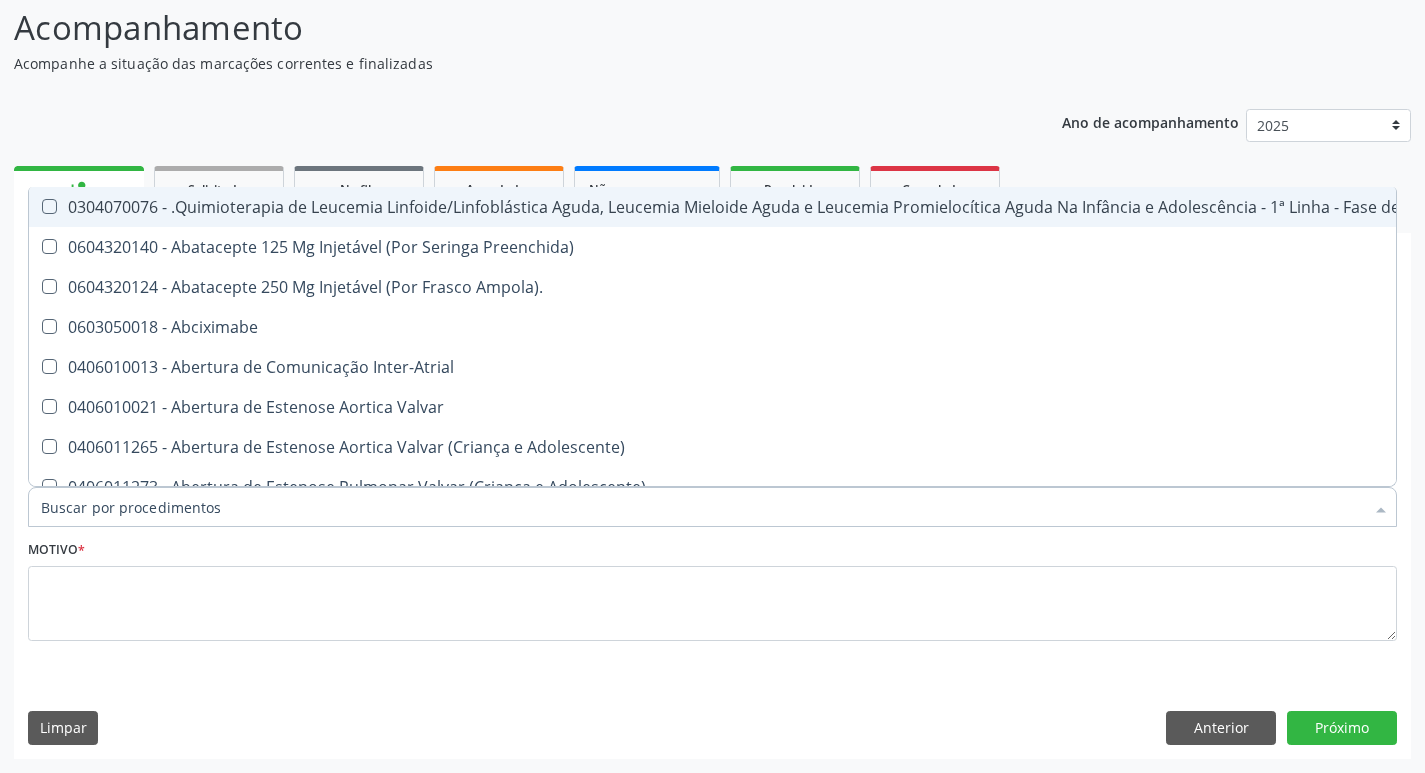 checkbox on "false" 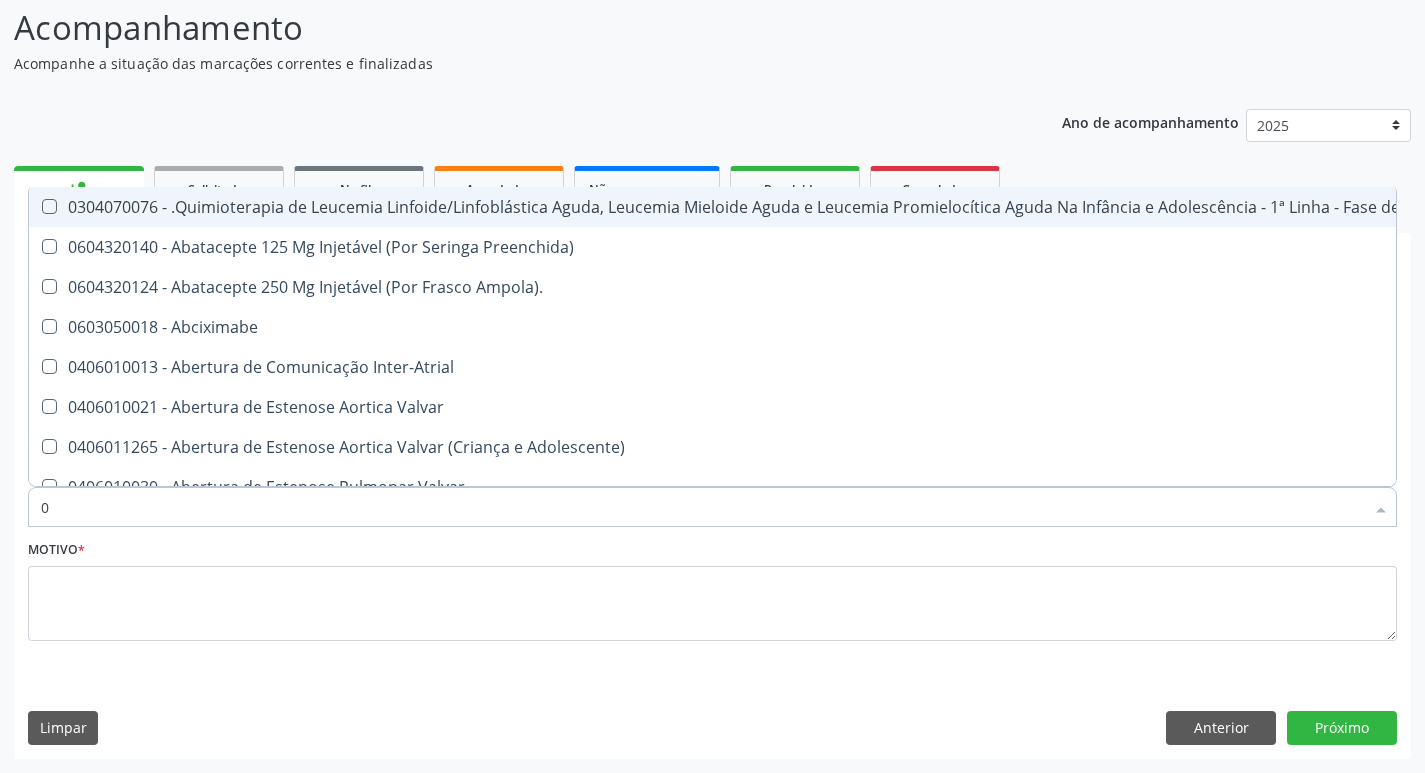 type on "02" 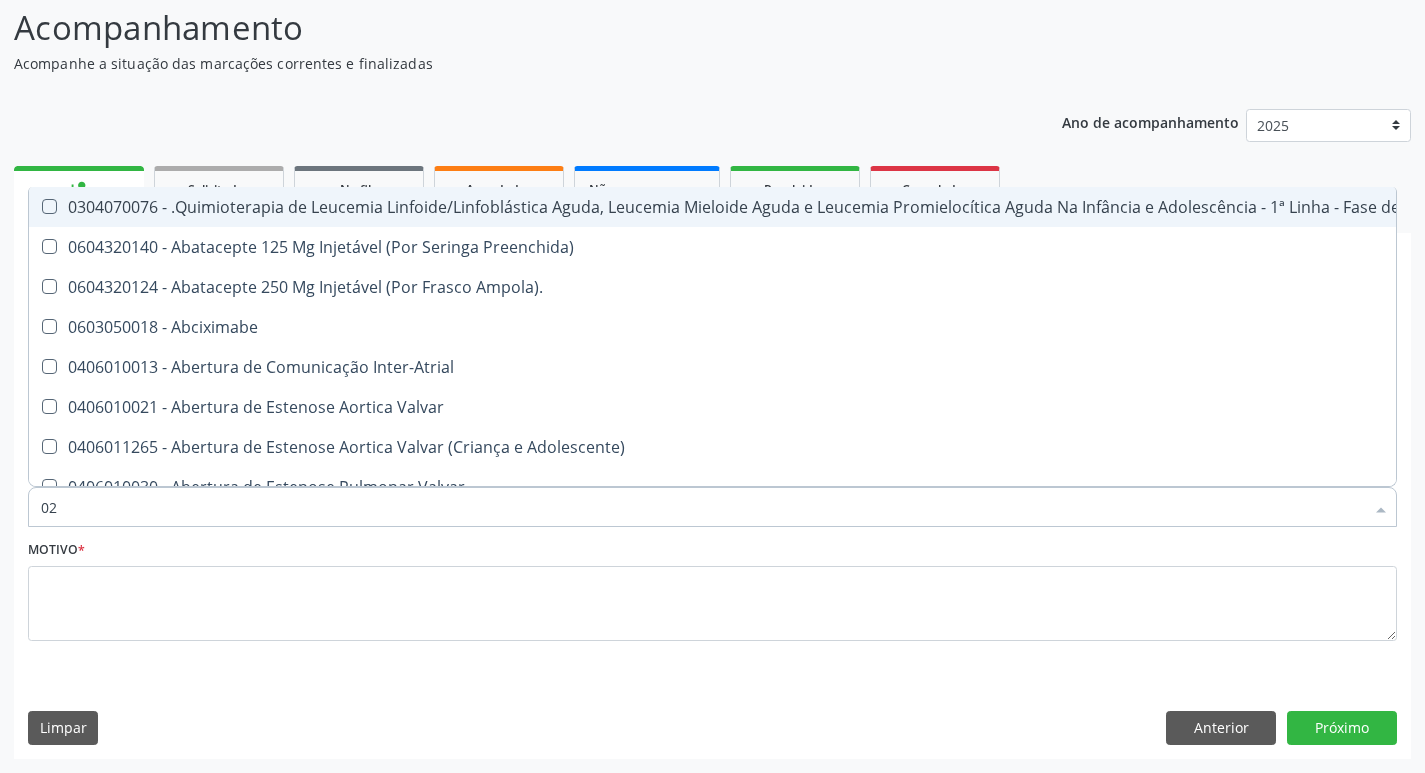 checkbox on "true" 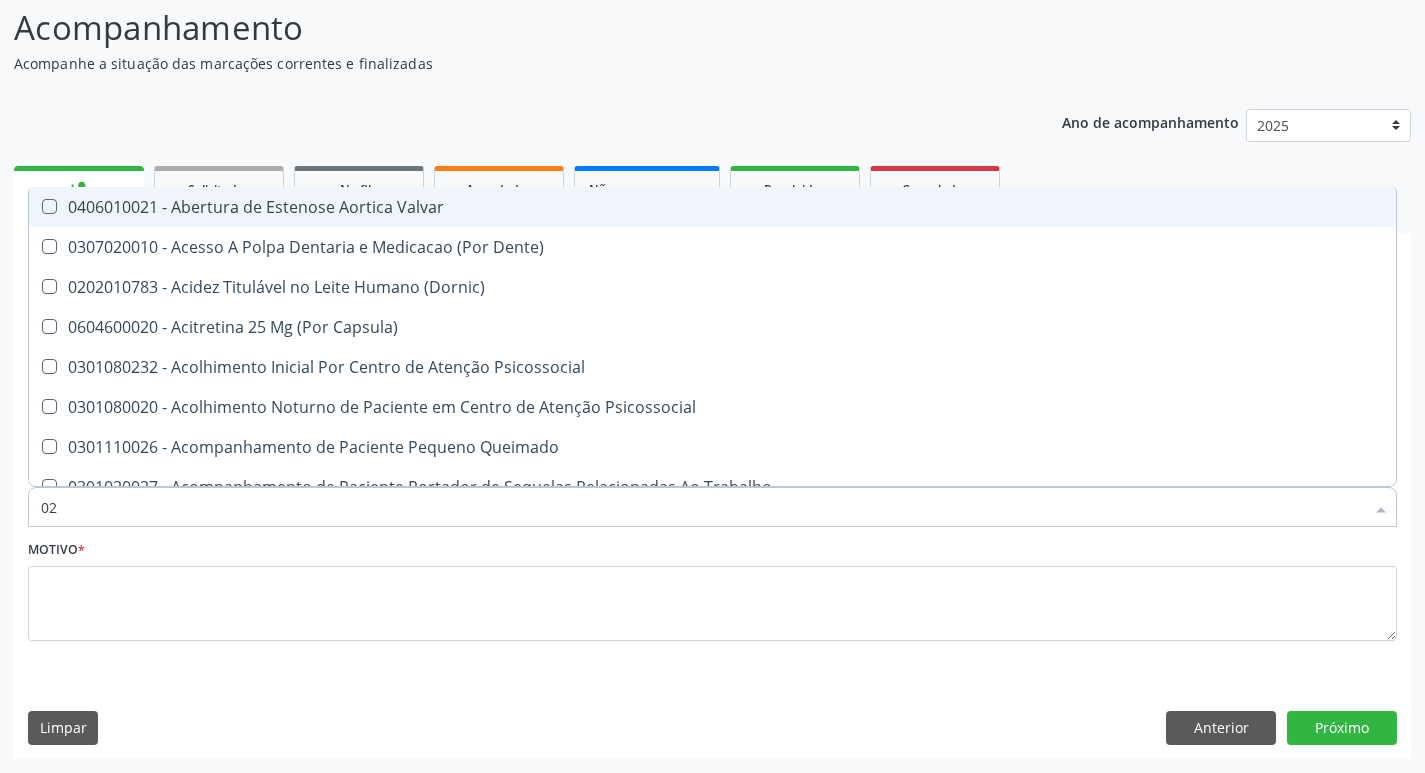 type on "020" 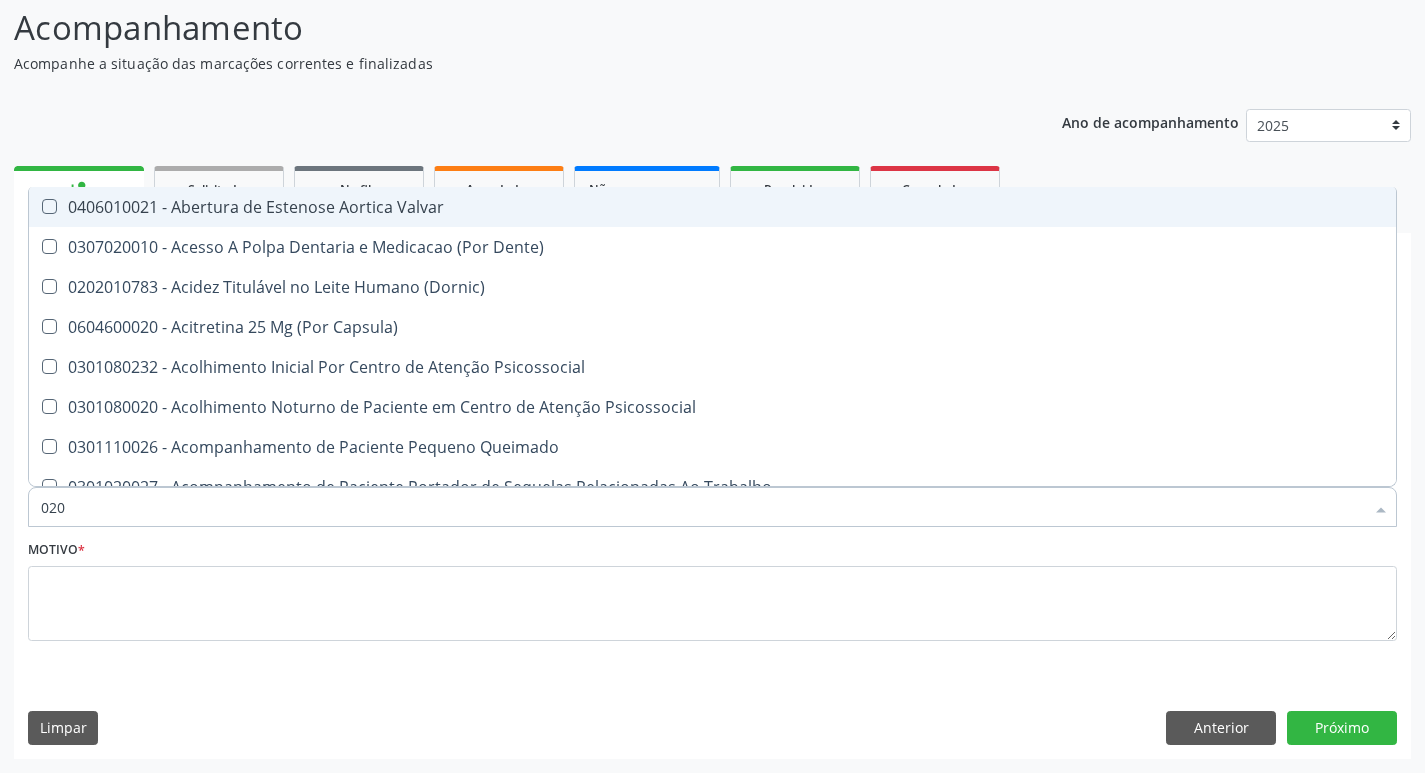 checkbox on "true" 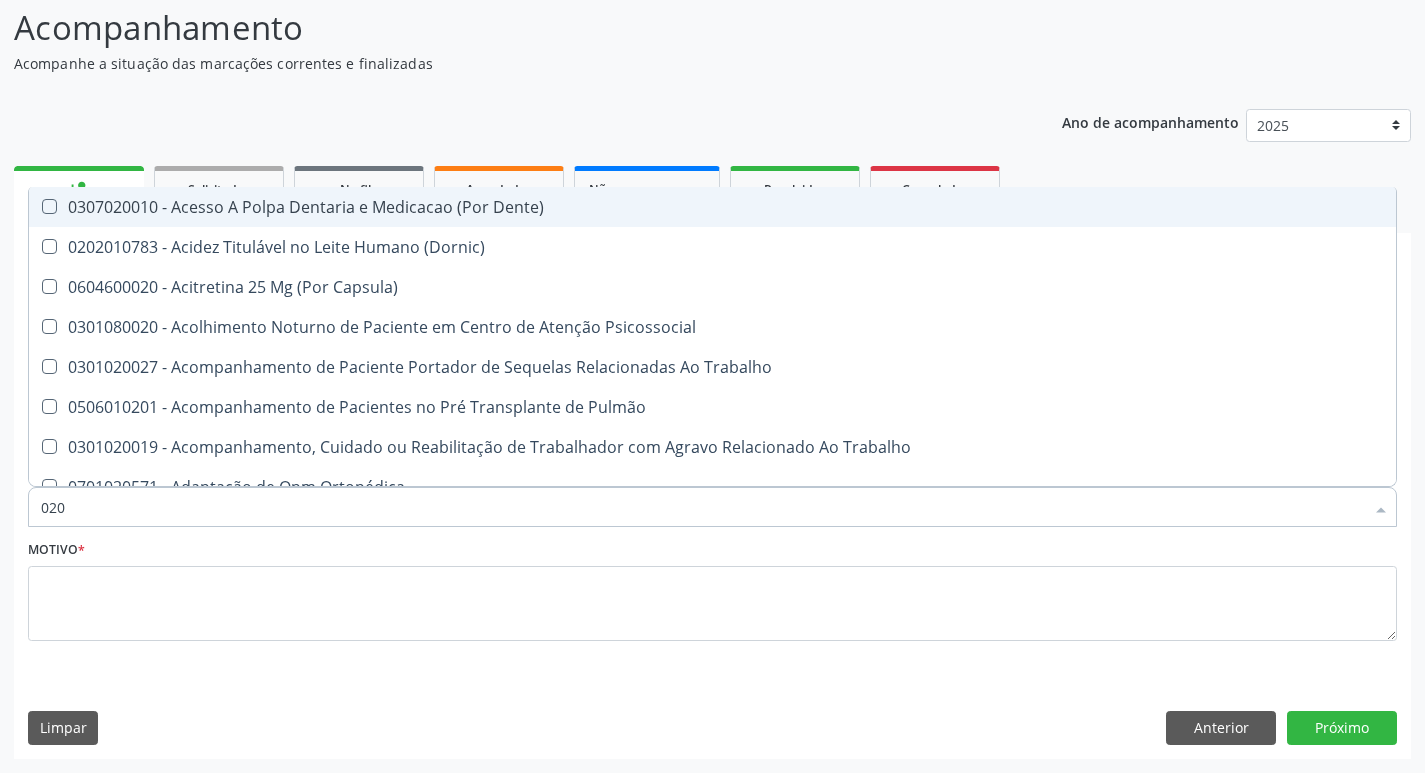type on "0202" 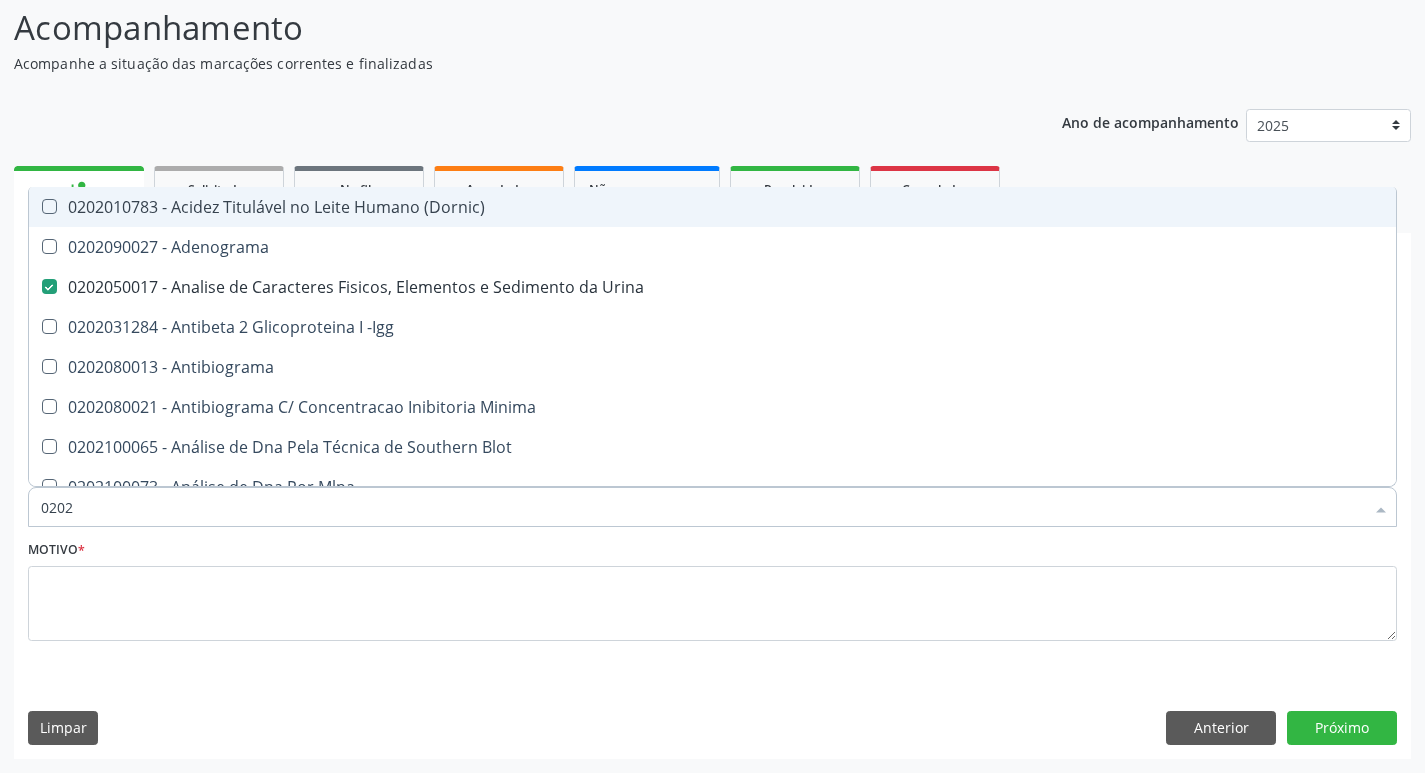 type on "02020" 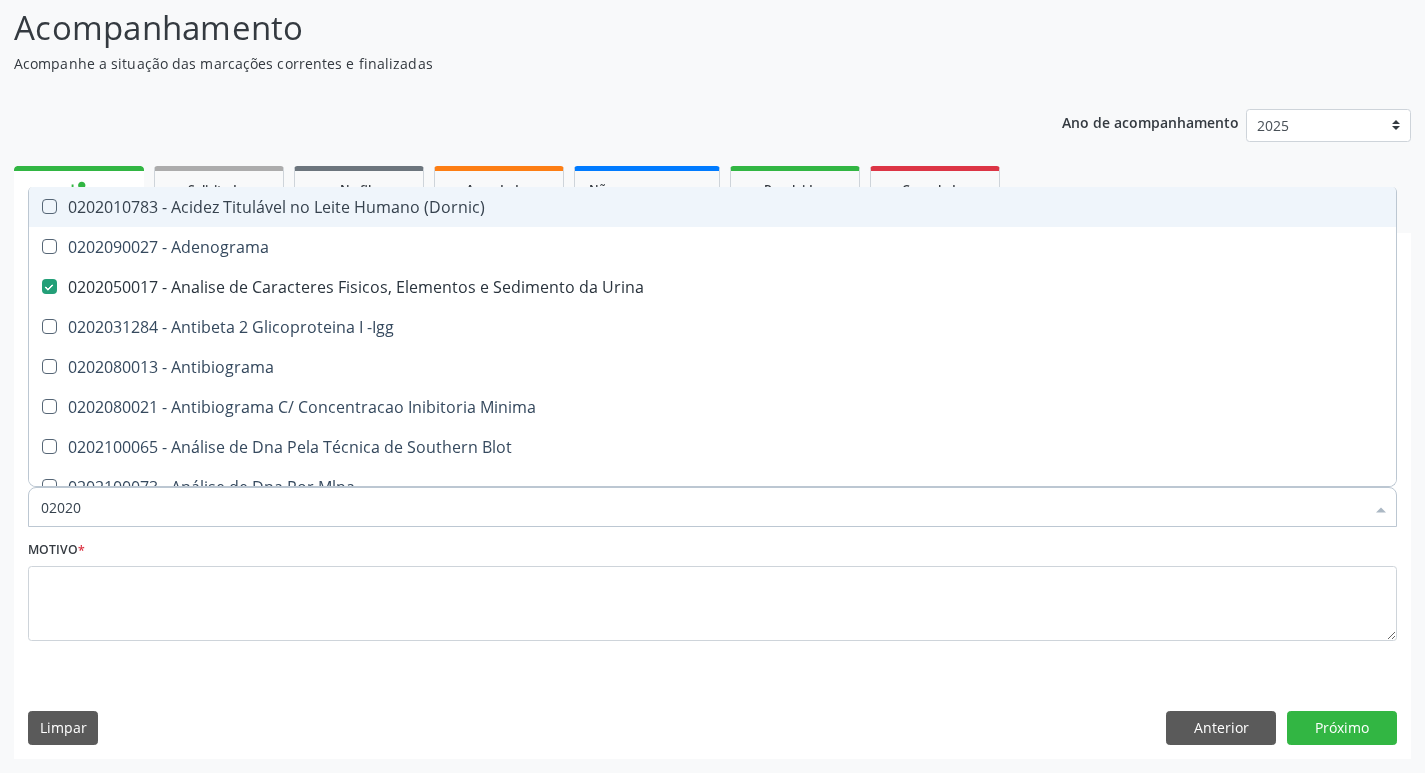 checkbox on "true" 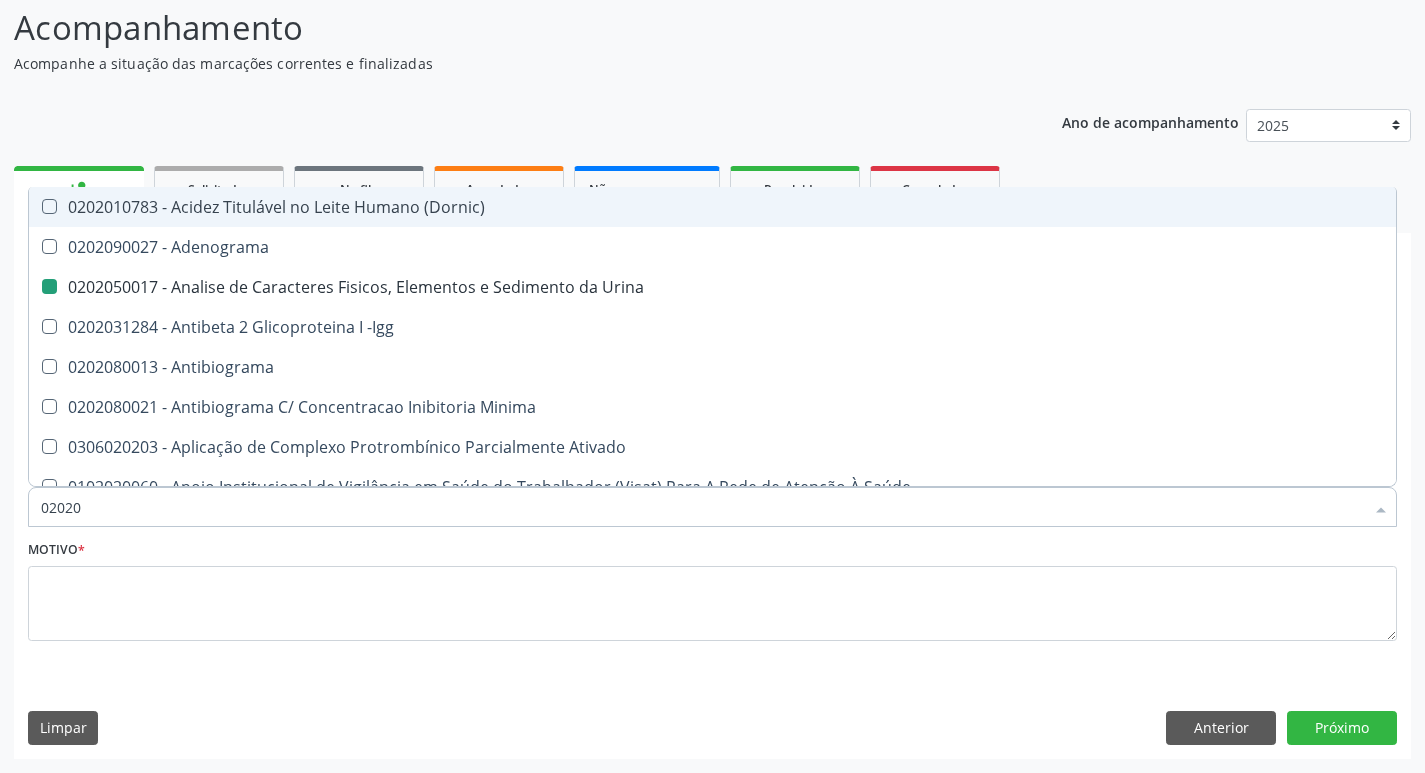type on "020202" 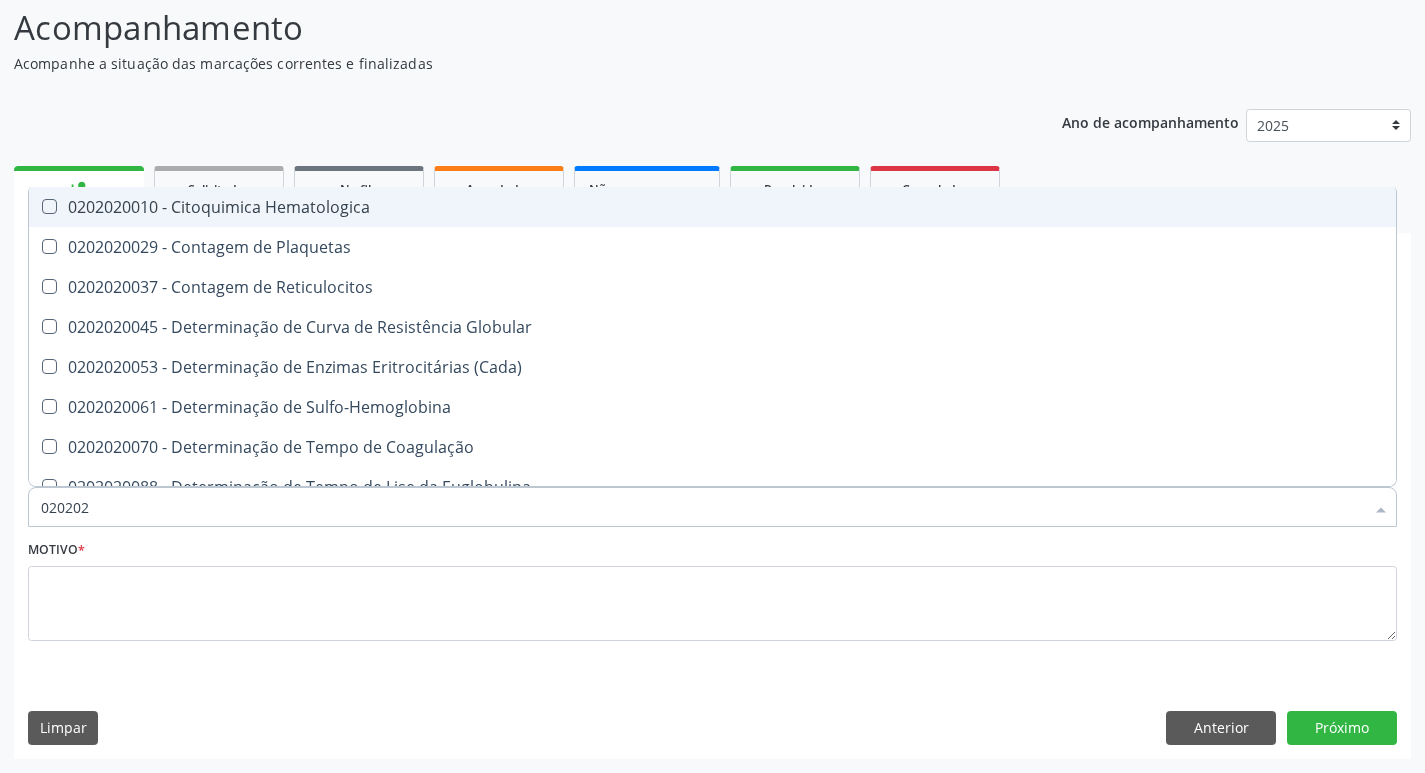 type on "0202020" 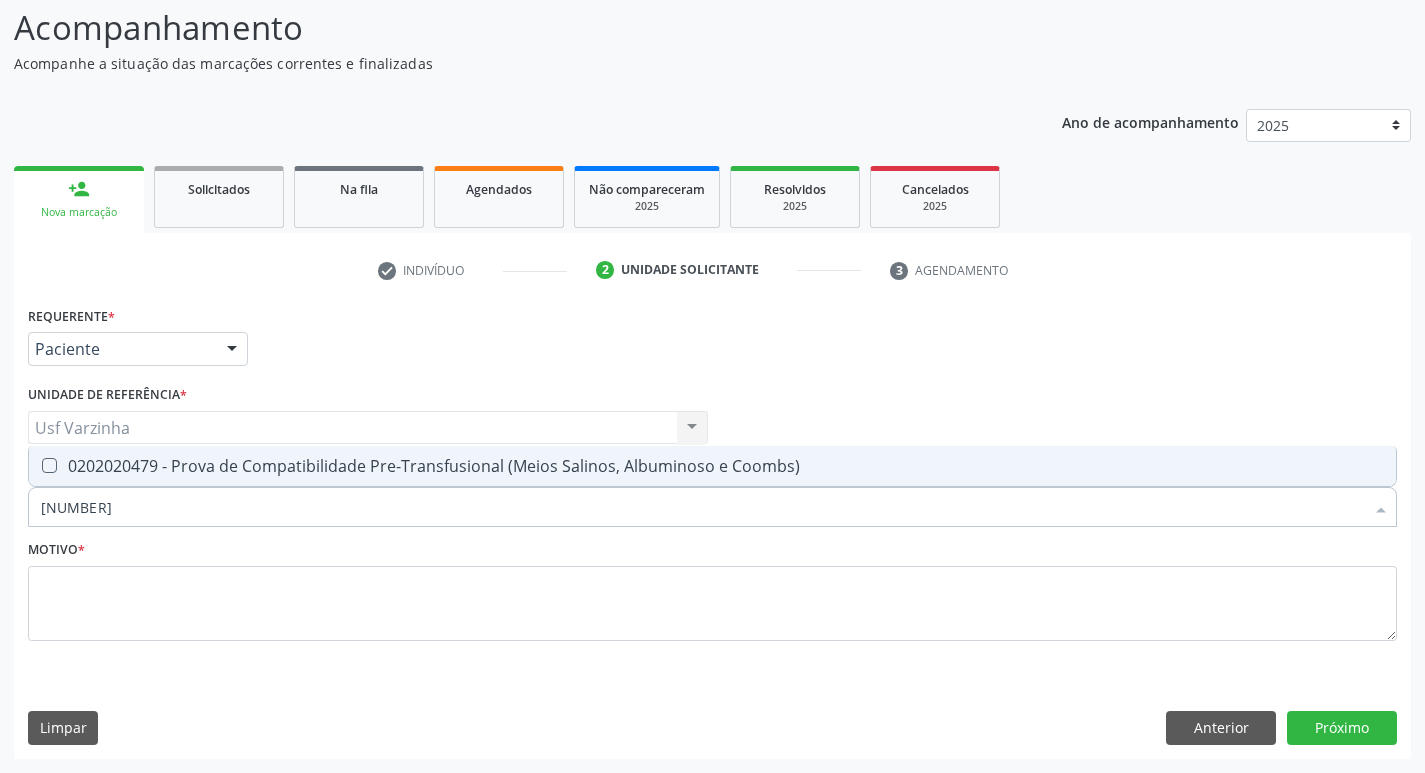 type on "0202020479" 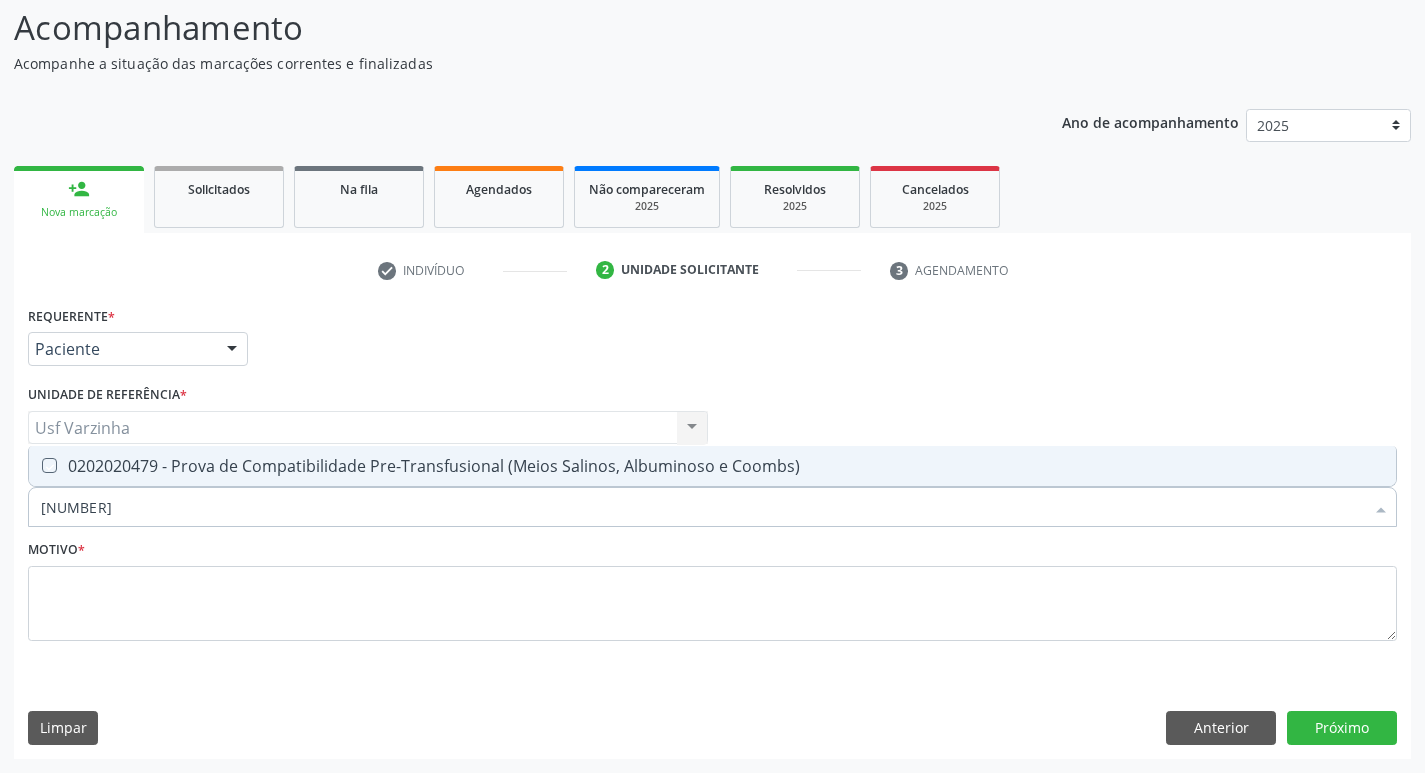 checkbox on "true" 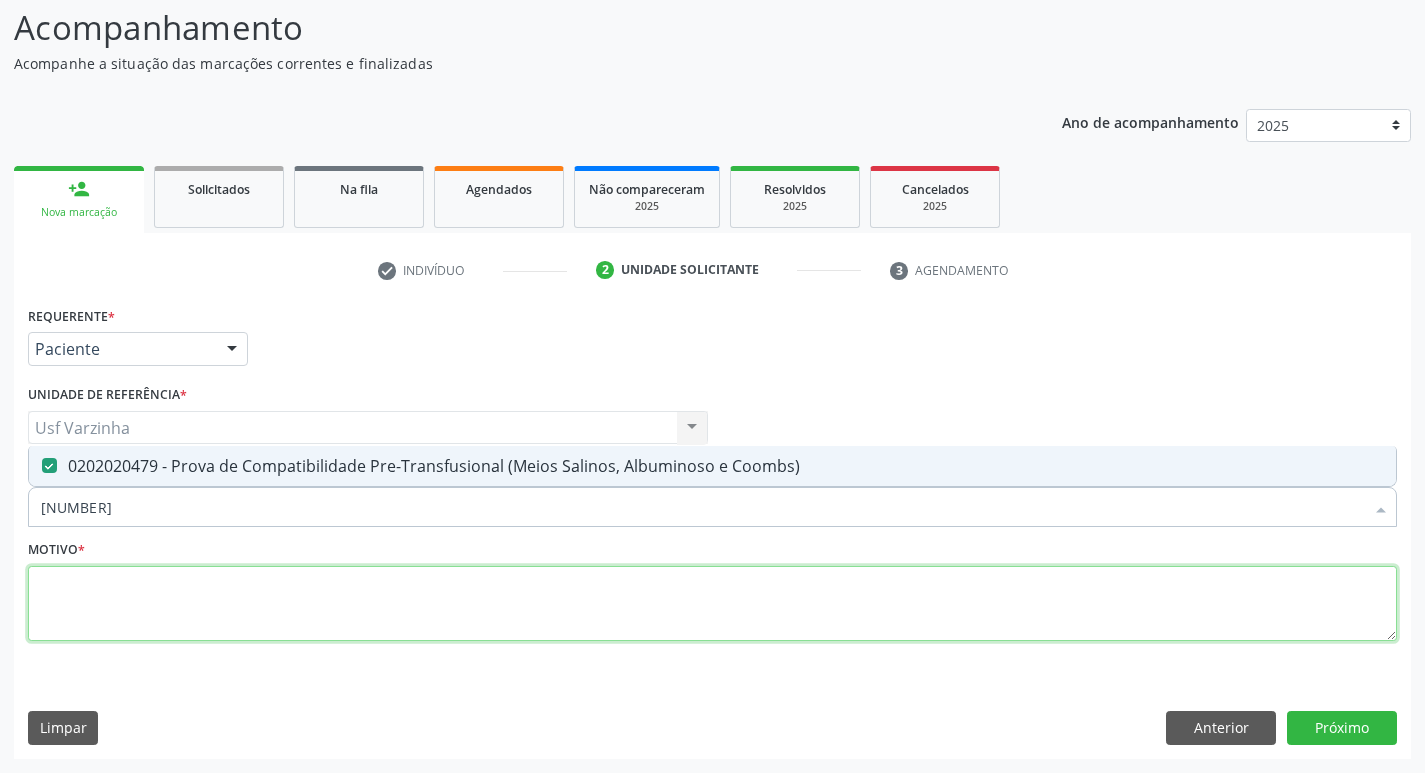 click at bounding box center (712, 604) 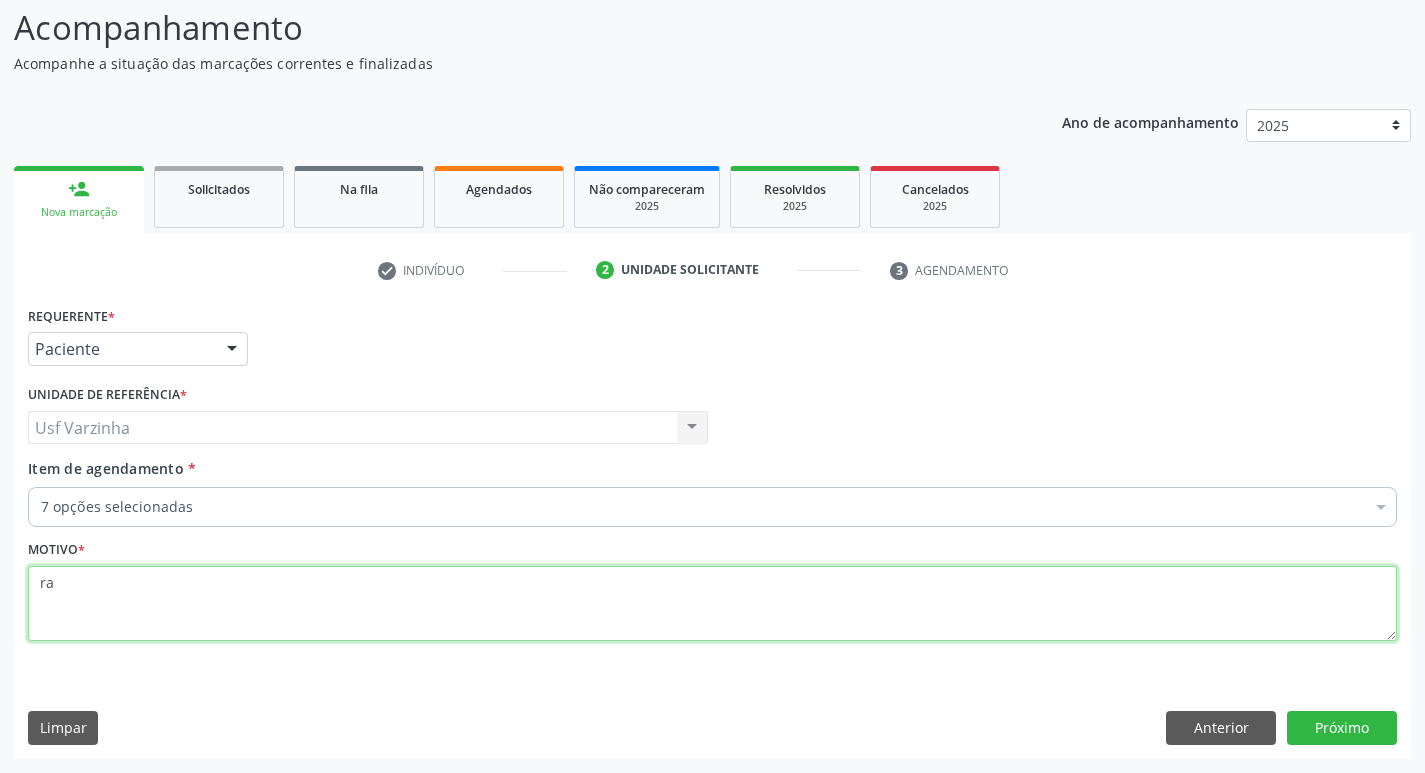 type on "r" 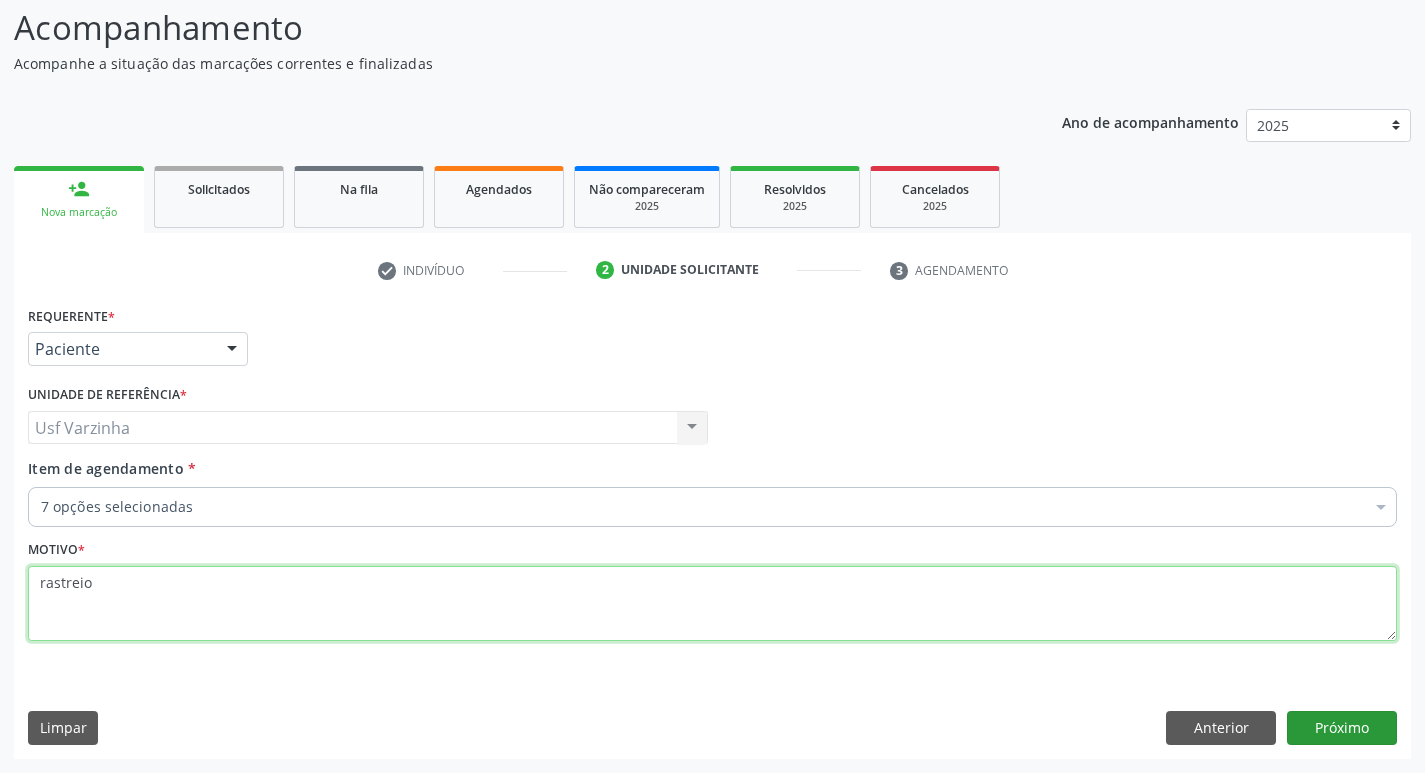 type on "rastreio" 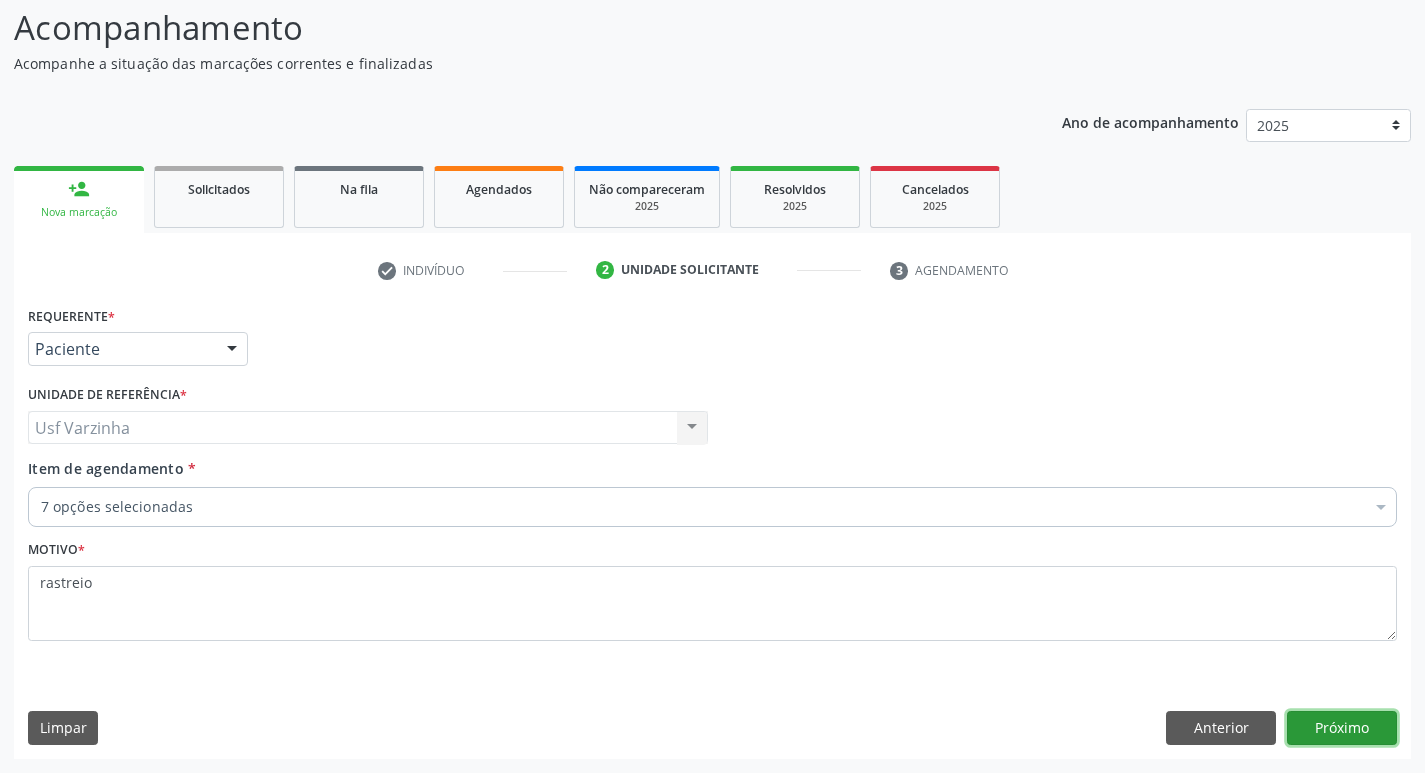click on "Próximo" at bounding box center (1342, 728) 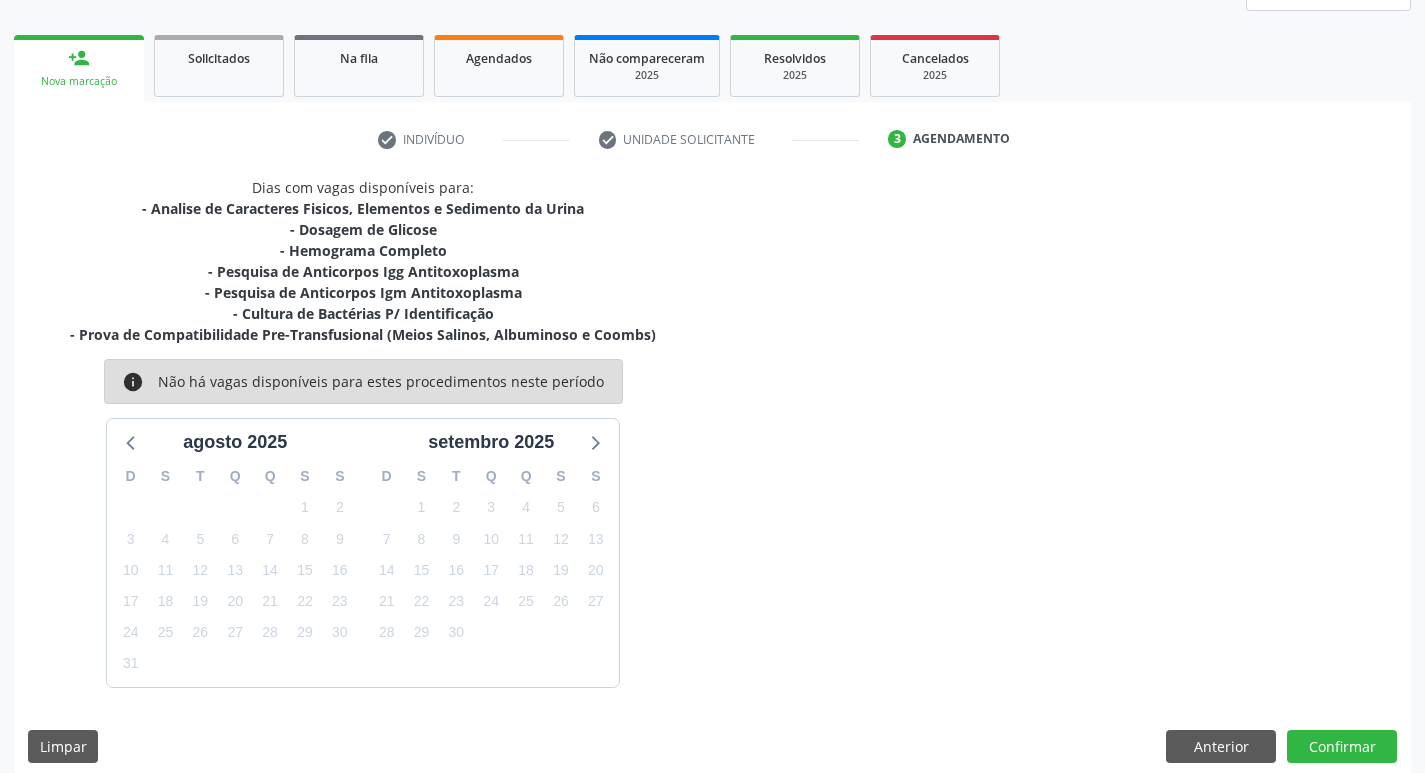 scroll, scrollTop: 282, scrollLeft: 0, axis: vertical 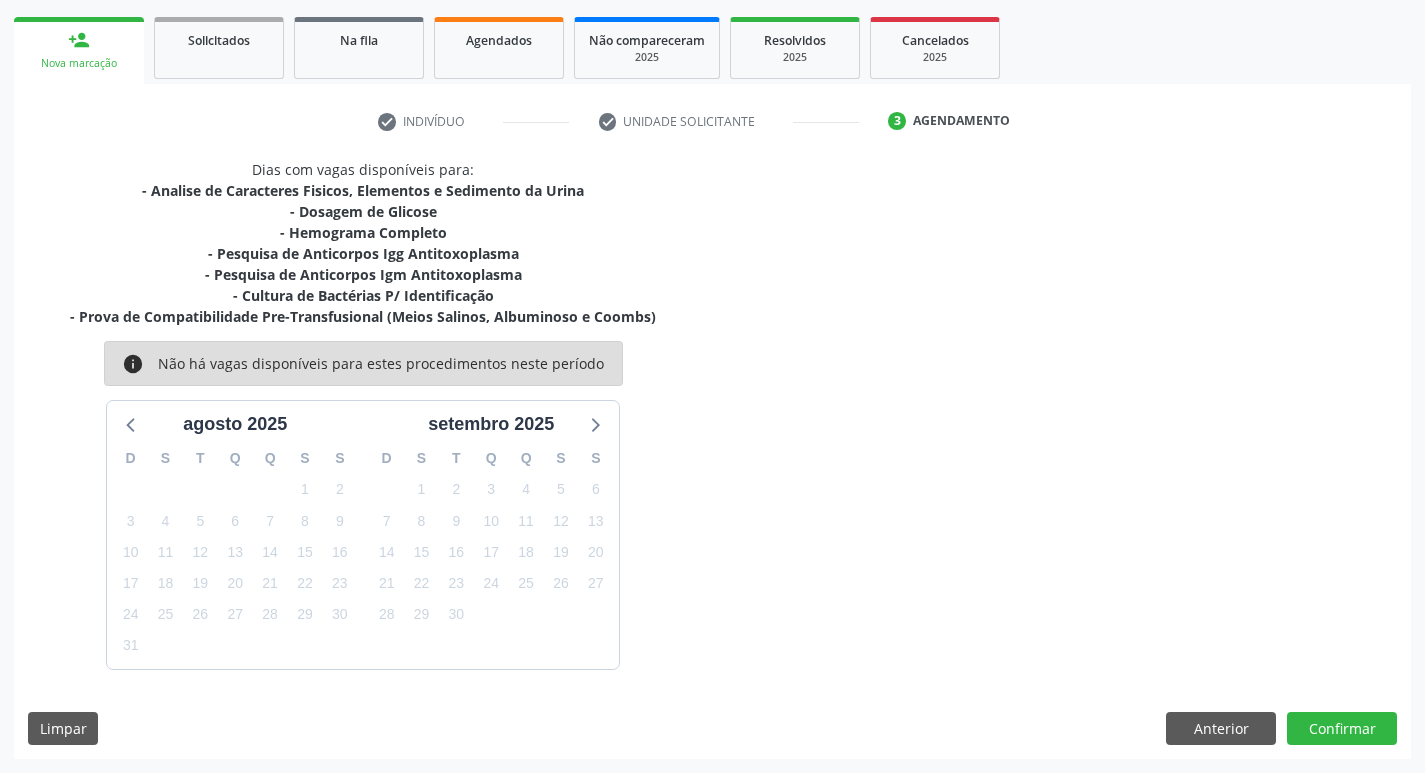 click on "person_add
Nova marcação" at bounding box center (79, 50) 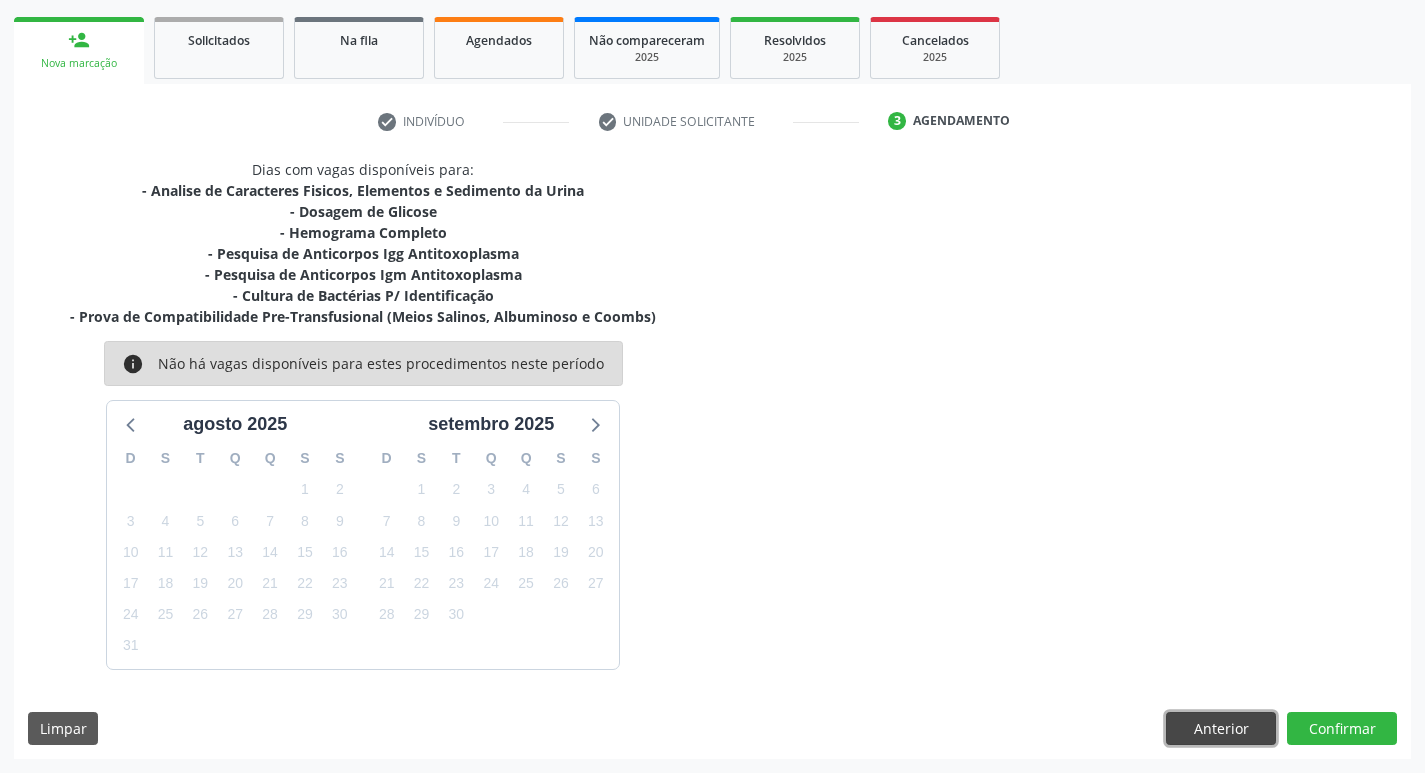 click on "Anterior" at bounding box center (1221, 729) 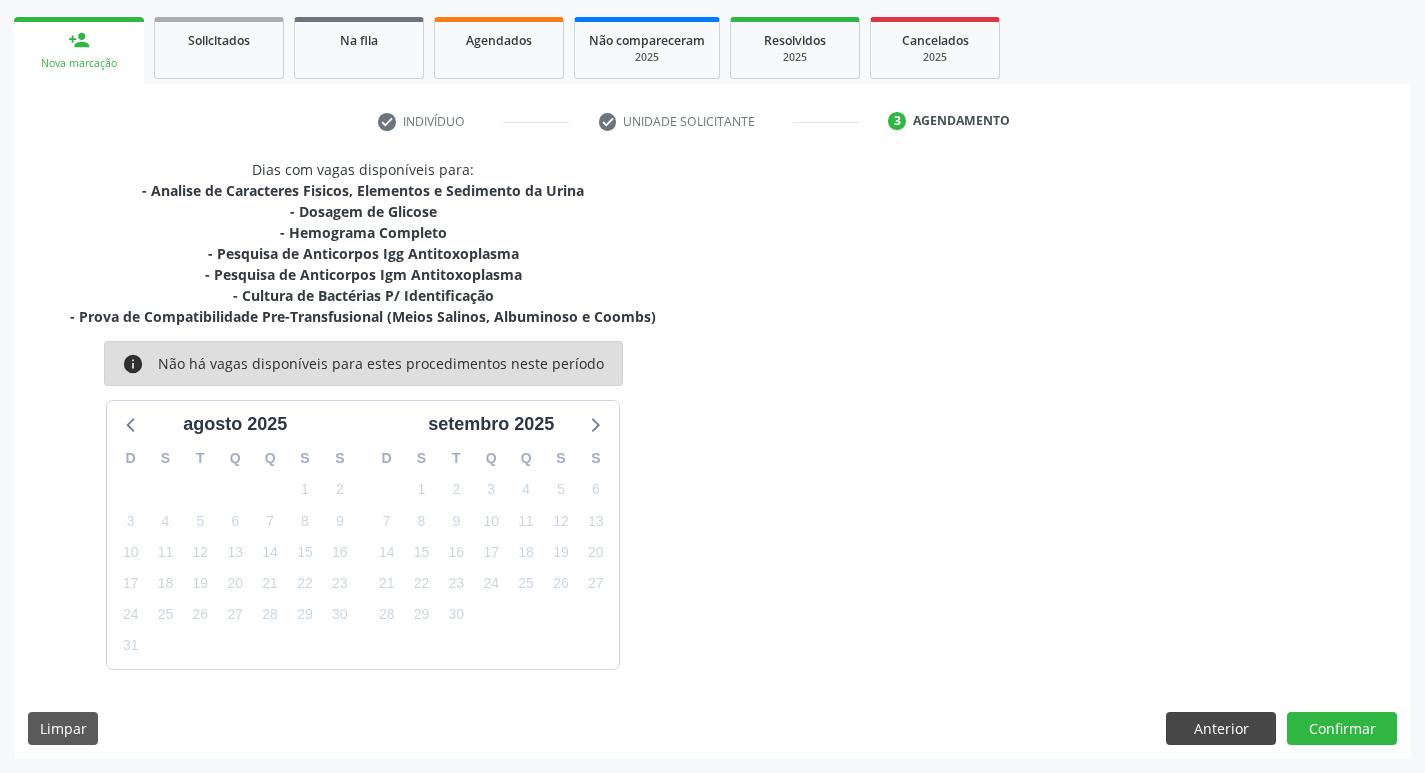 scroll, scrollTop: 133, scrollLeft: 0, axis: vertical 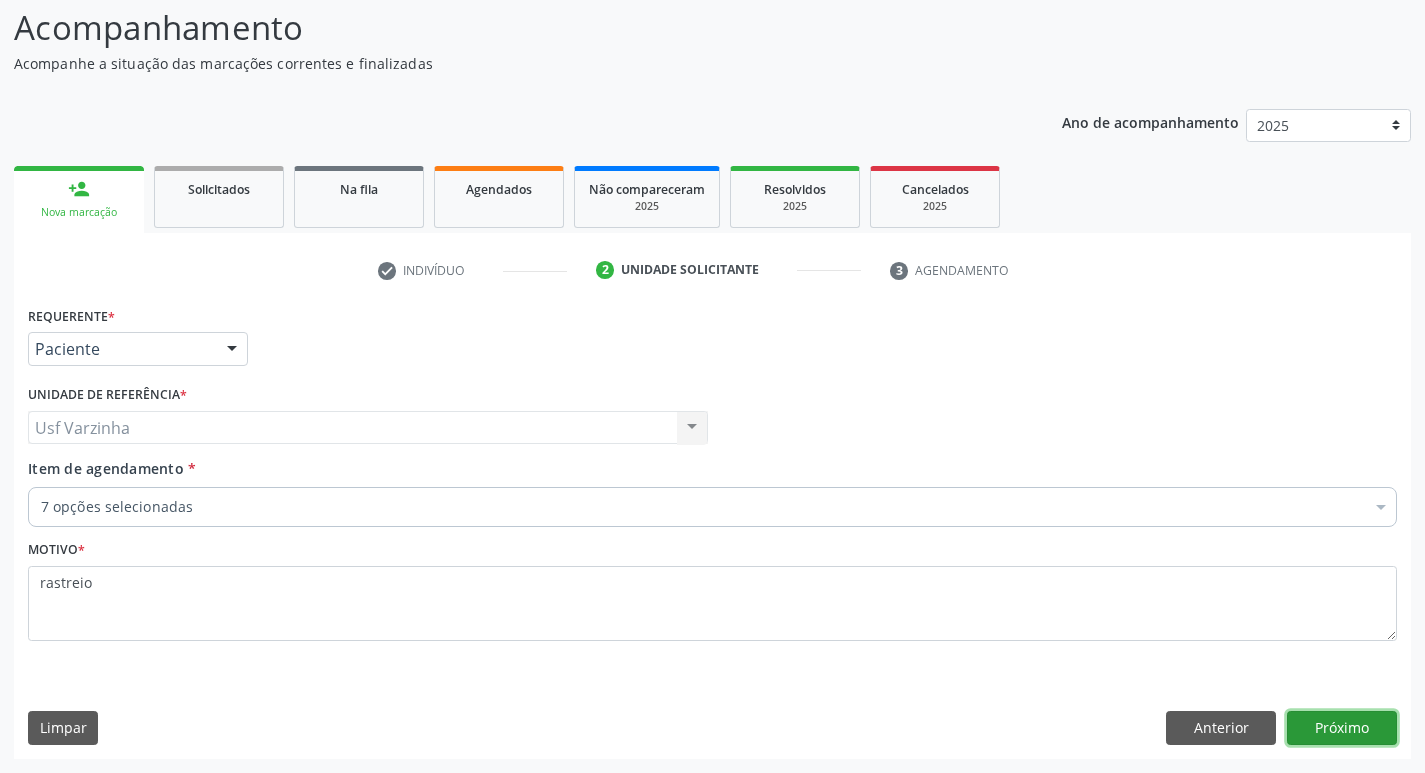 click on "Próximo" at bounding box center (1342, 728) 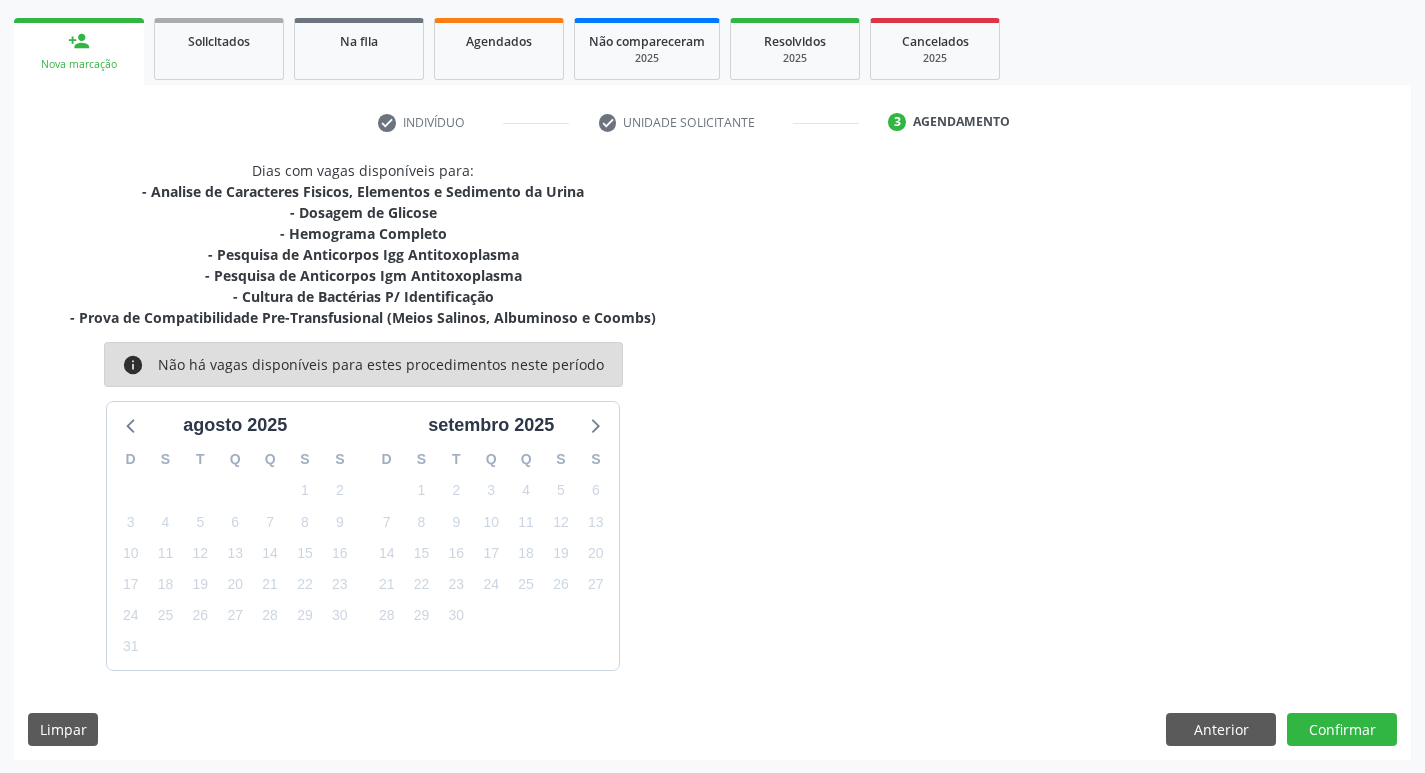 scroll, scrollTop: 282, scrollLeft: 0, axis: vertical 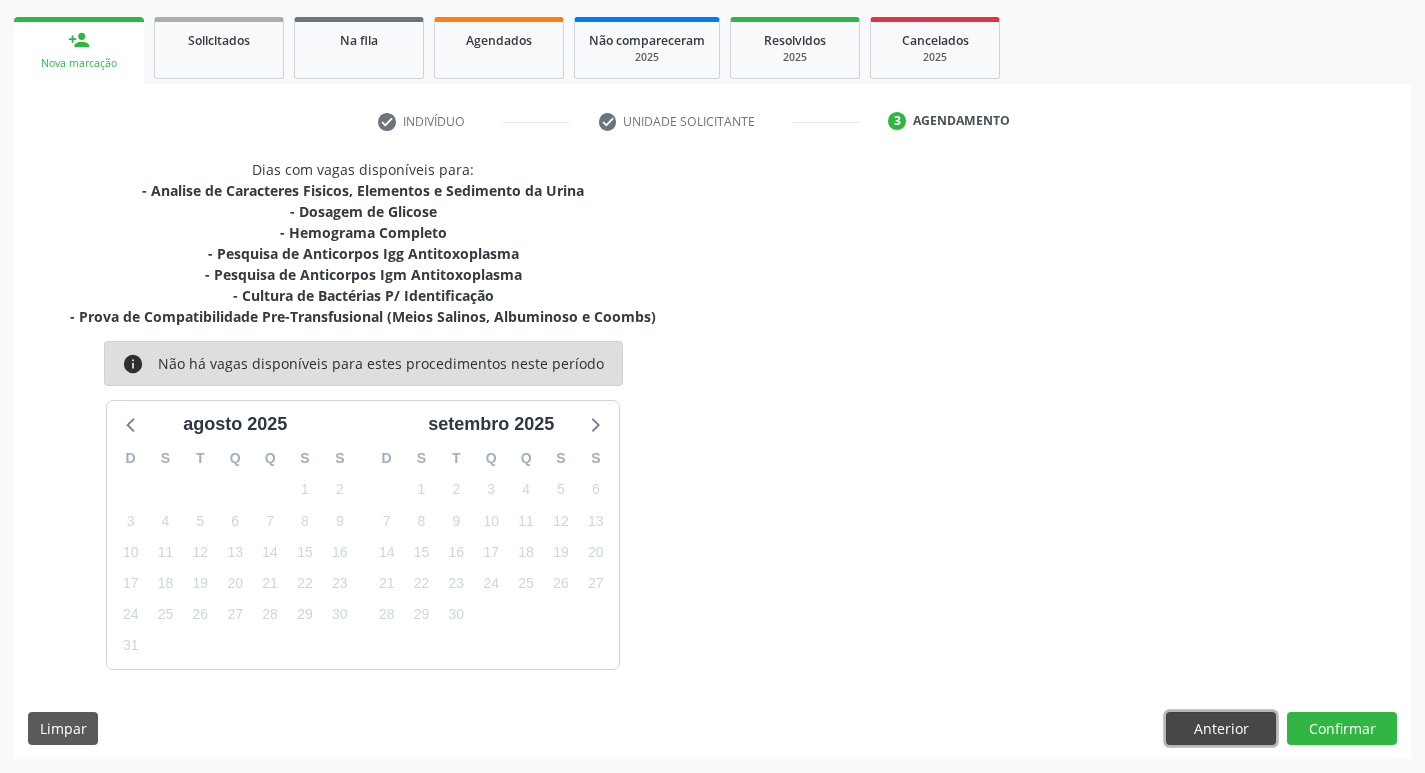 click on "Anterior" at bounding box center [1221, 729] 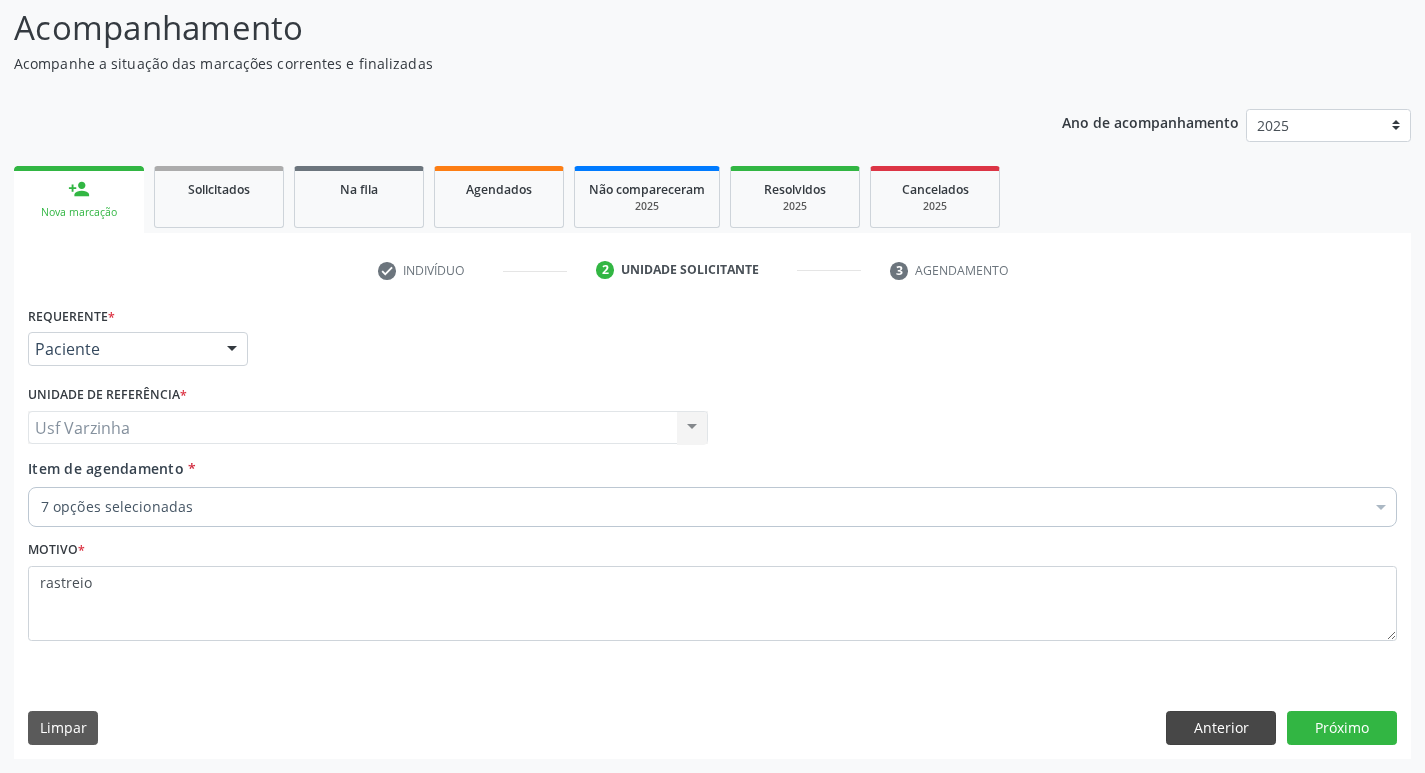 scroll, scrollTop: 133, scrollLeft: 0, axis: vertical 